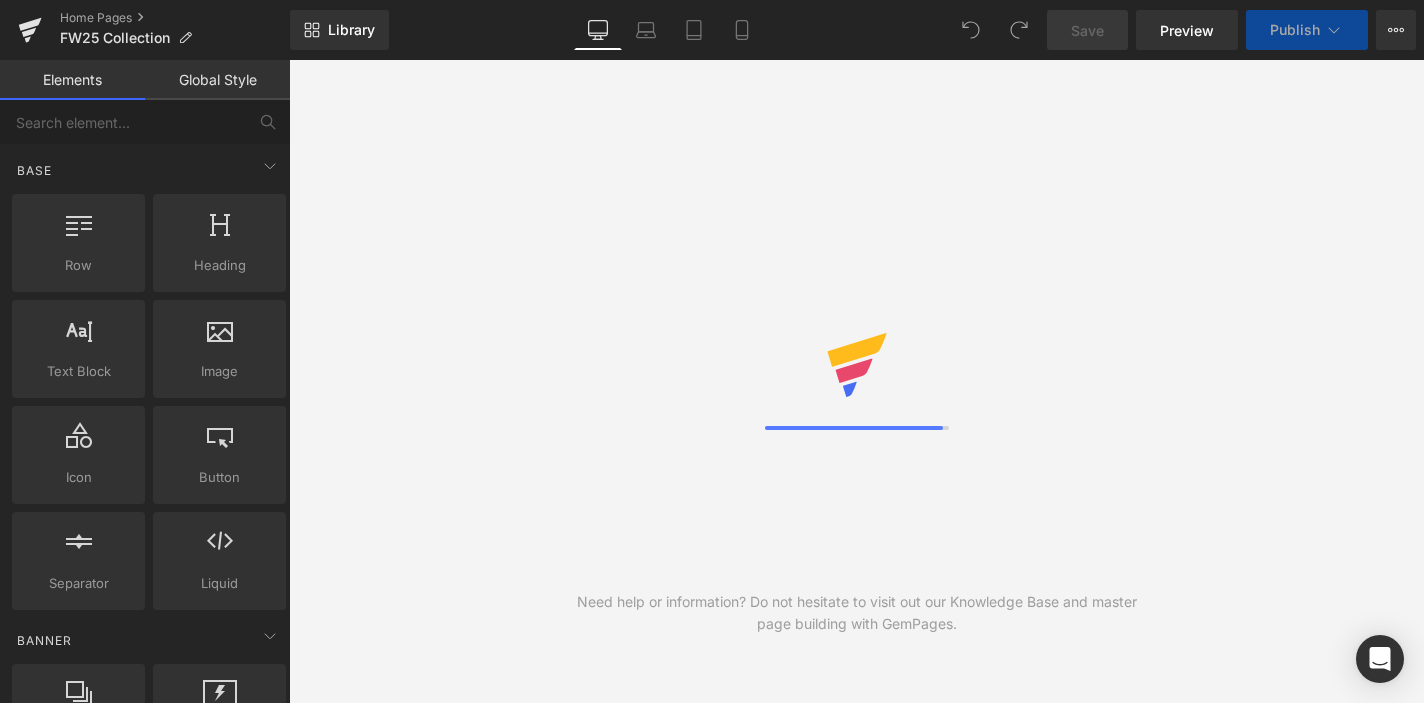 scroll, scrollTop: 0, scrollLeft: 0, axis: both 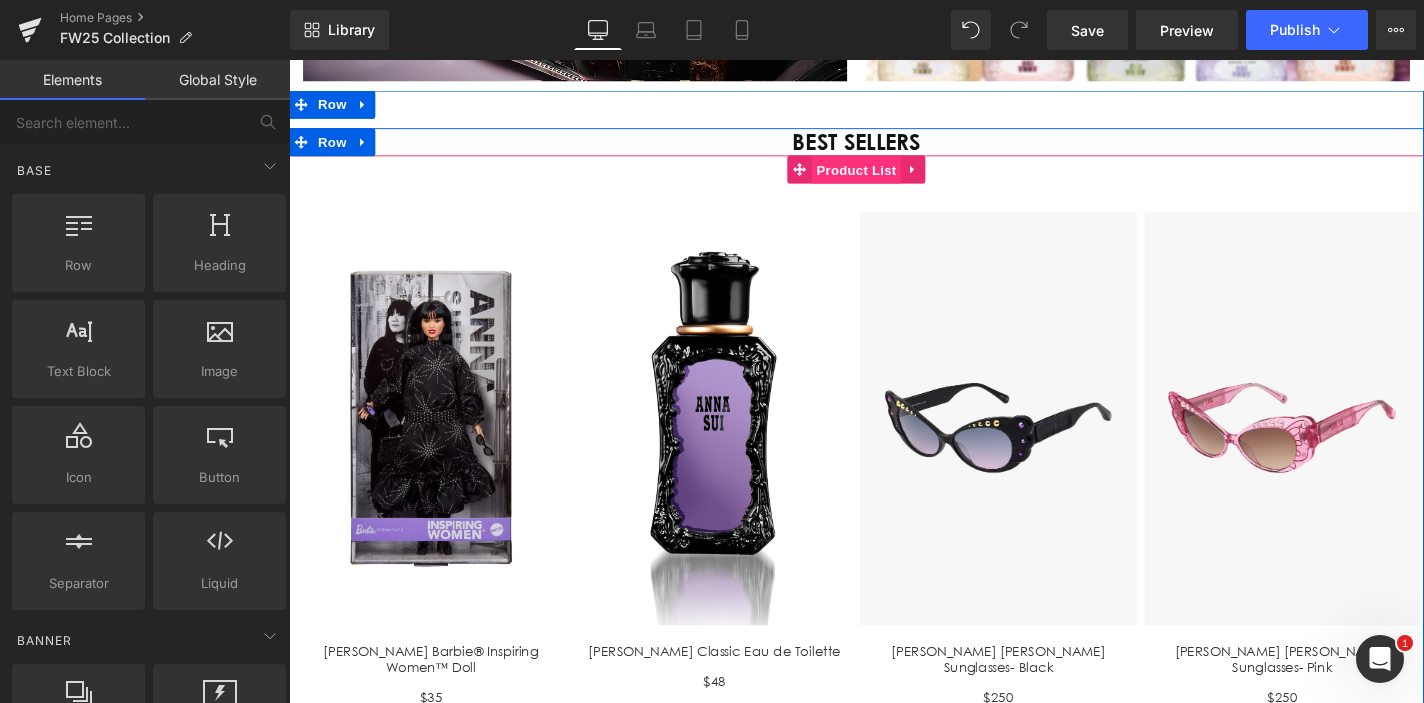 click on "Product List" at bounding box center (893, 178) 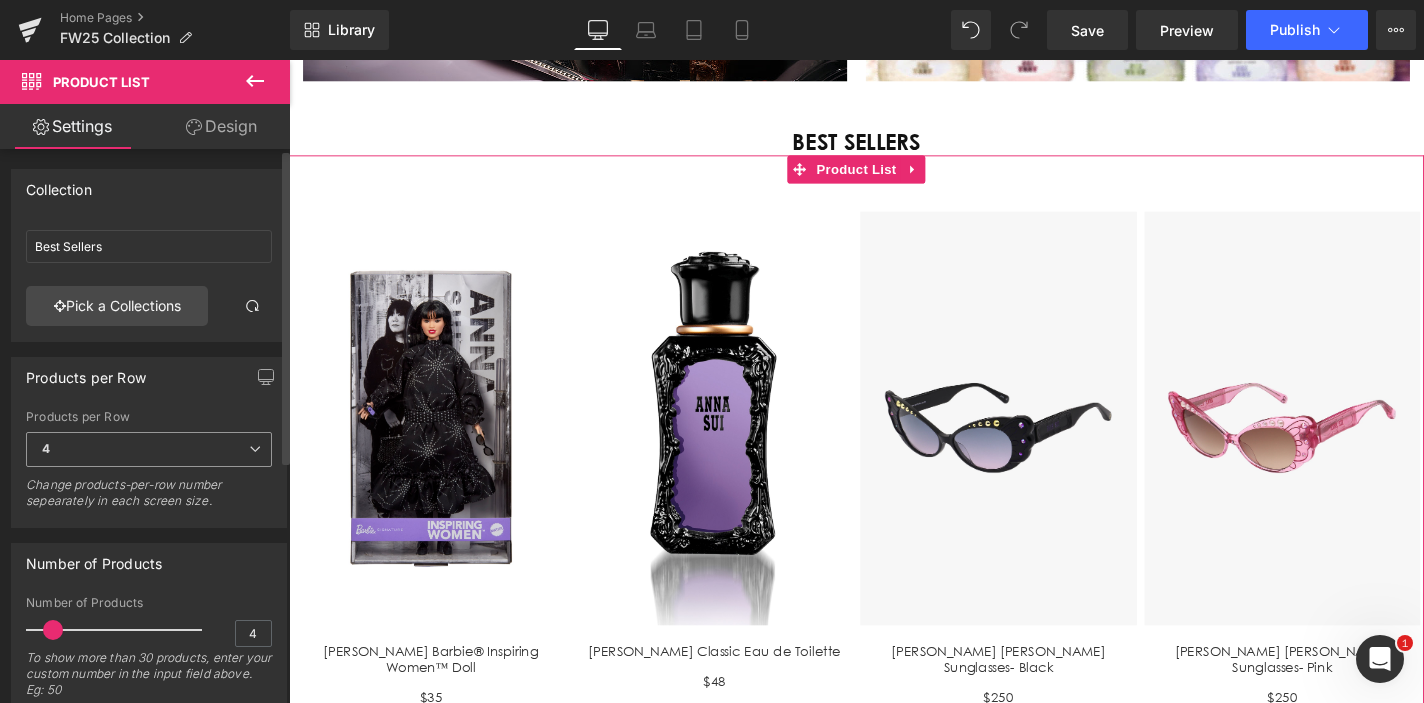 click at bounding box center [255, 449] 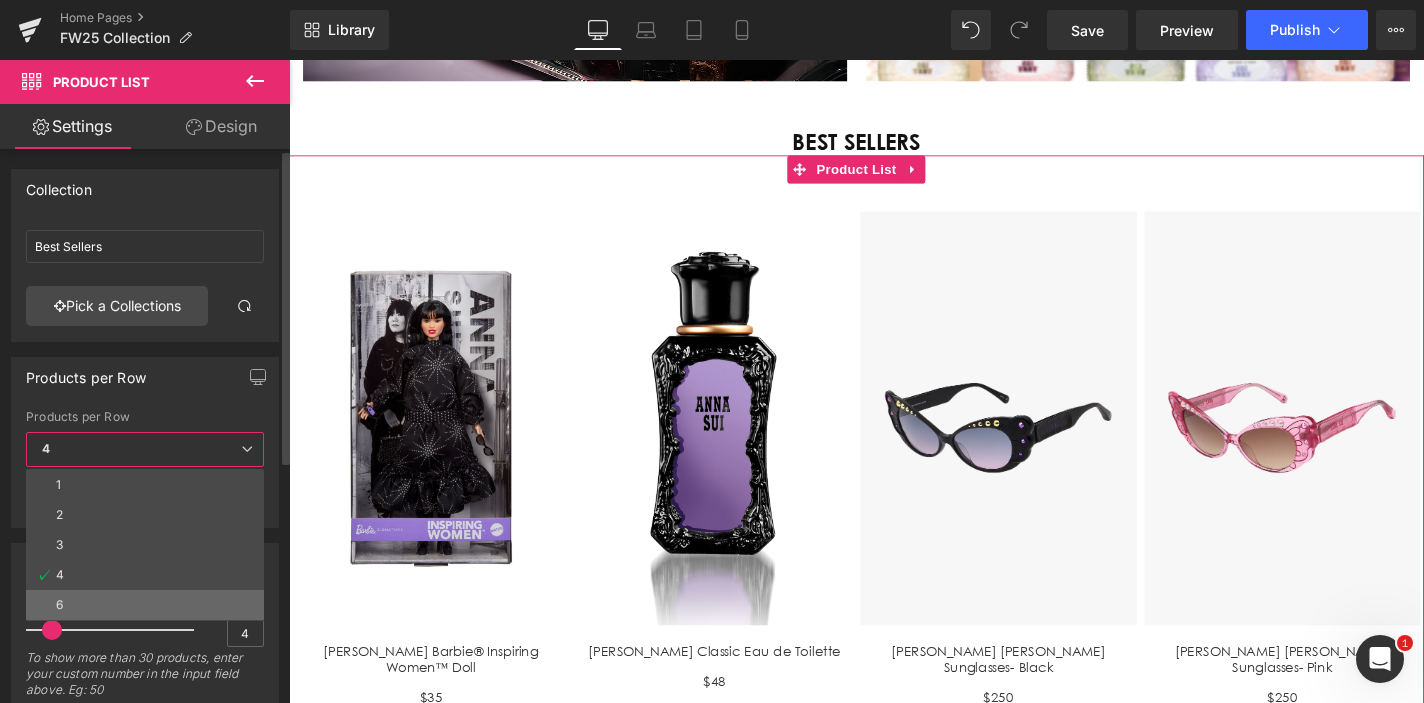 click on "6" at bounding box center [145, 605] 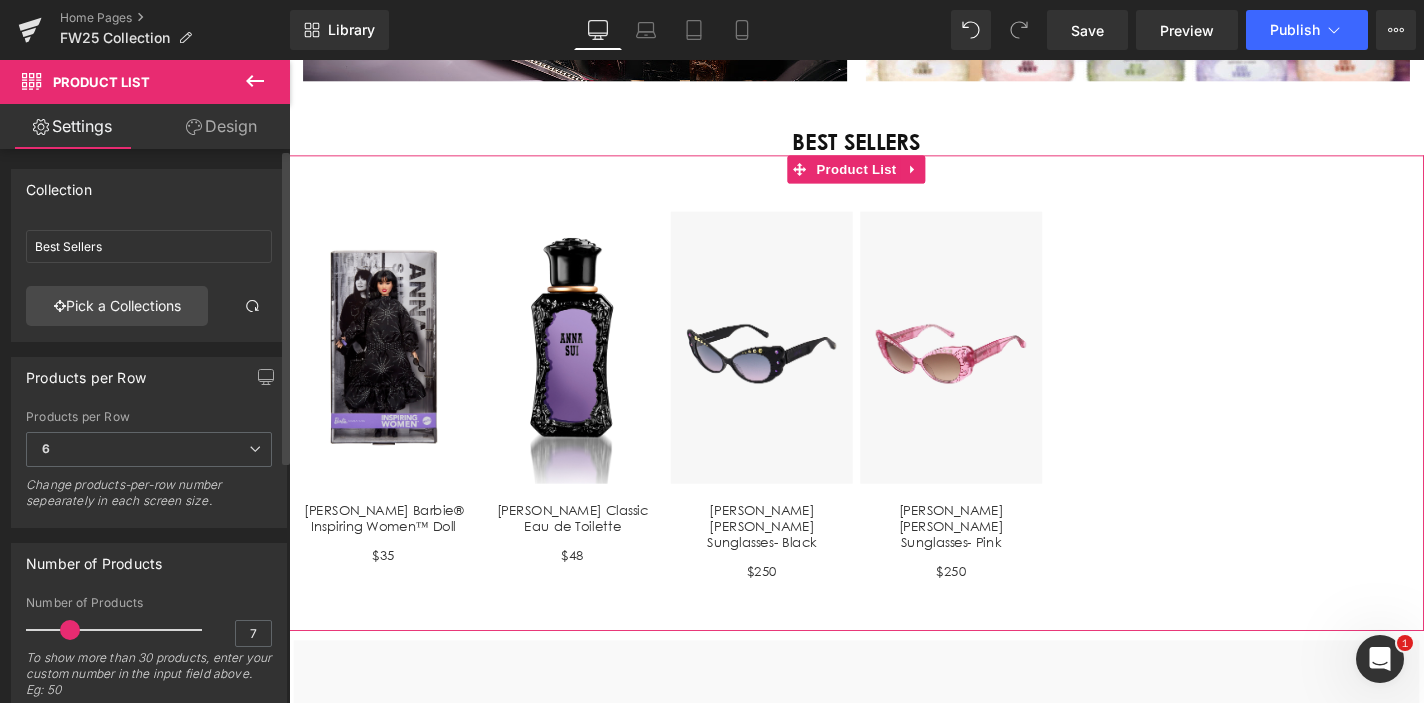 type on "6" 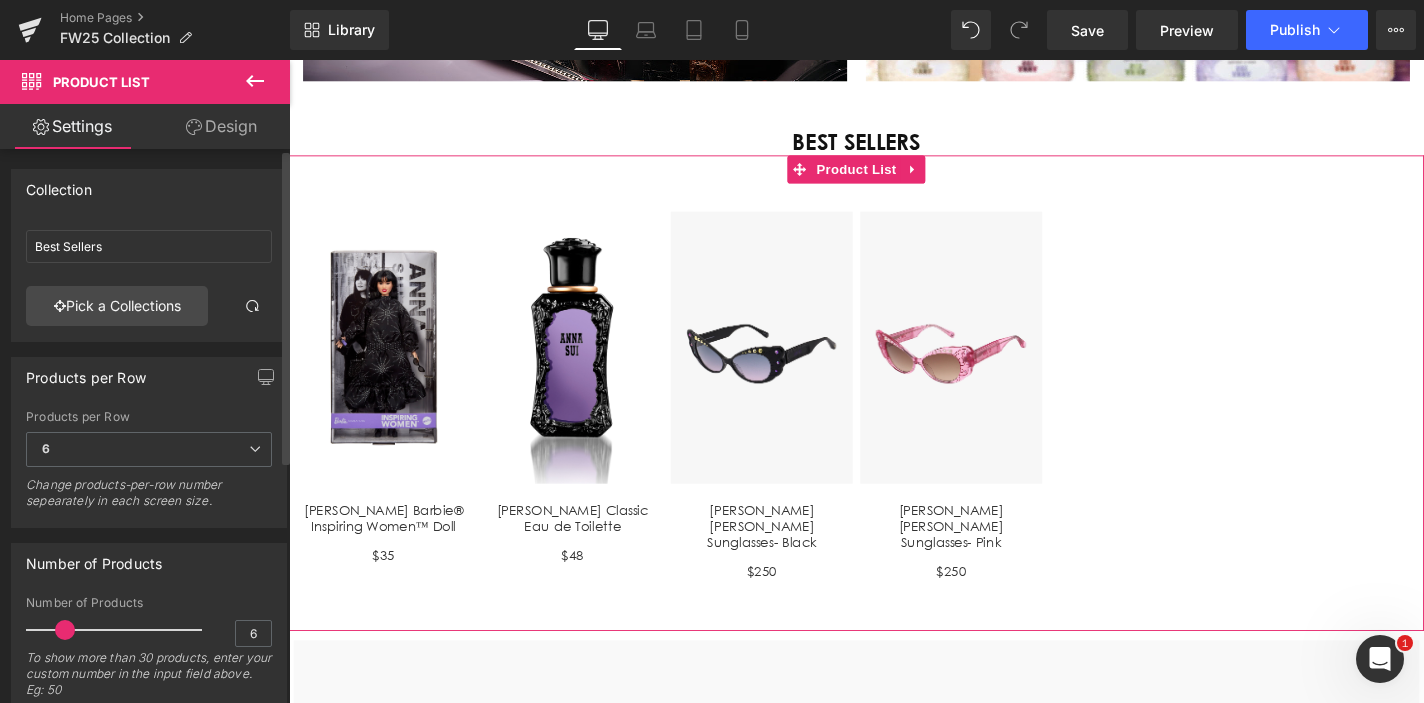 drag, startPoint x: 57, startPoint y: 630, endPoint x: 70, endPoint y: 633, distance: 13.341664 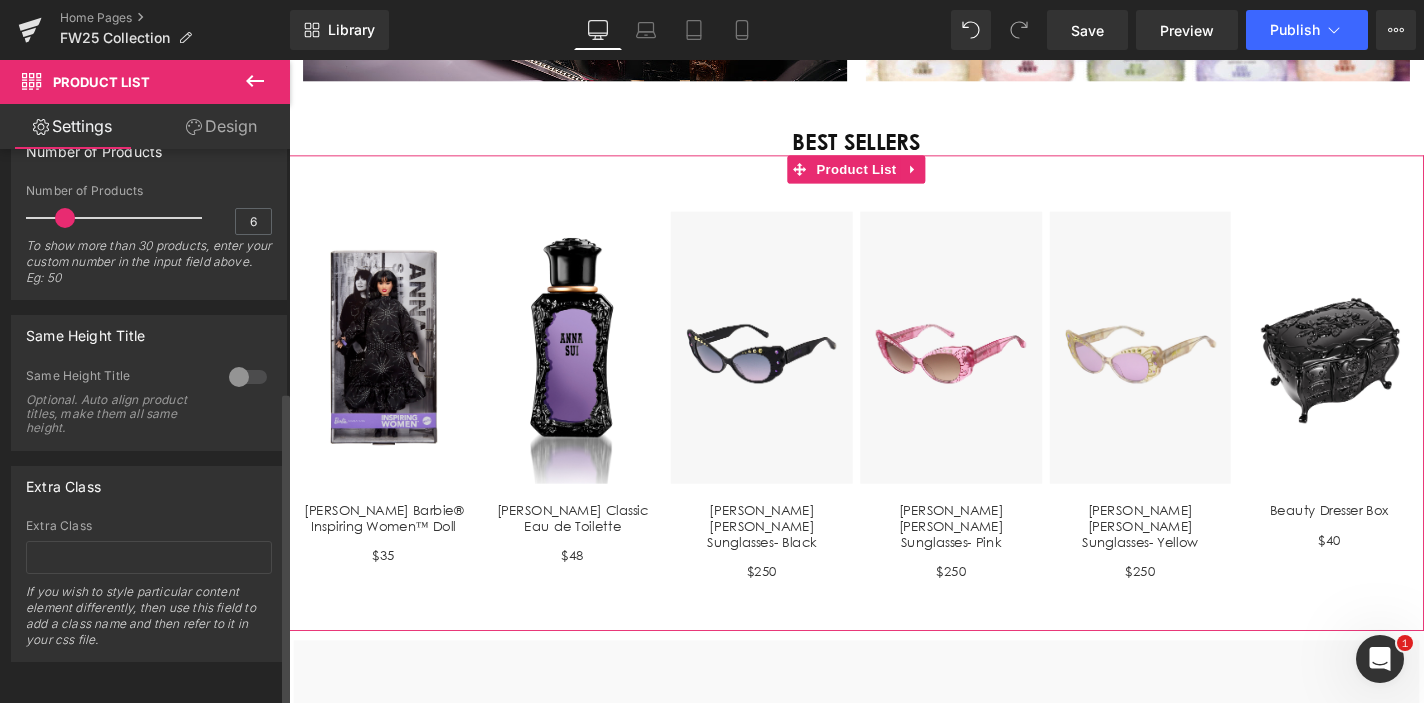 scroll, scrollTop: 426, scrollLeft: 0, axis: vertical 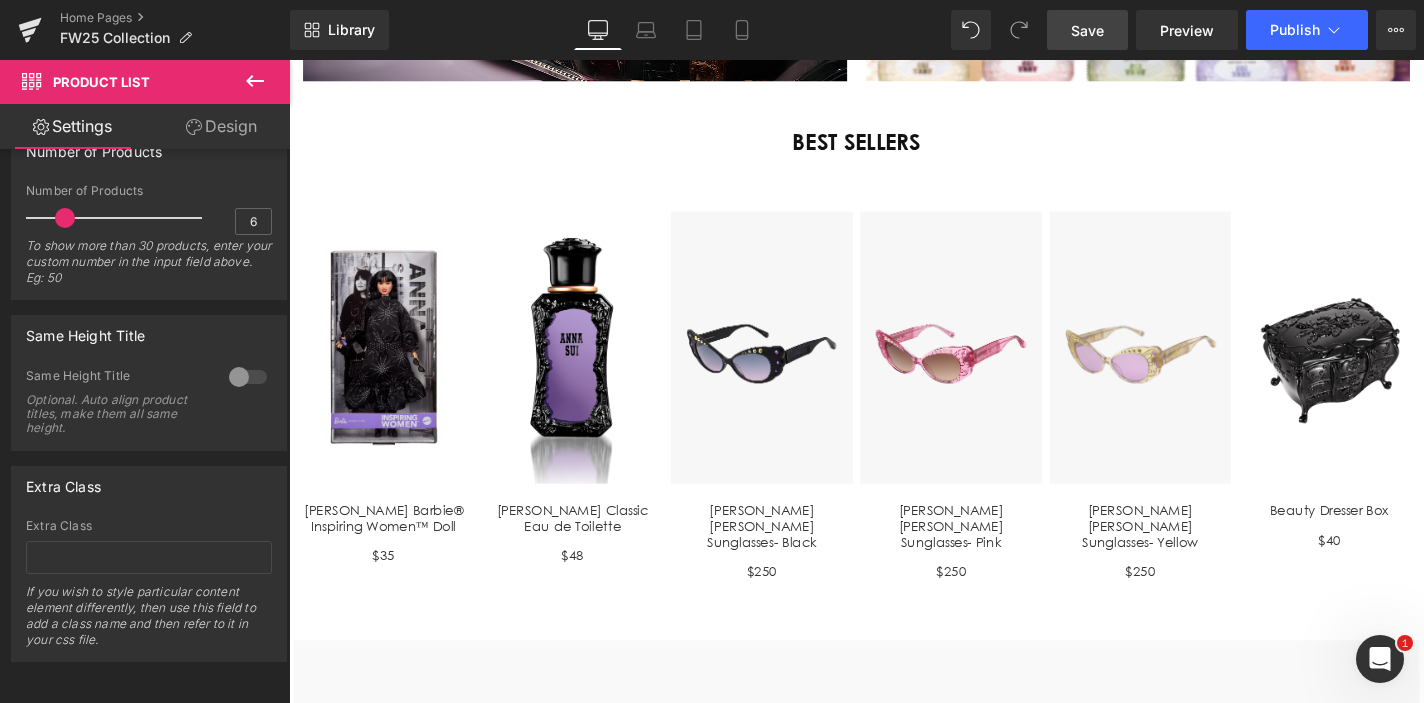 click on "Save" at bounding box center (1087, 30) 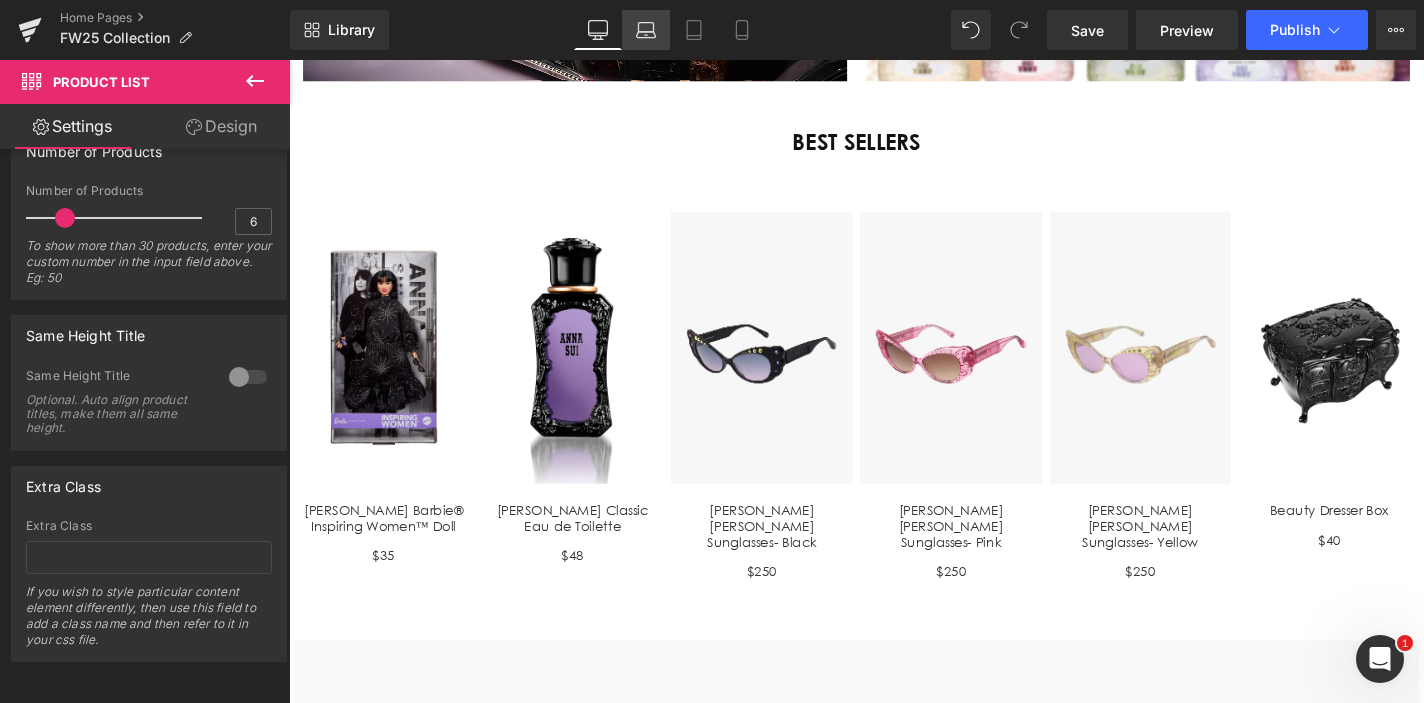 click 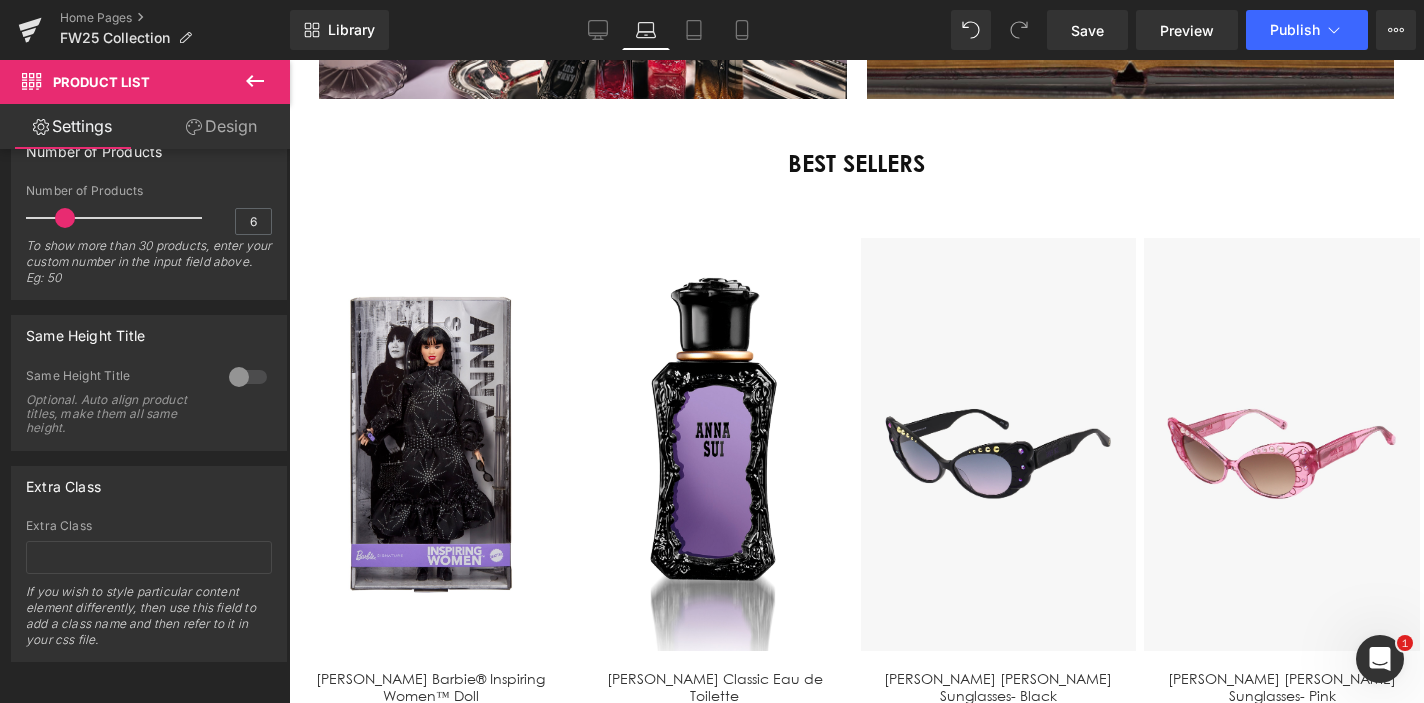 scroll, scrollTop: 4846, scrollLeft: 0, axis: vertical 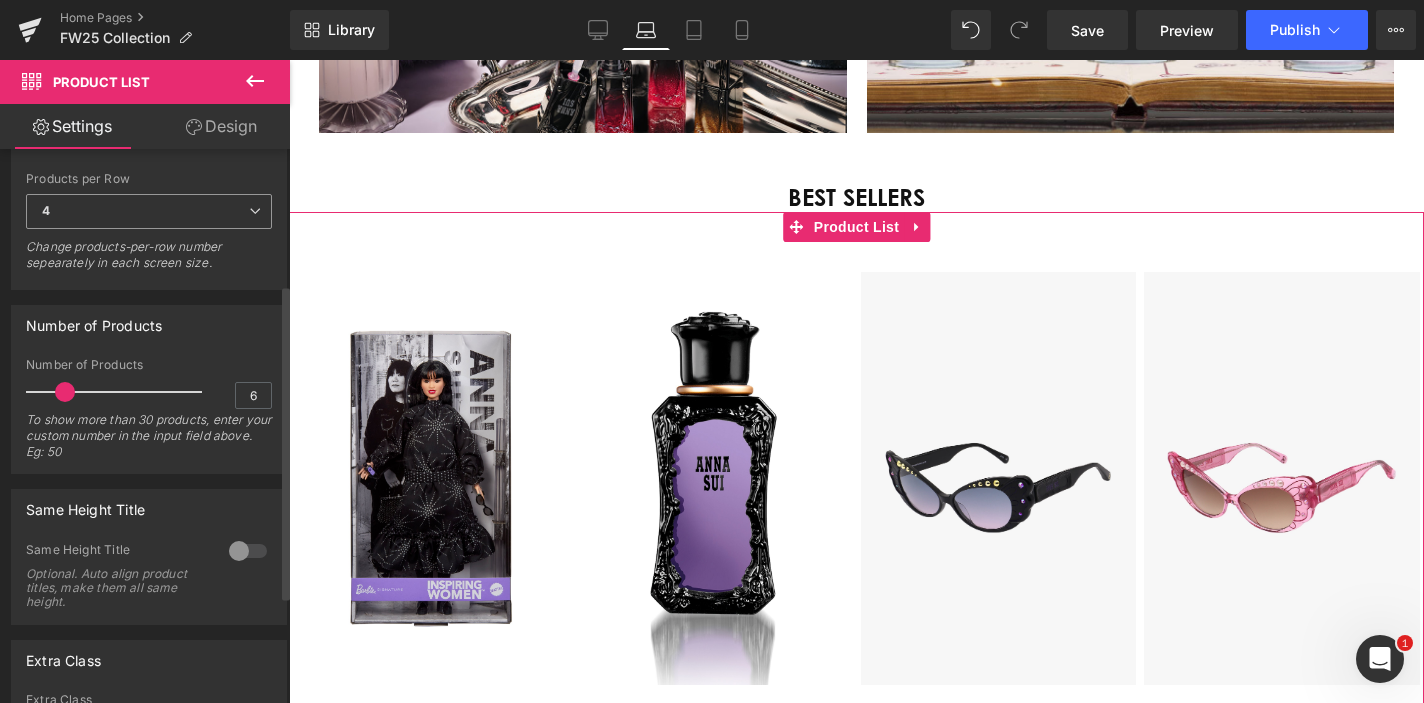 click on "4" at bounding box center [149, 211] 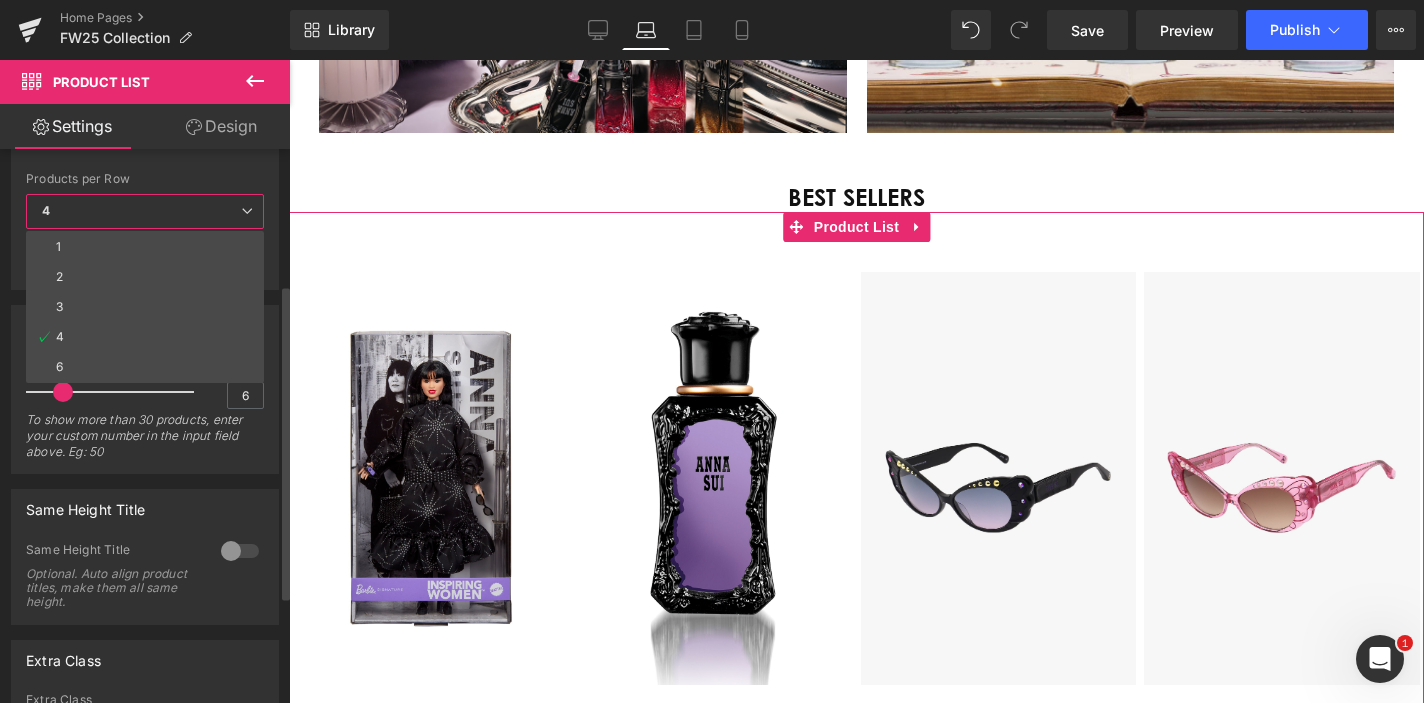 click on "6" at bounding box center (145, 367) 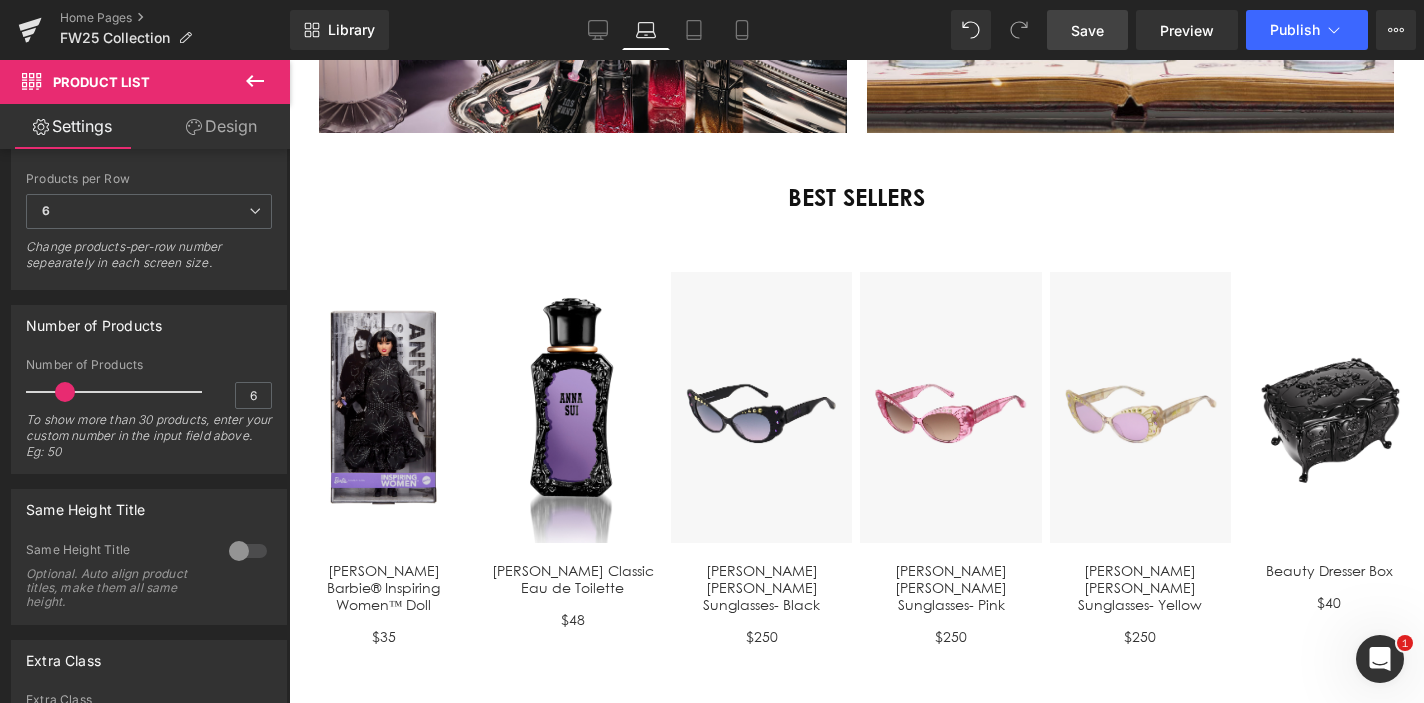 click on "Save" at bounding box center (1087, 30) 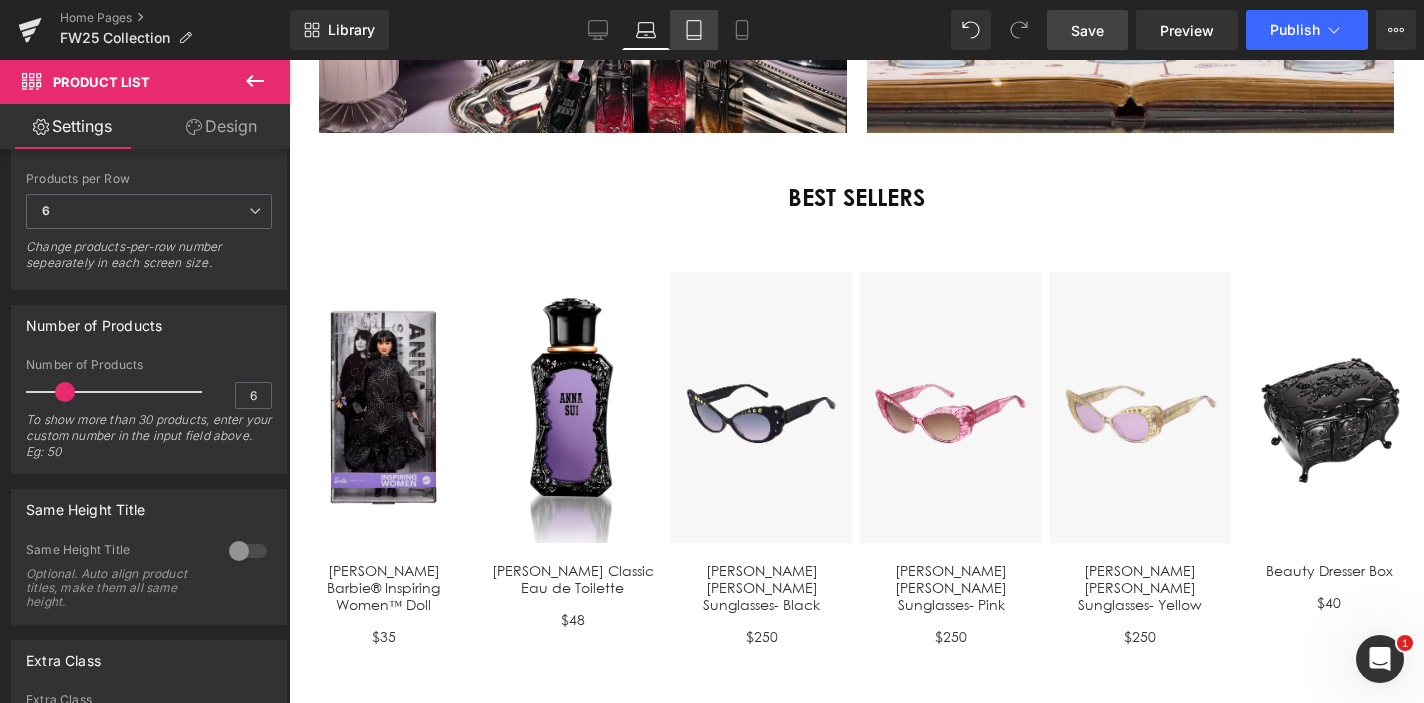 click 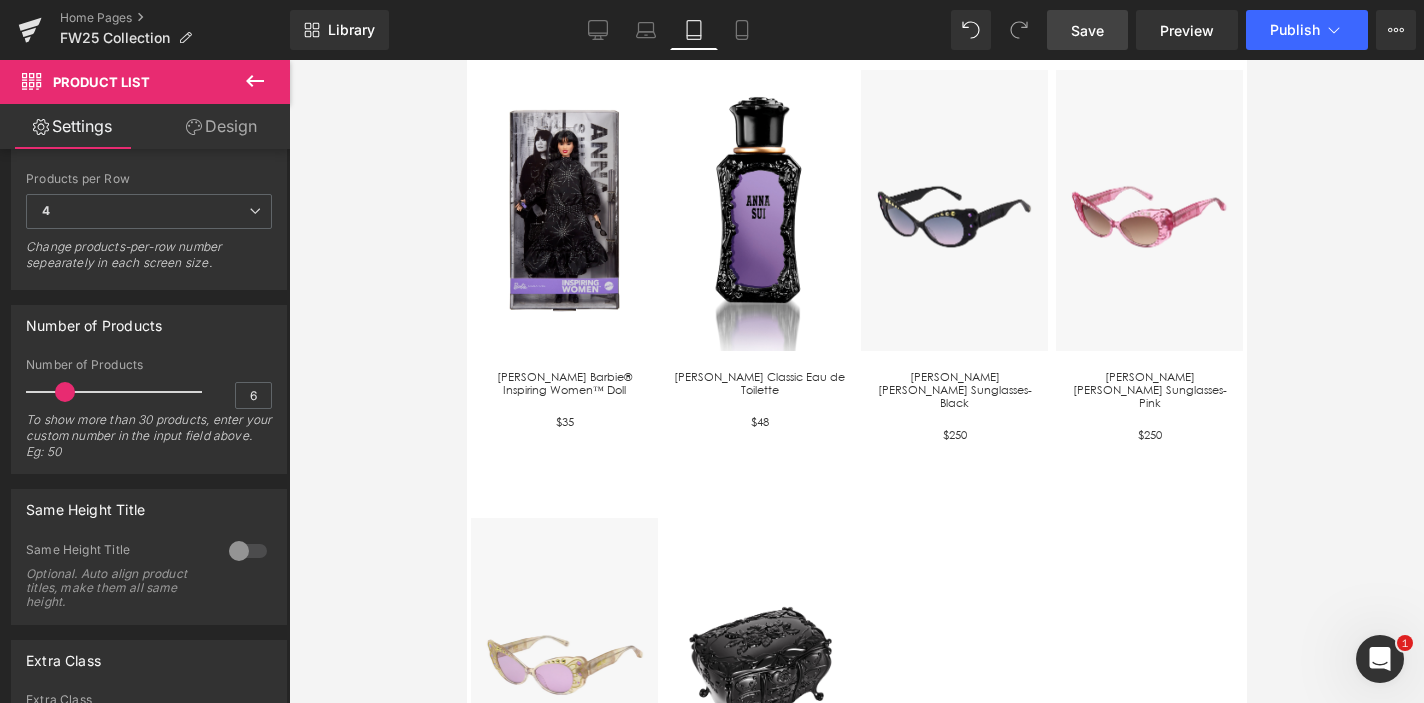 scroll, scrollTop: 3708, scrollLeft: 0, axis: vertical 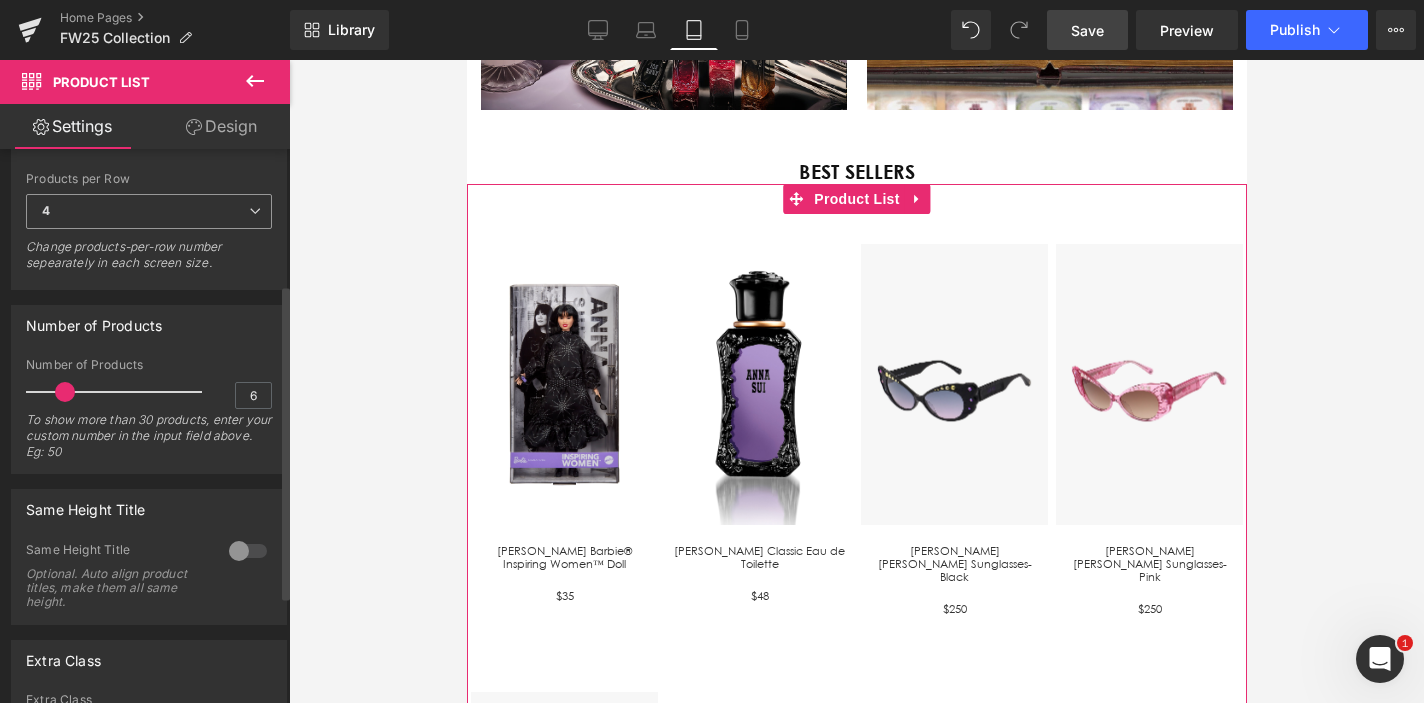 click on "4" at bounding box center [149, 211] 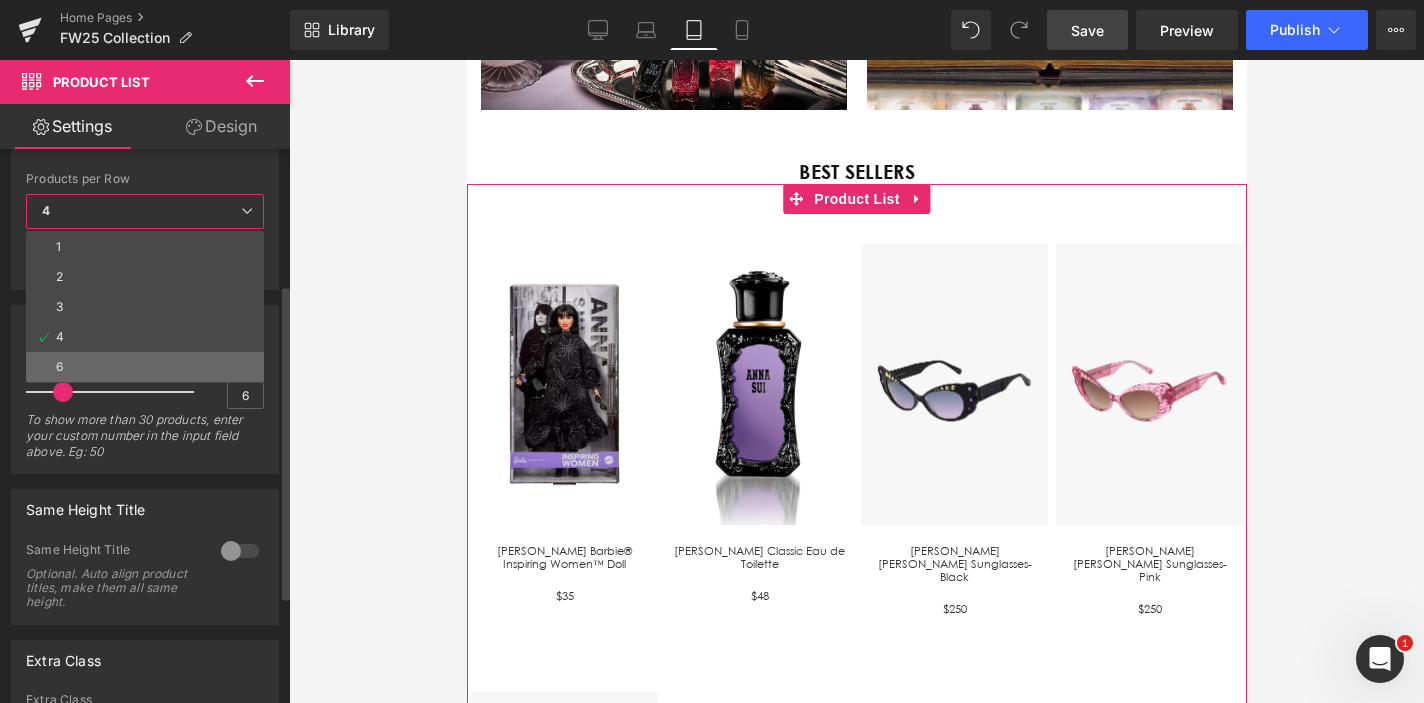 click on "6" at bounding box center (145, 367) 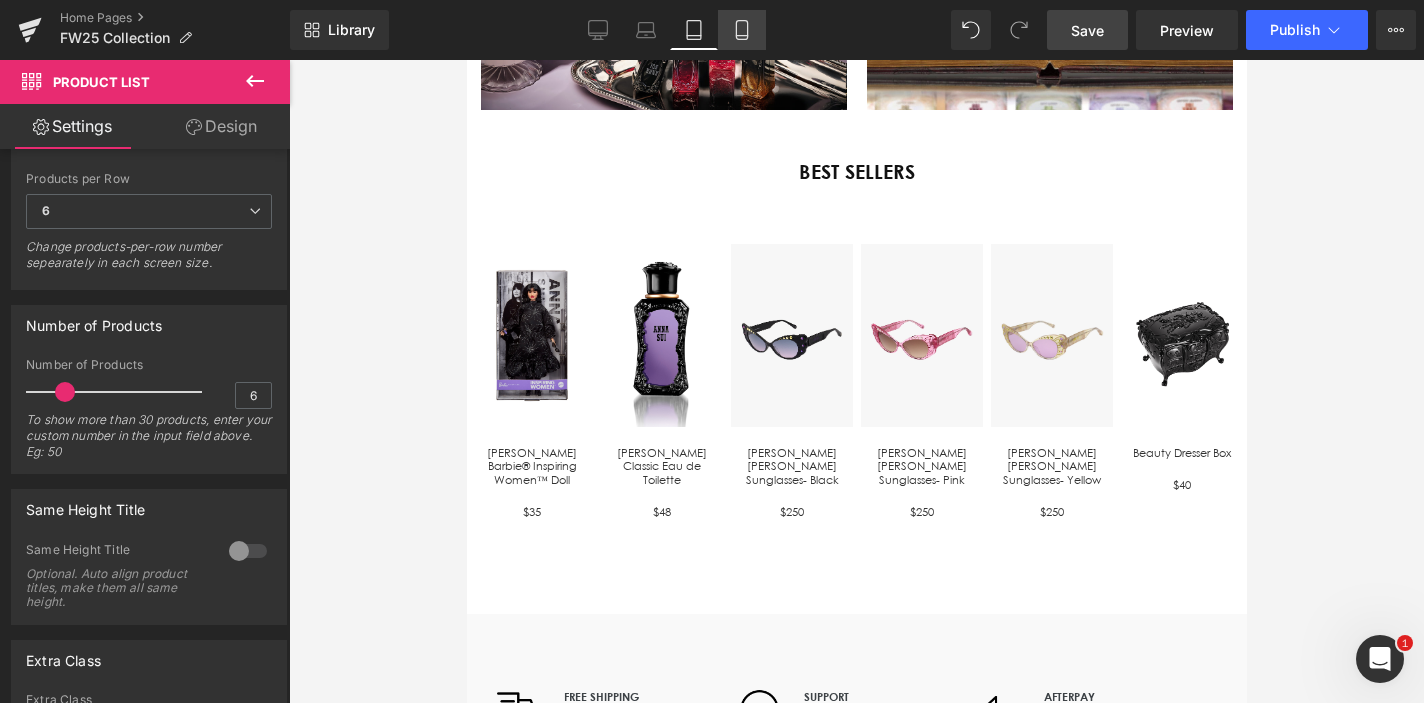 click on "Mobile" at bounding box center [742, 30] 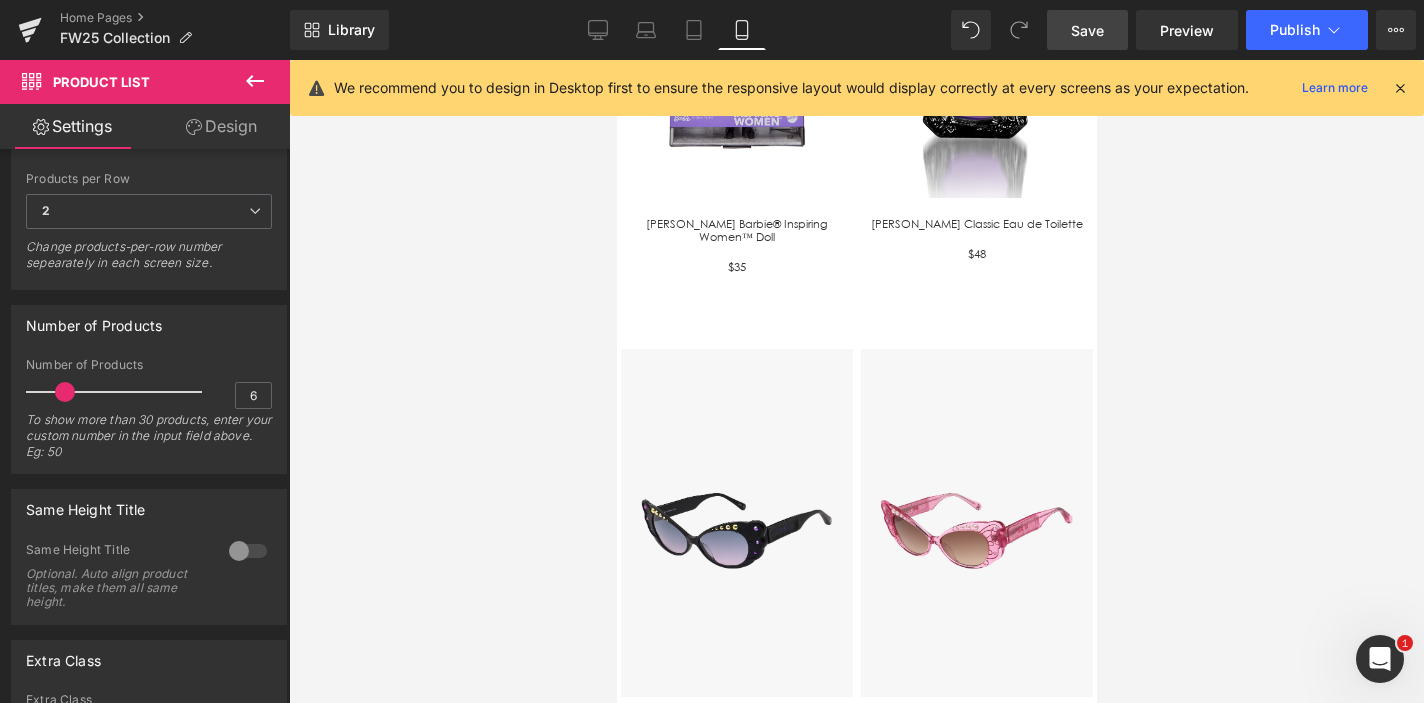 scroll, scrollTop: 5823, scrollLeft: 0, axis: vertical 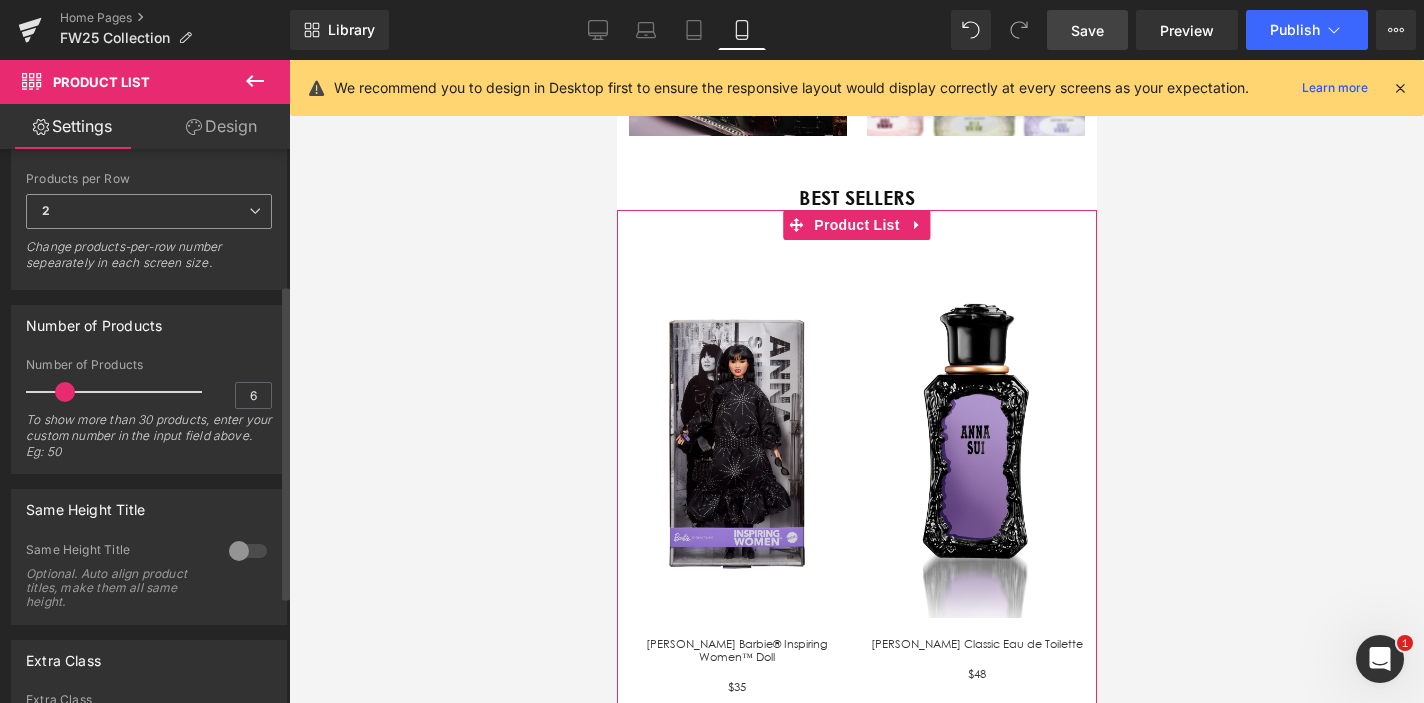 click on "2" at bounding box center [149, 211] 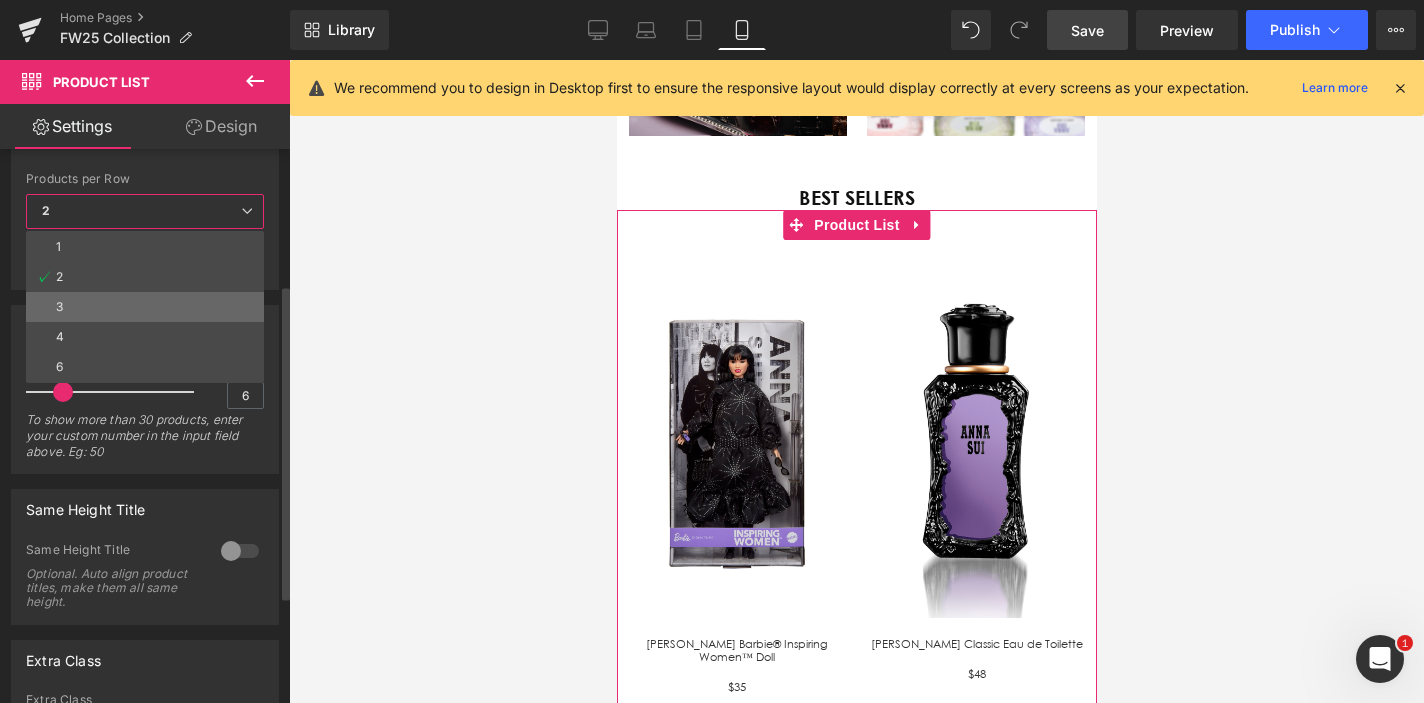 click on "3" at bounding box center (145, 307) 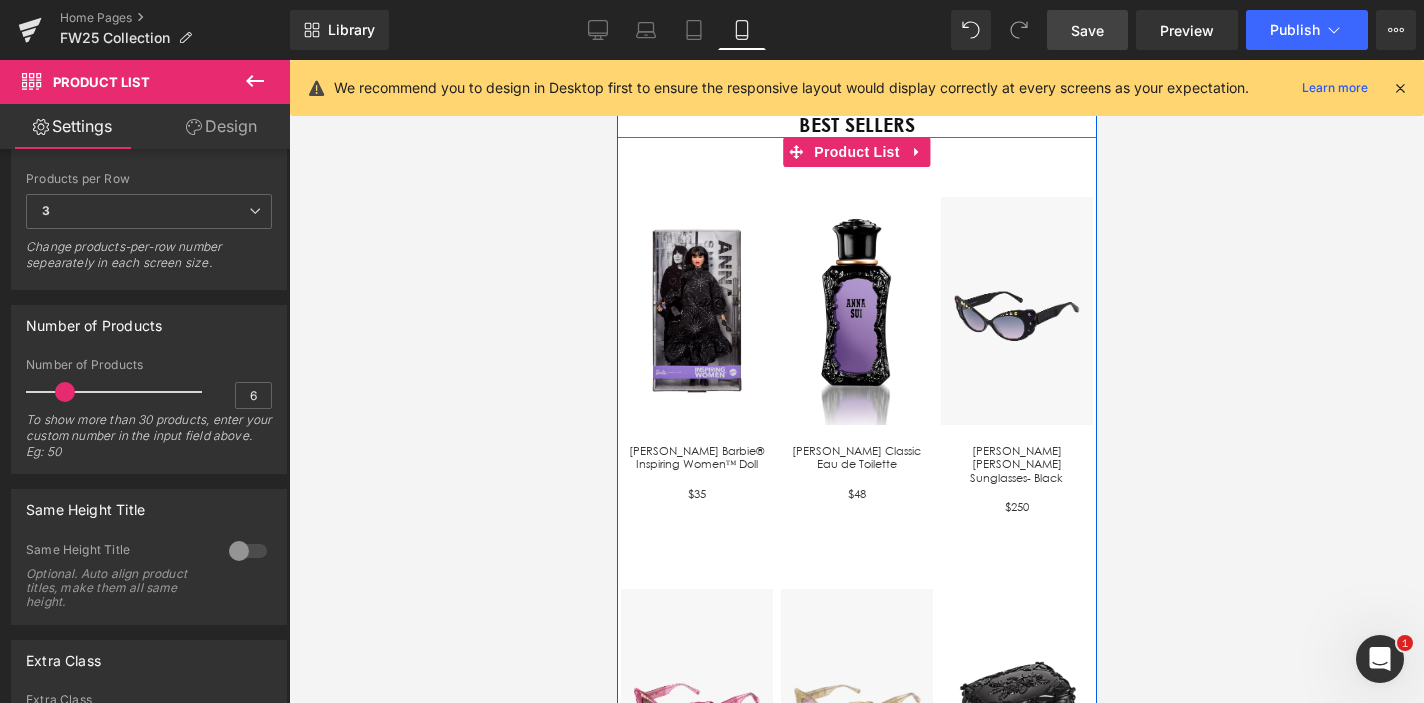 scroll, scrollTop: 5825, scrollLeft: 0, axis: vertical 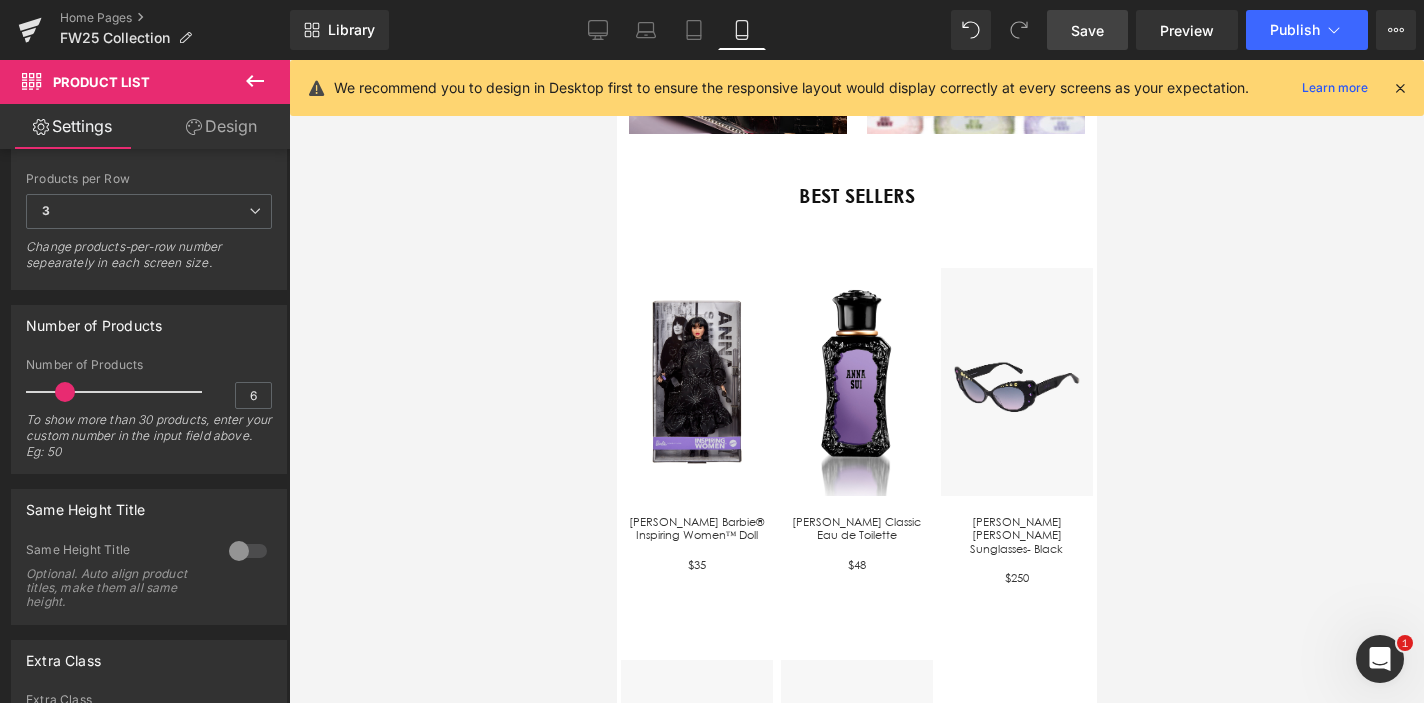 click on "Save" at bounding box center [1087, 30] 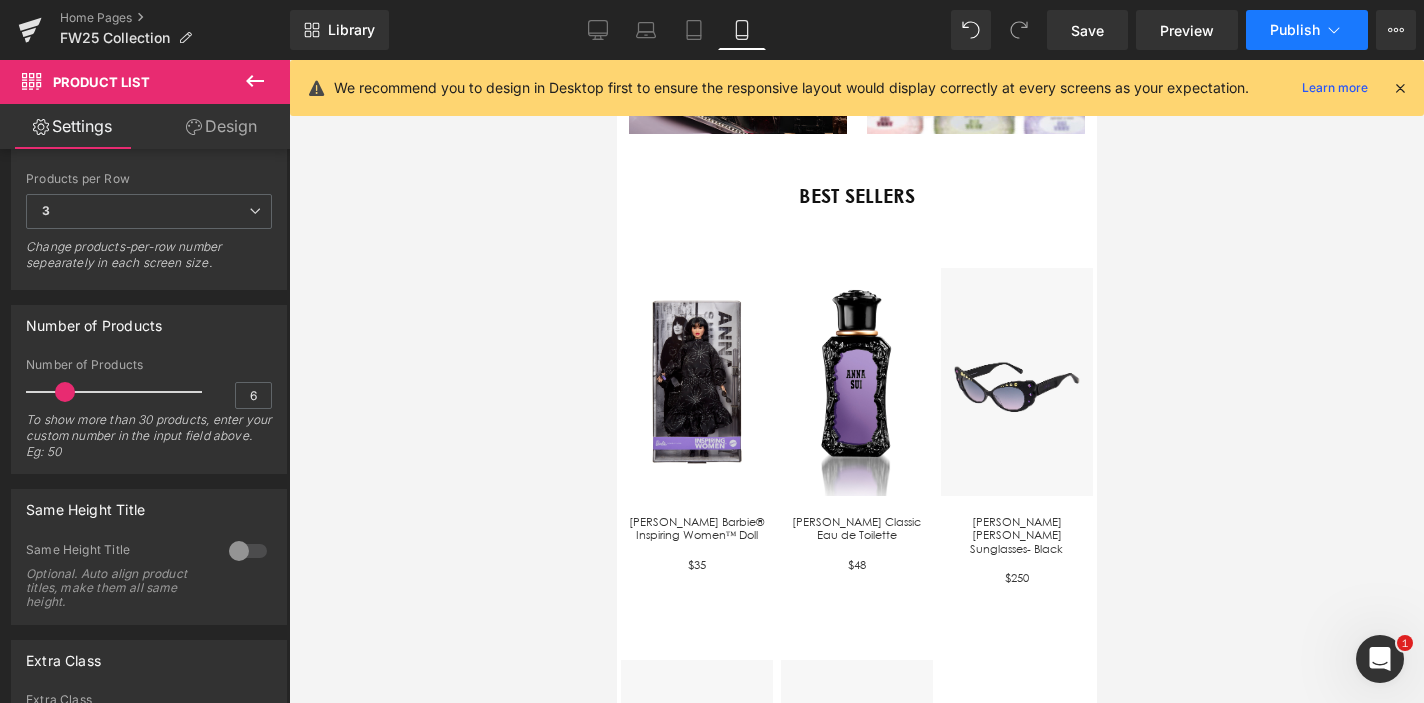 click on "Publish" at bounding box center (1295, 30) 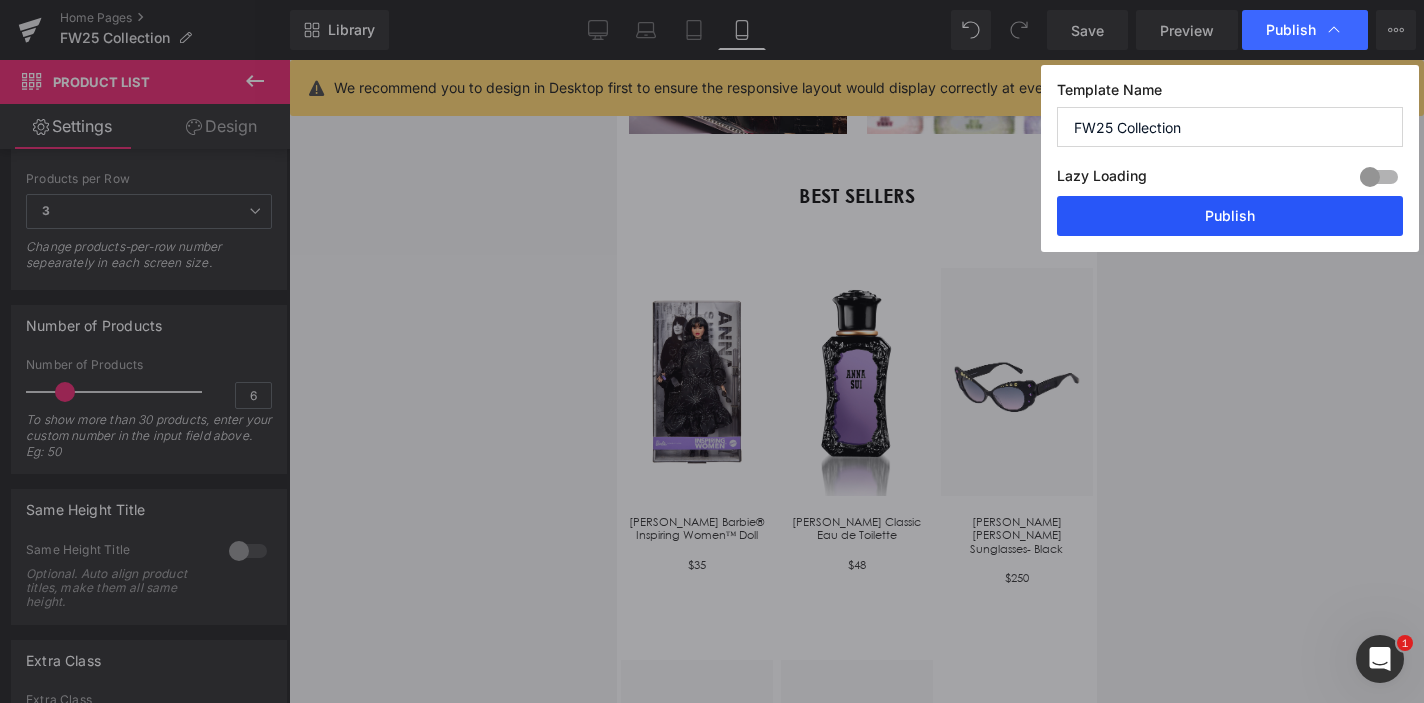 click on "Publish" at bounding box center (1230, 216) 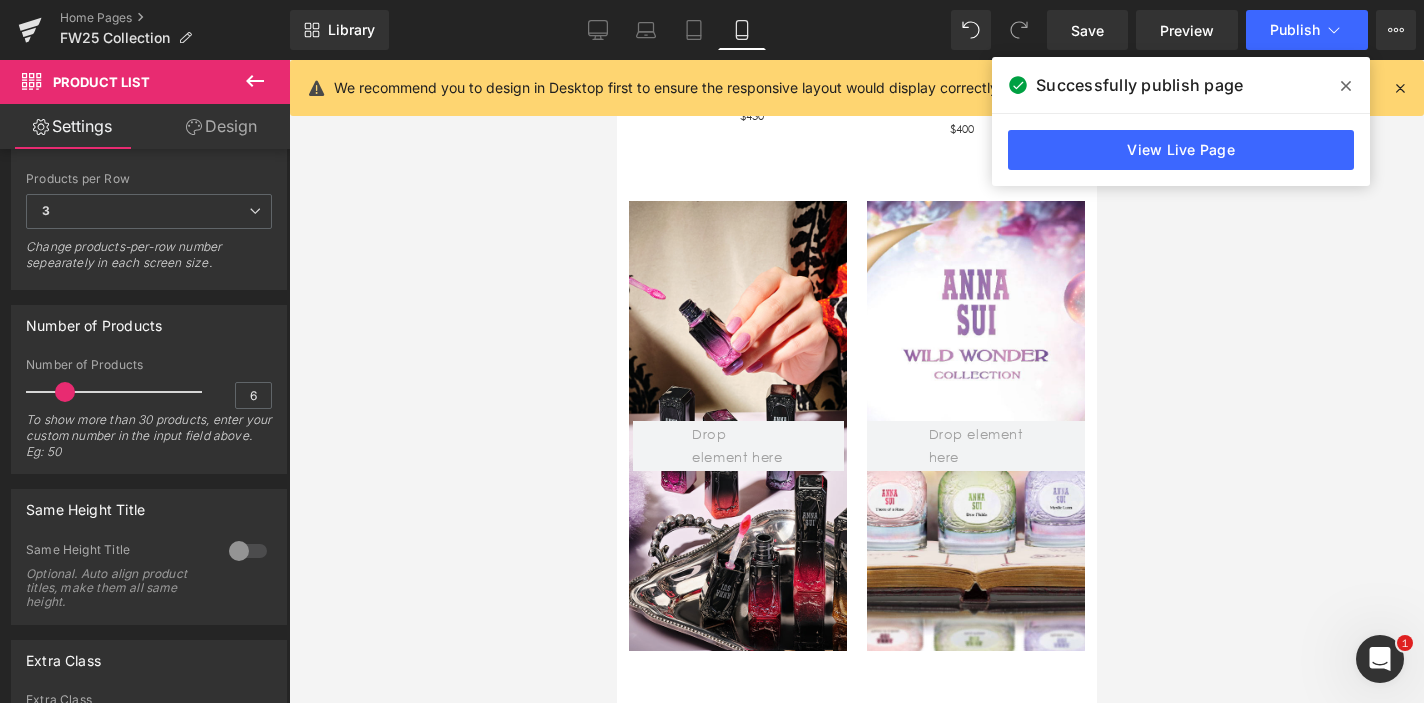 scroll, scrollTop: 5288, scrollLeft: 0, axis: vertical 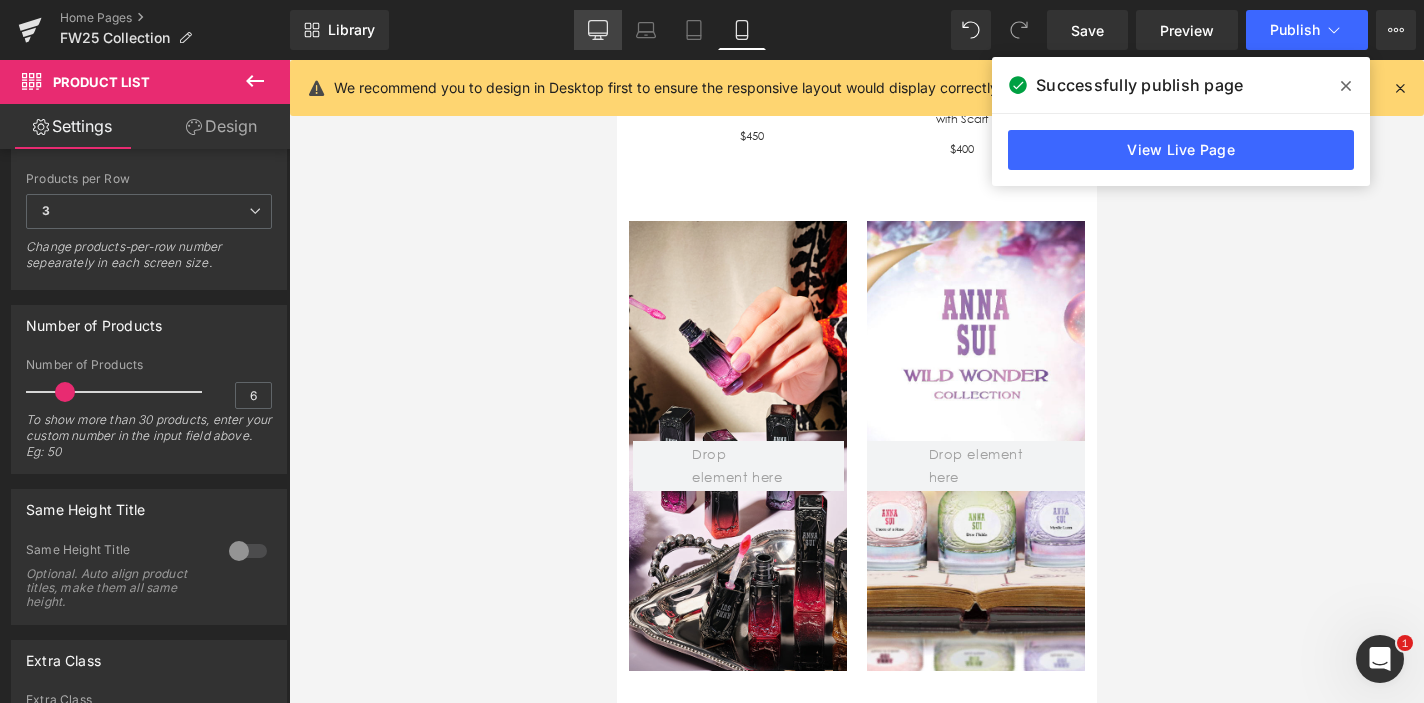 click on "Desktop" at bounding box center (598, 30) 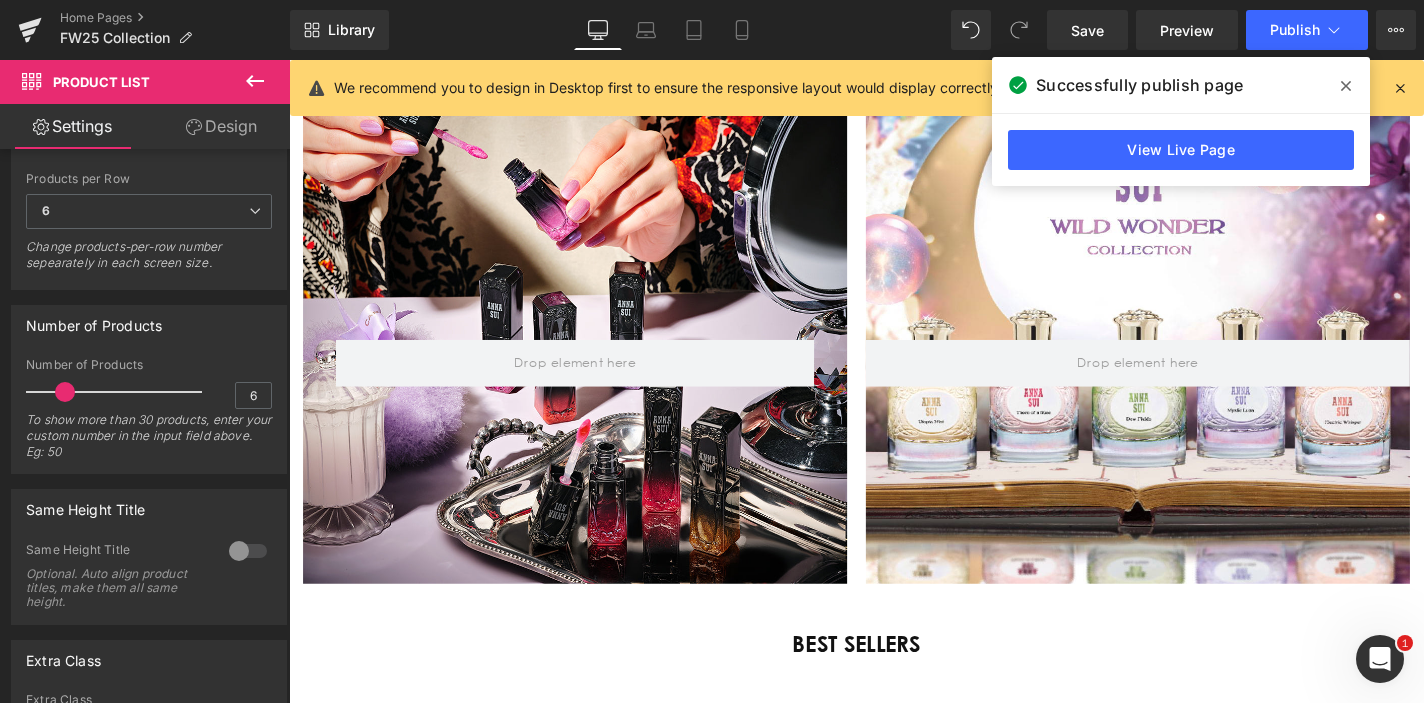 scroll, scrollTop: 4584, scrollLeft: 0, axis: vertical 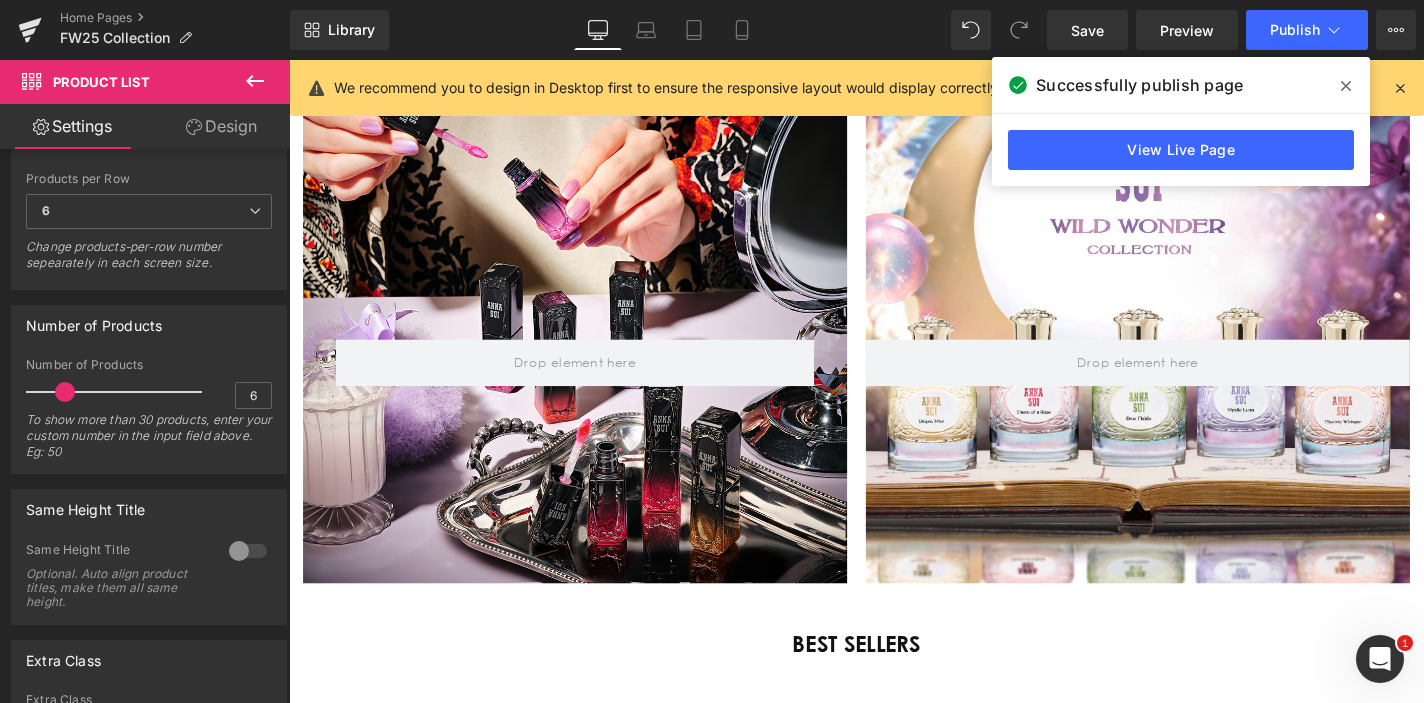 click 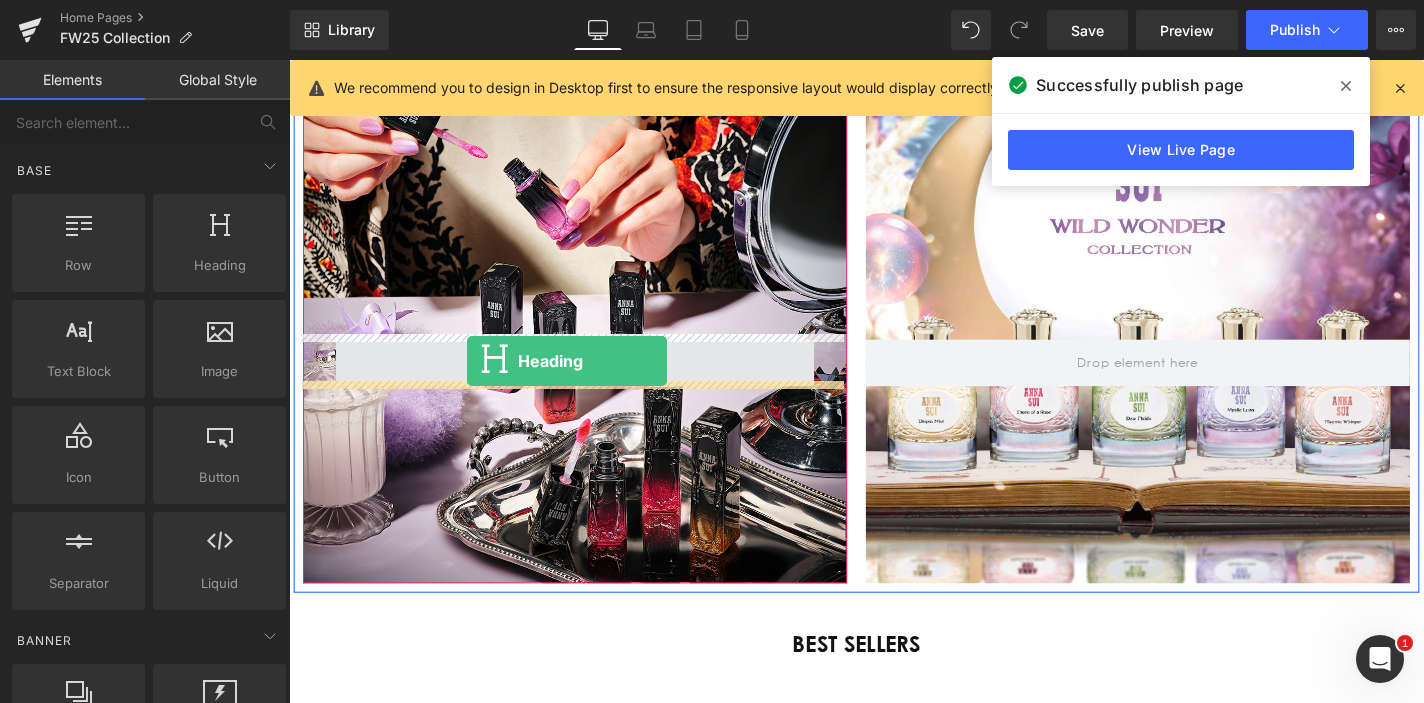 drag, startPoint x: 511, startPoint y: 299, endPoint x: 479, endPoint y: 381, distance: 88.02273 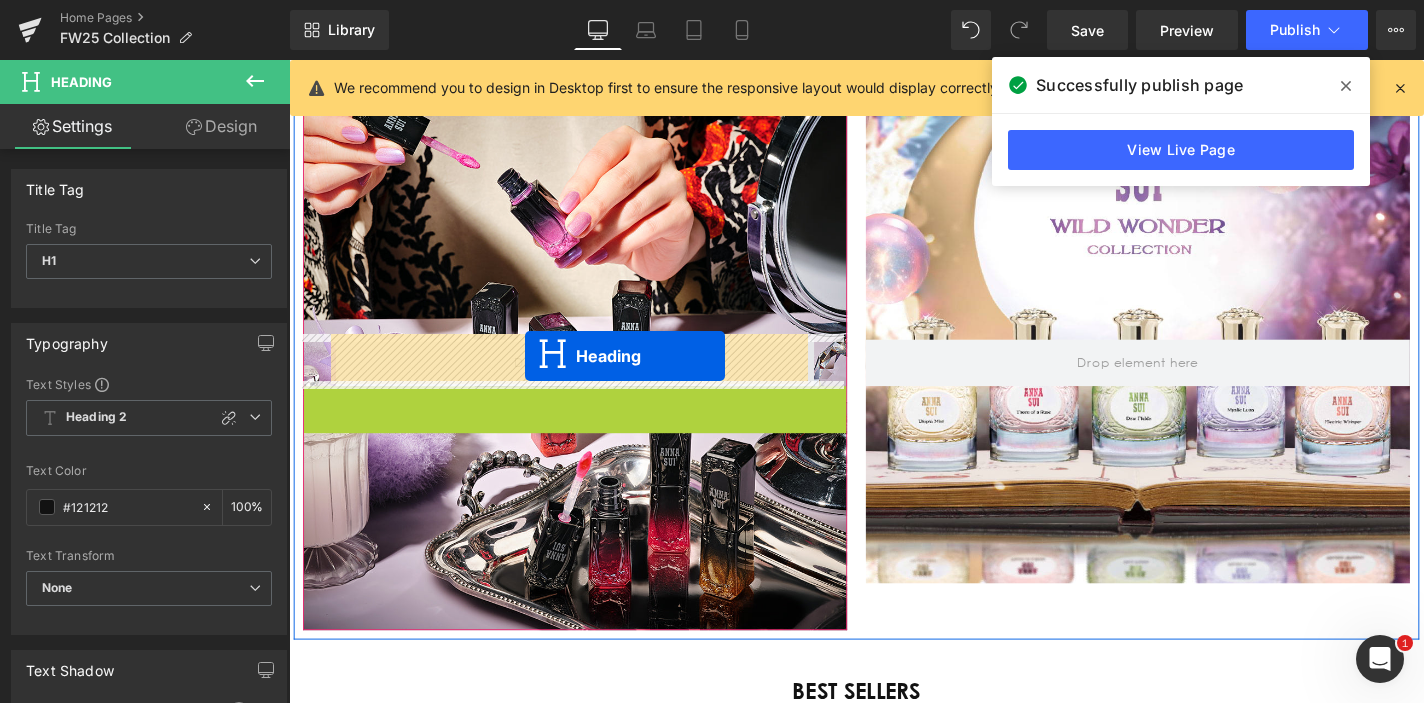 drag, startPoint x: 540, startPoint y: 418, endPoint x: 541, endPoint y: 375, distance: 43.011627 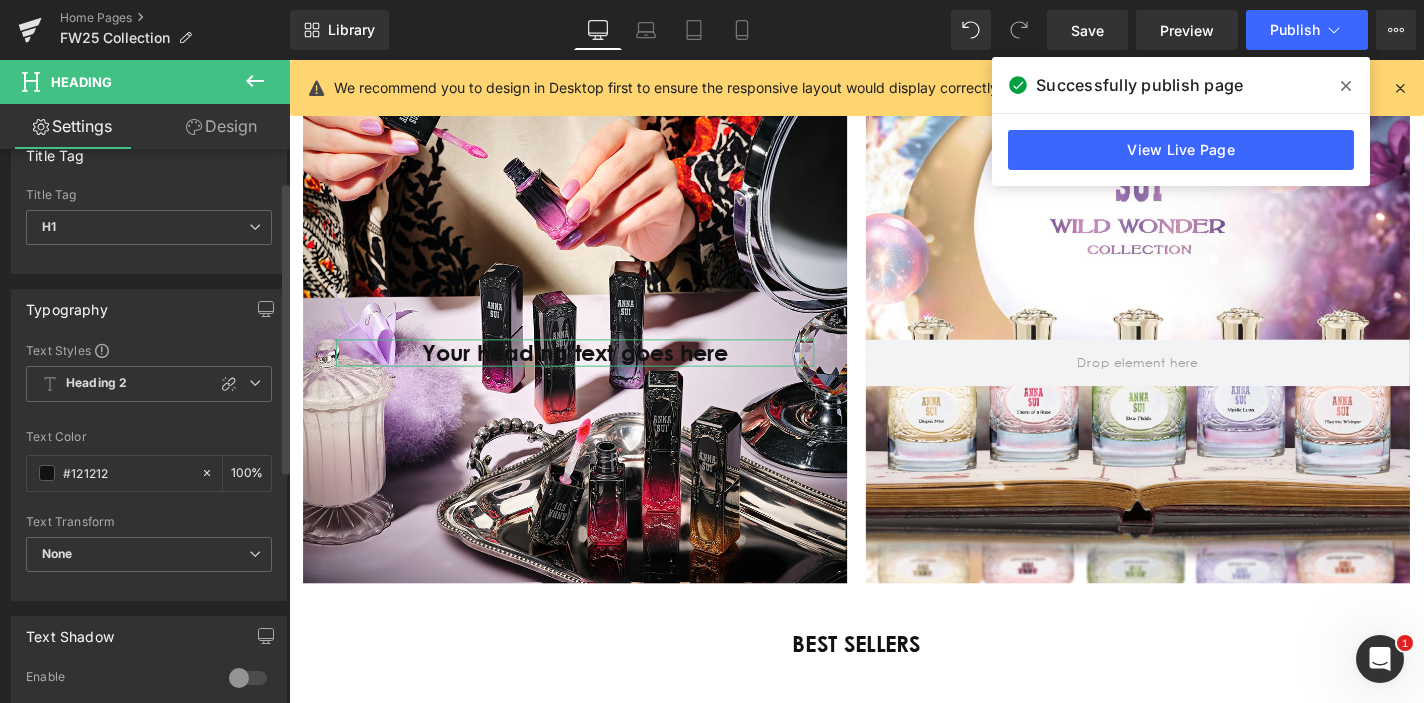 scroll, scrollTop: 0, scrollLeft: 0, axis: both 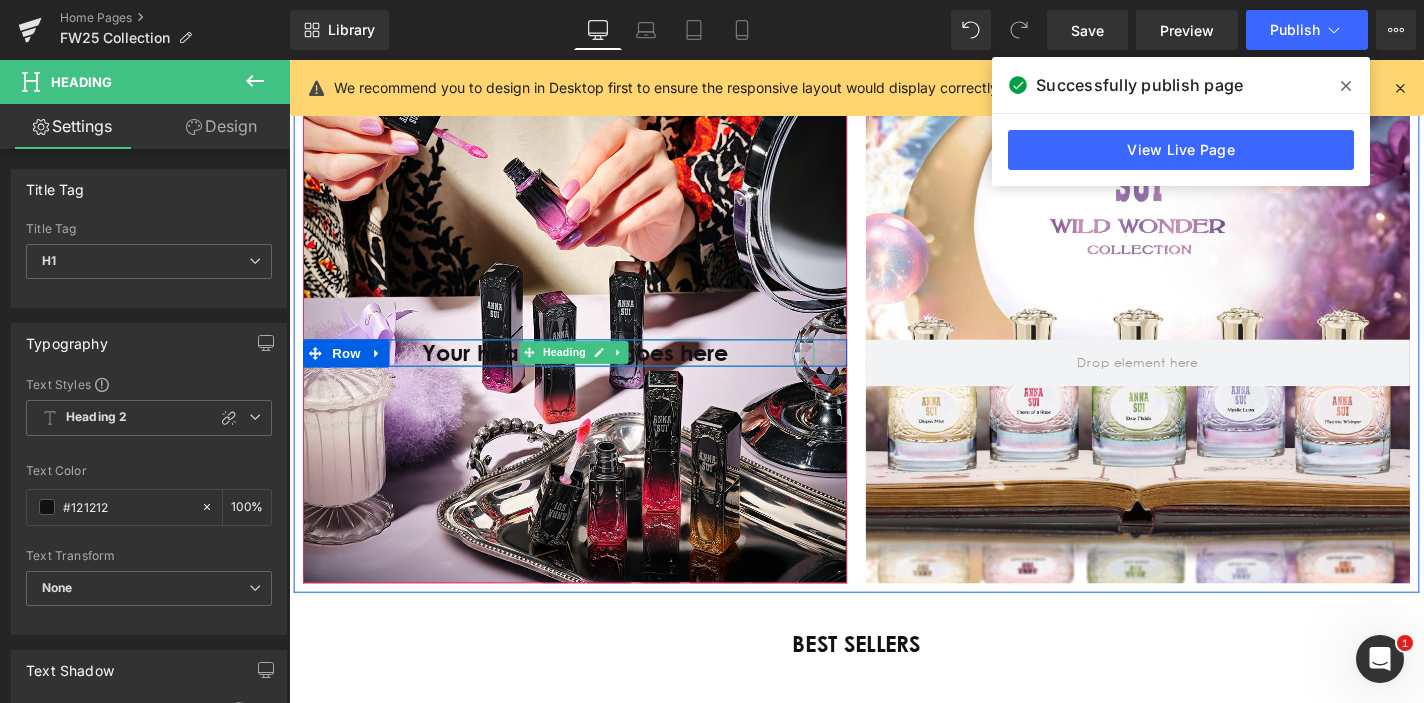 click on "Your heading text goes here" at bounding box center (594, 372) 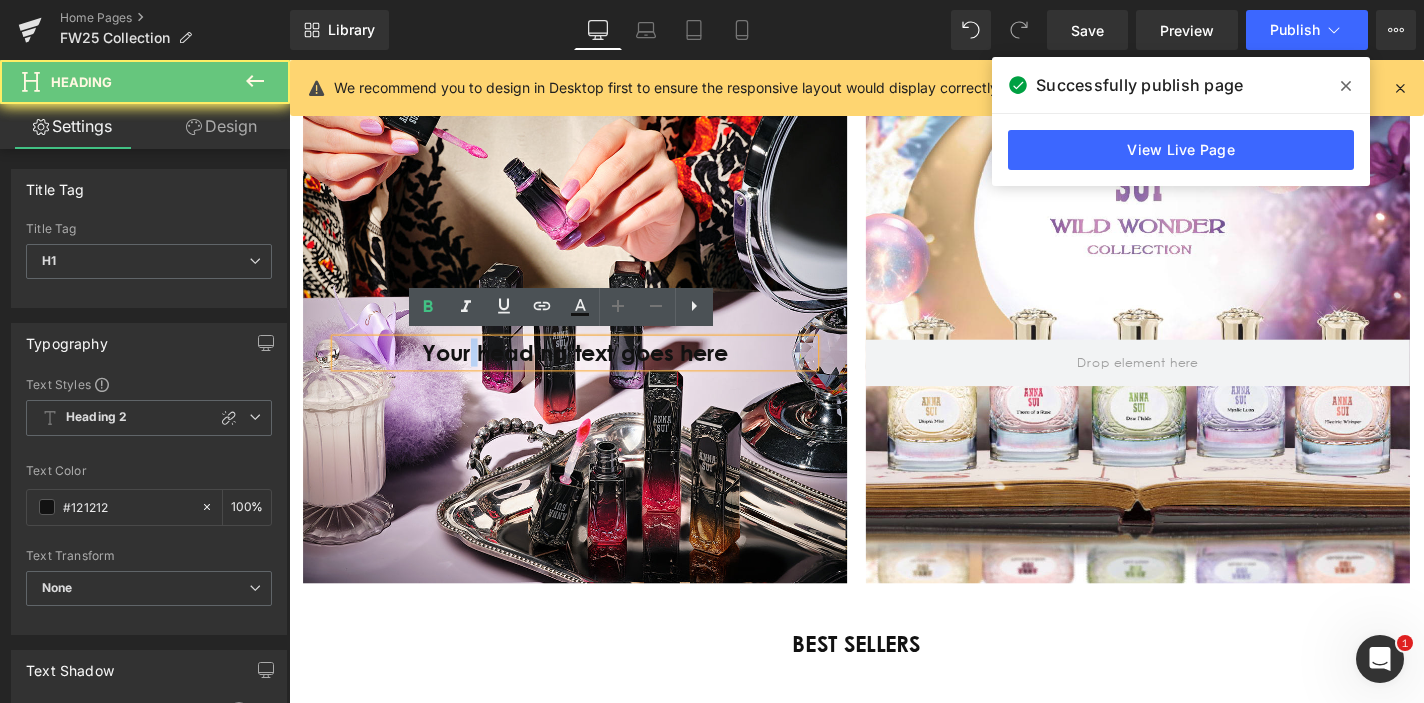 click on "Your heading text goes here" at bounding box center (594, 372) 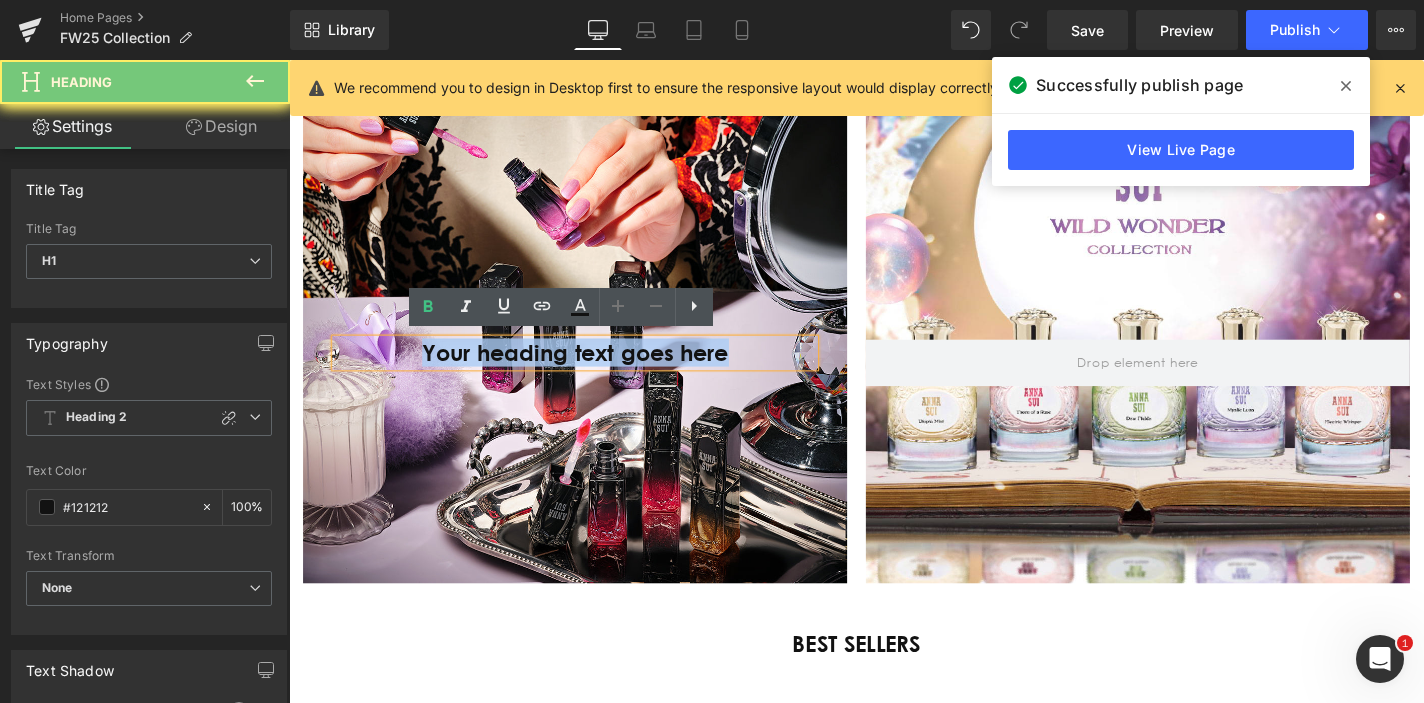 click on "Your heading text goes here" at bounding box center [594, 372] 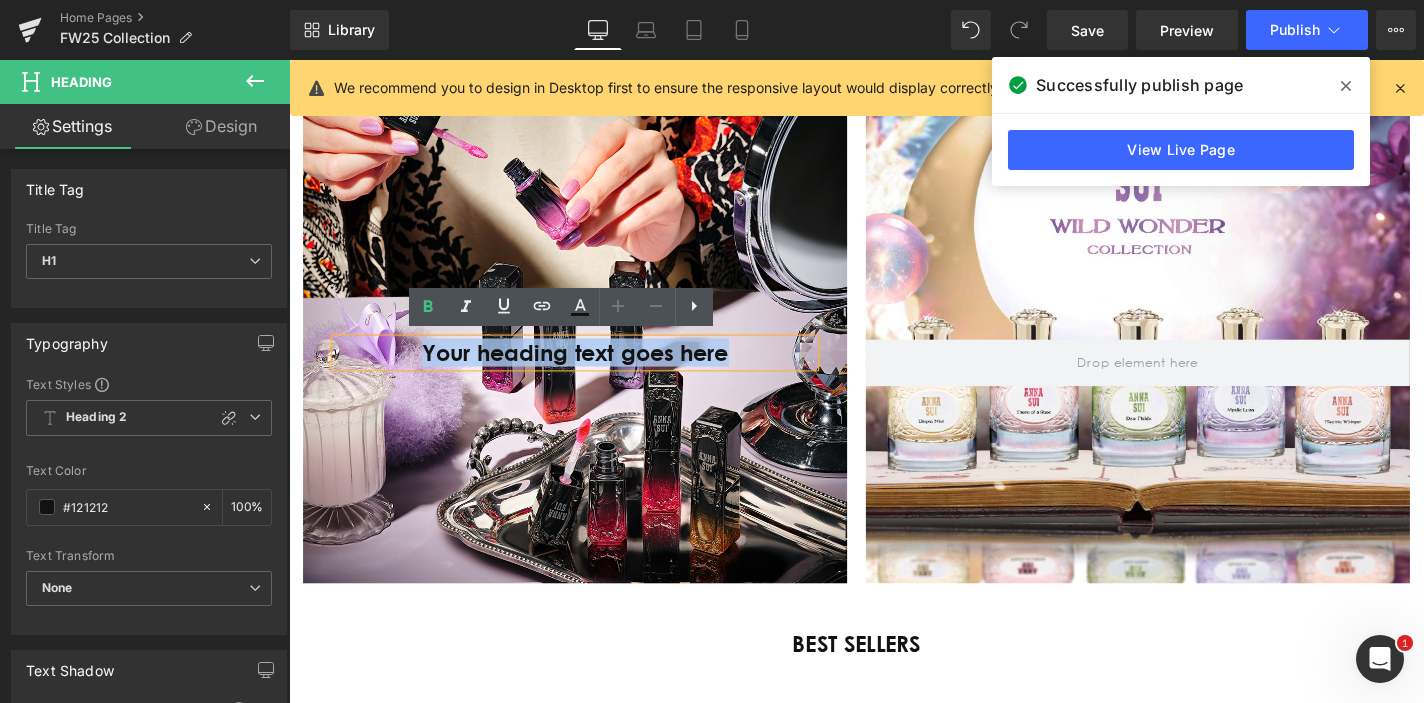 type 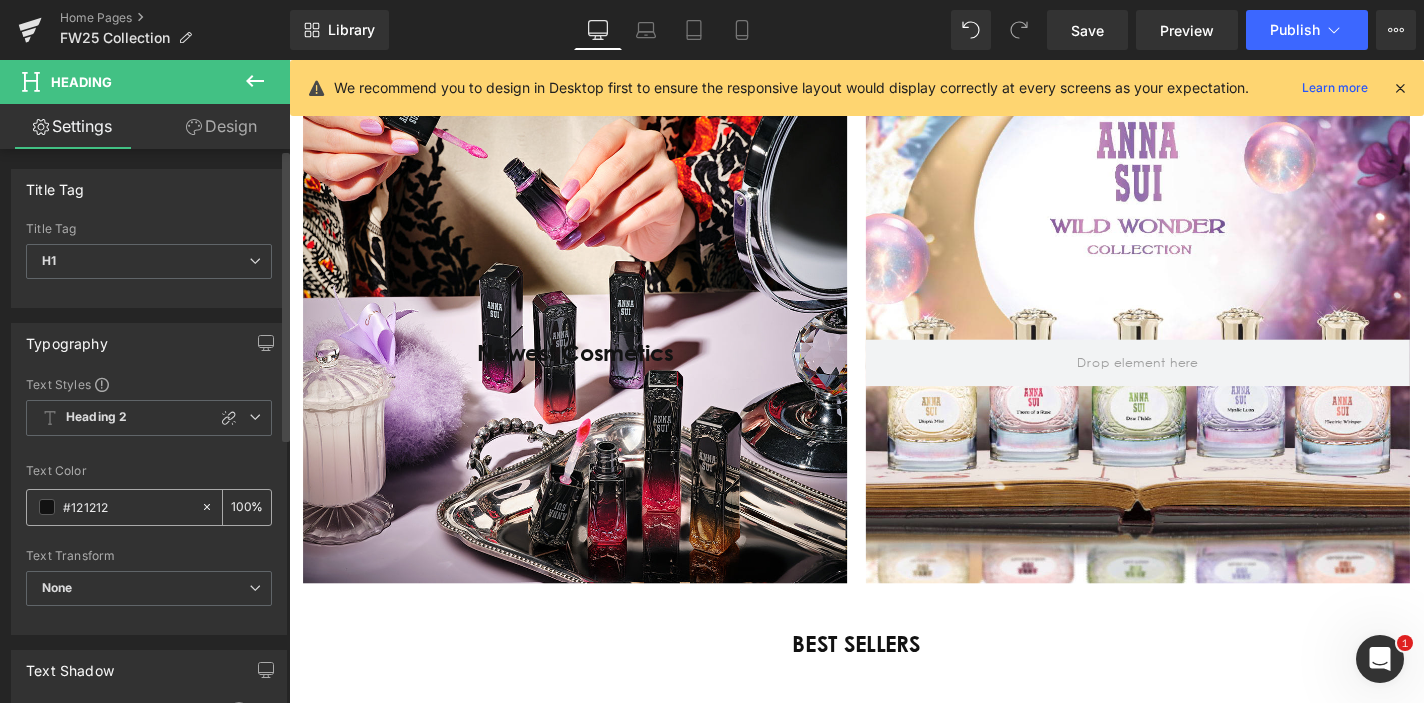 click at bounding box center (47, 507) 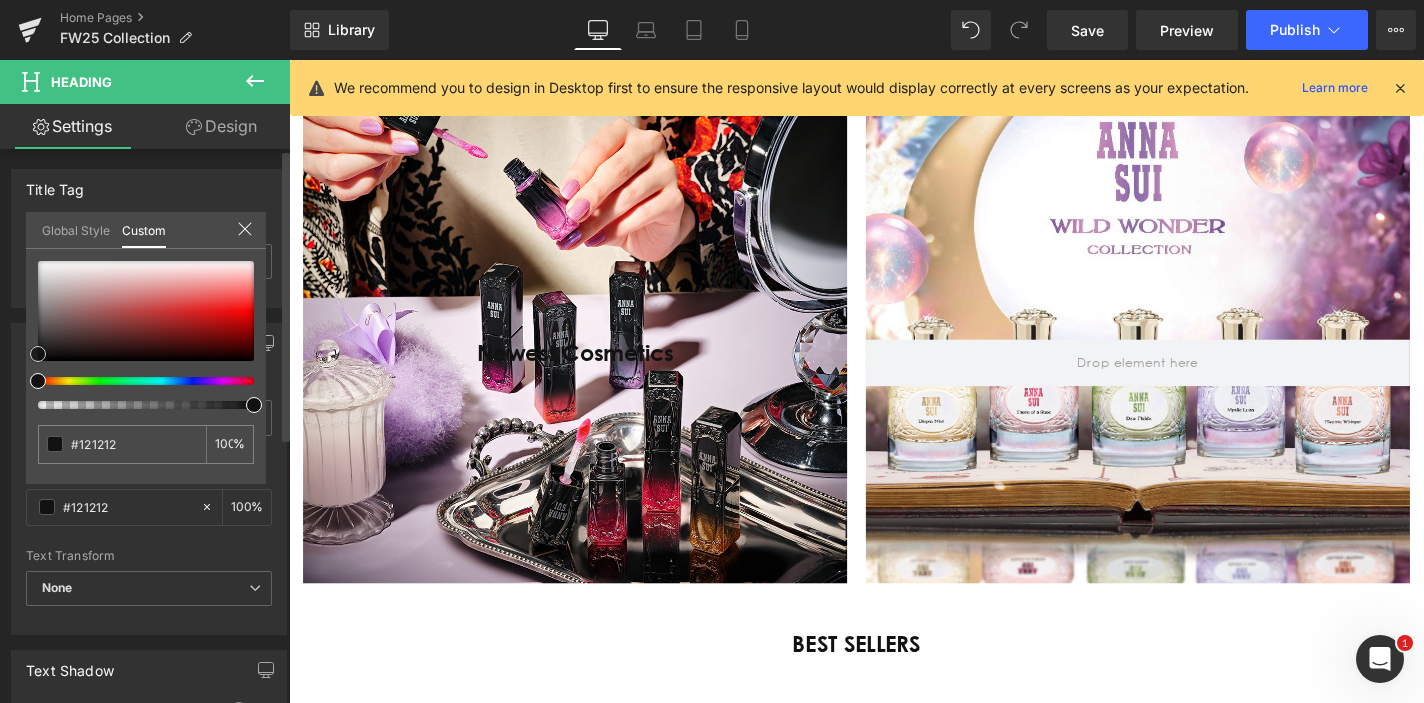 type on "#141414" 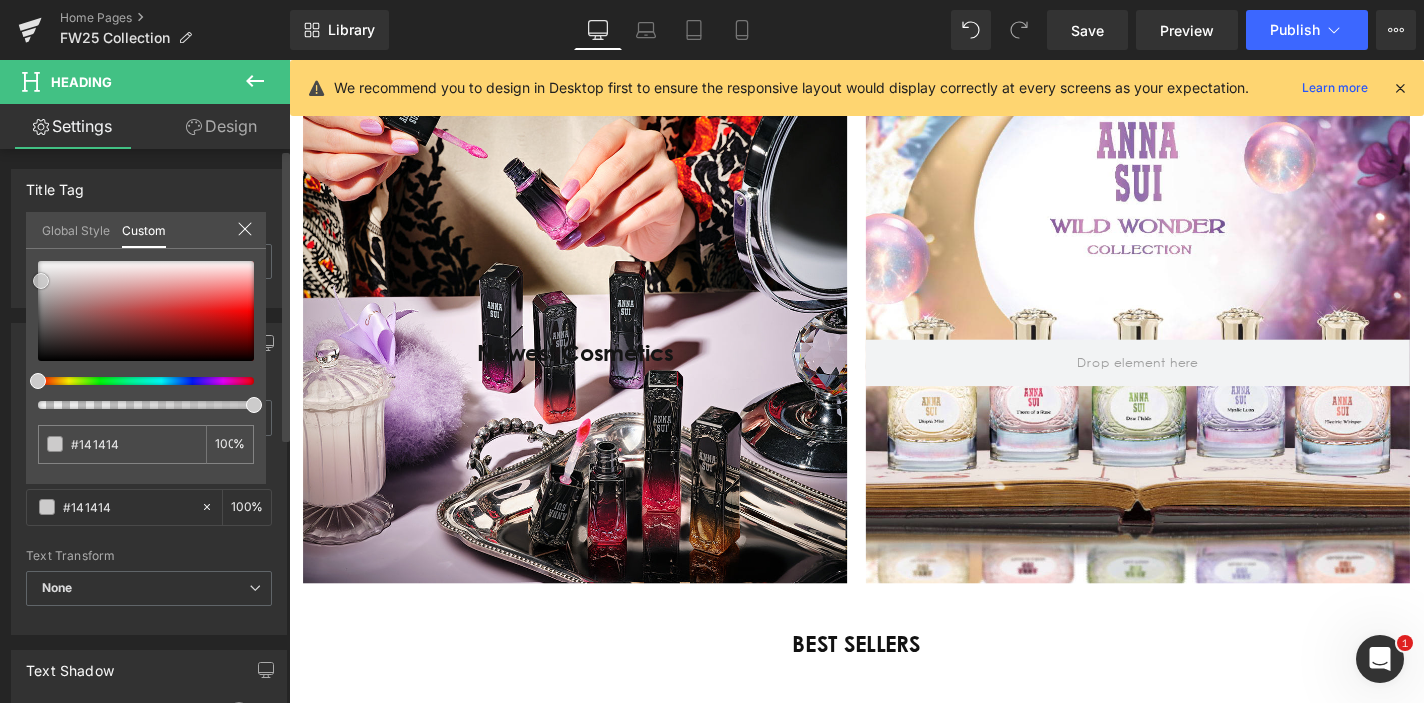 type on "#b5b4b4" 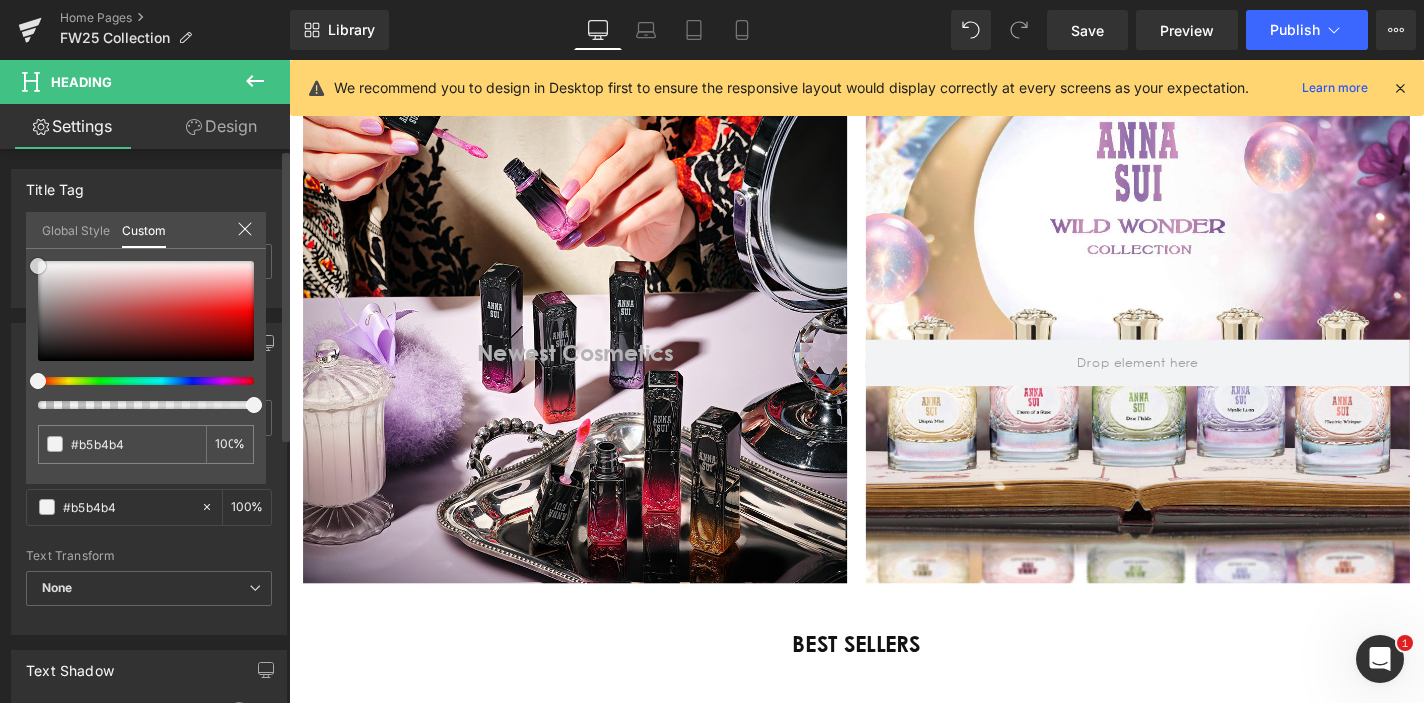 type on "#f2f2f2" 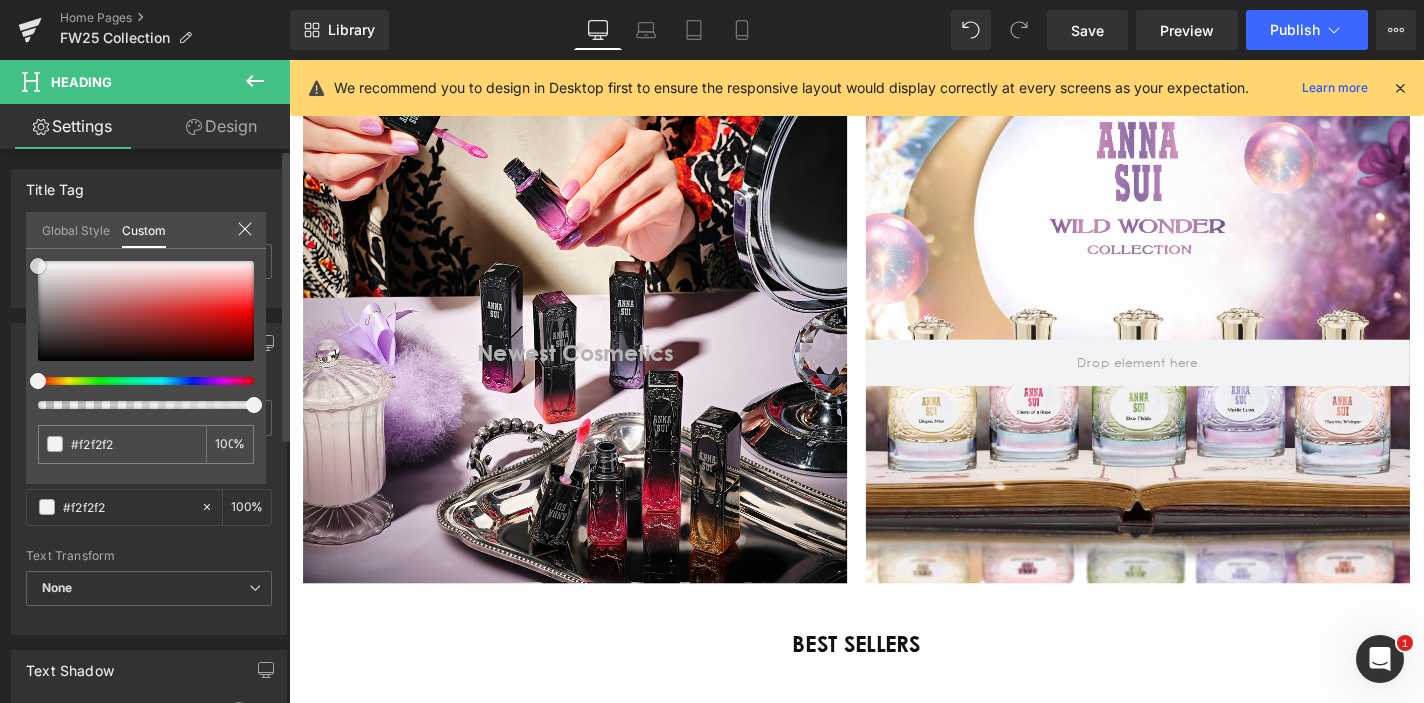 type on "#ffffff" 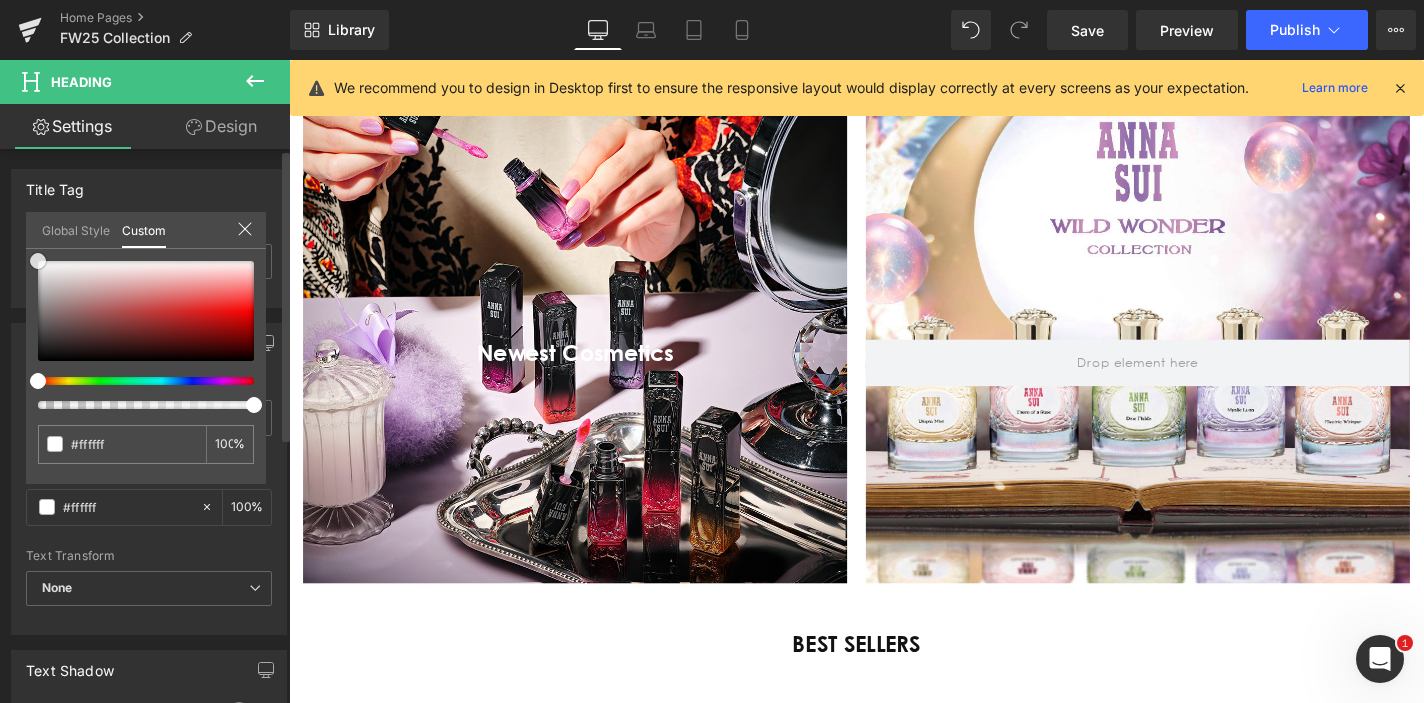drag, startPoint x: 41, startPoint y: 353, endPoint x: 24, endPoint y: 219, distance: 135.07405 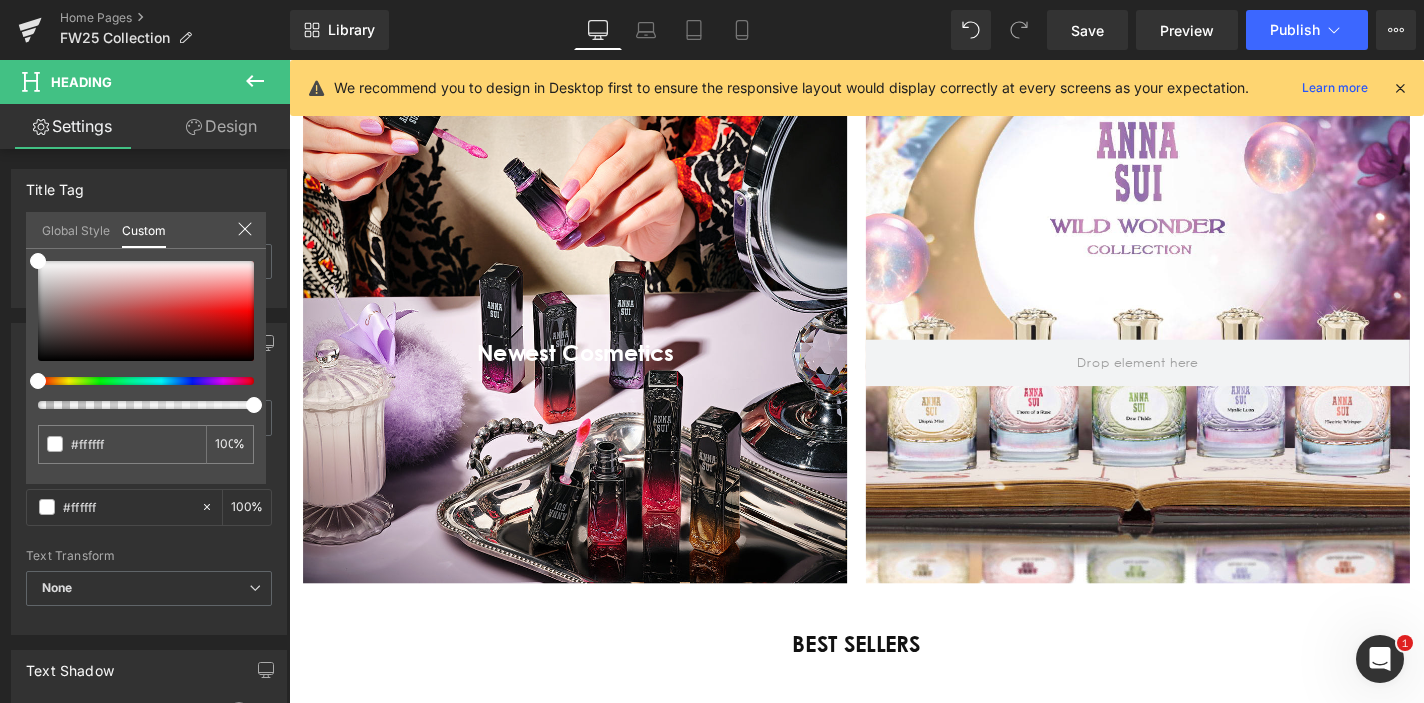 click on "Skip to content
For the month of July, enjoy a FREE Summer Radiance Set with any $250 purchase!
Free shipping on all U.S. orders $150+
NEW ARRIVALS
NEW ARRIVALS" at bounding box center (894, -1093) 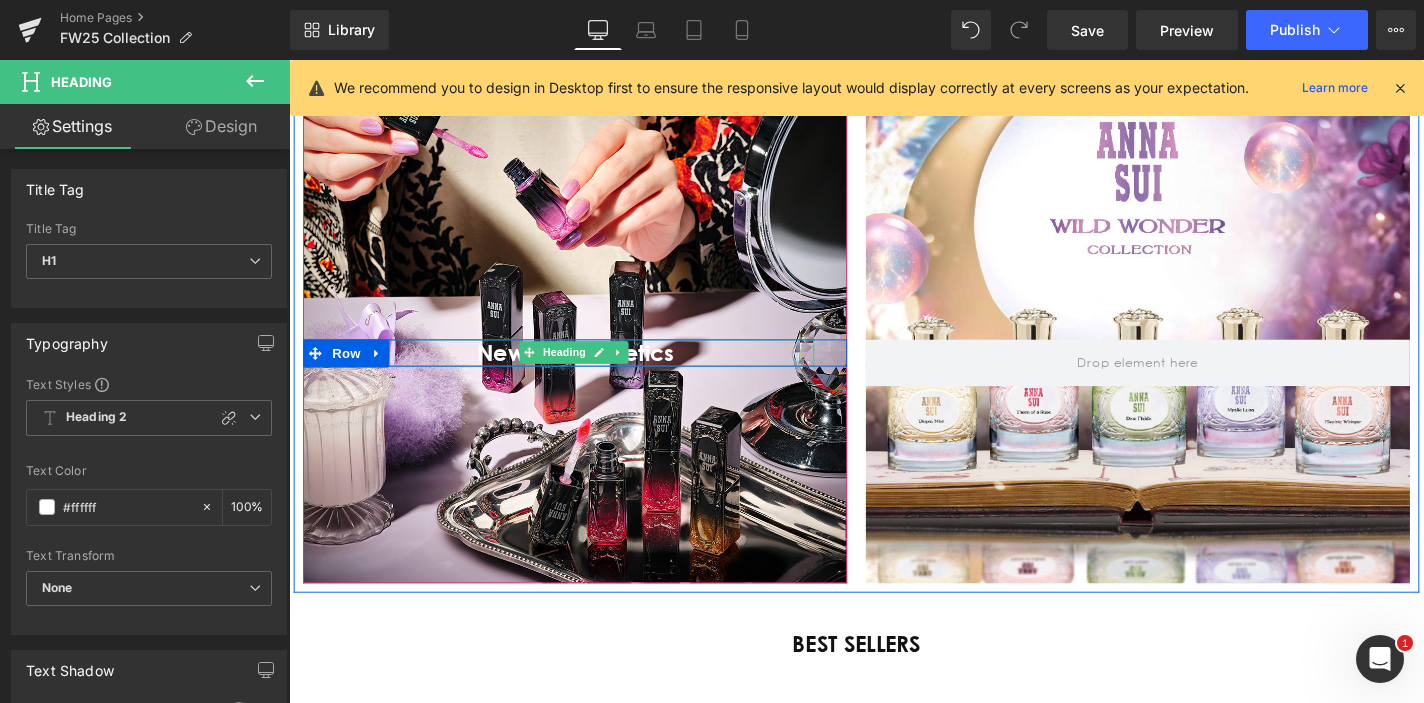 click on "Newest Cosmetics" at bounding box center [594, 372] 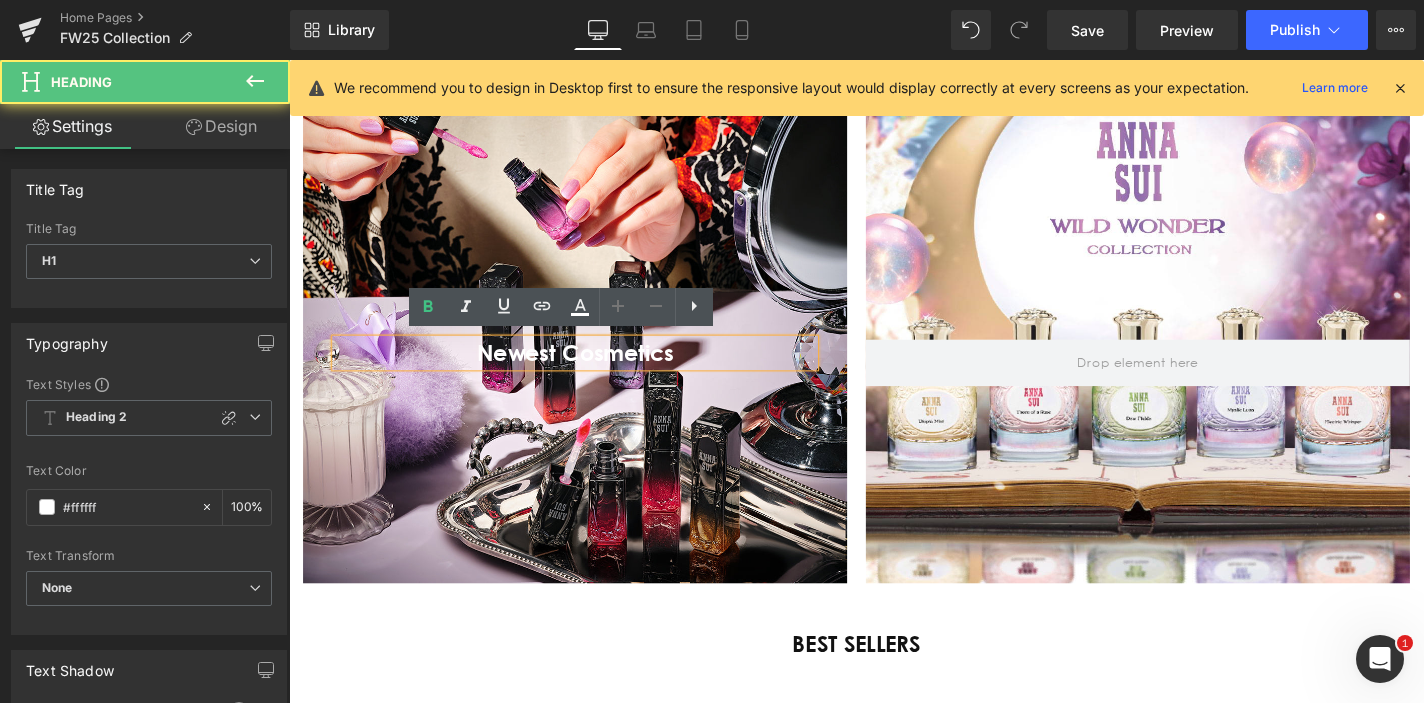 click on "Newest Cosmetics" at bounding box center (594, 372) 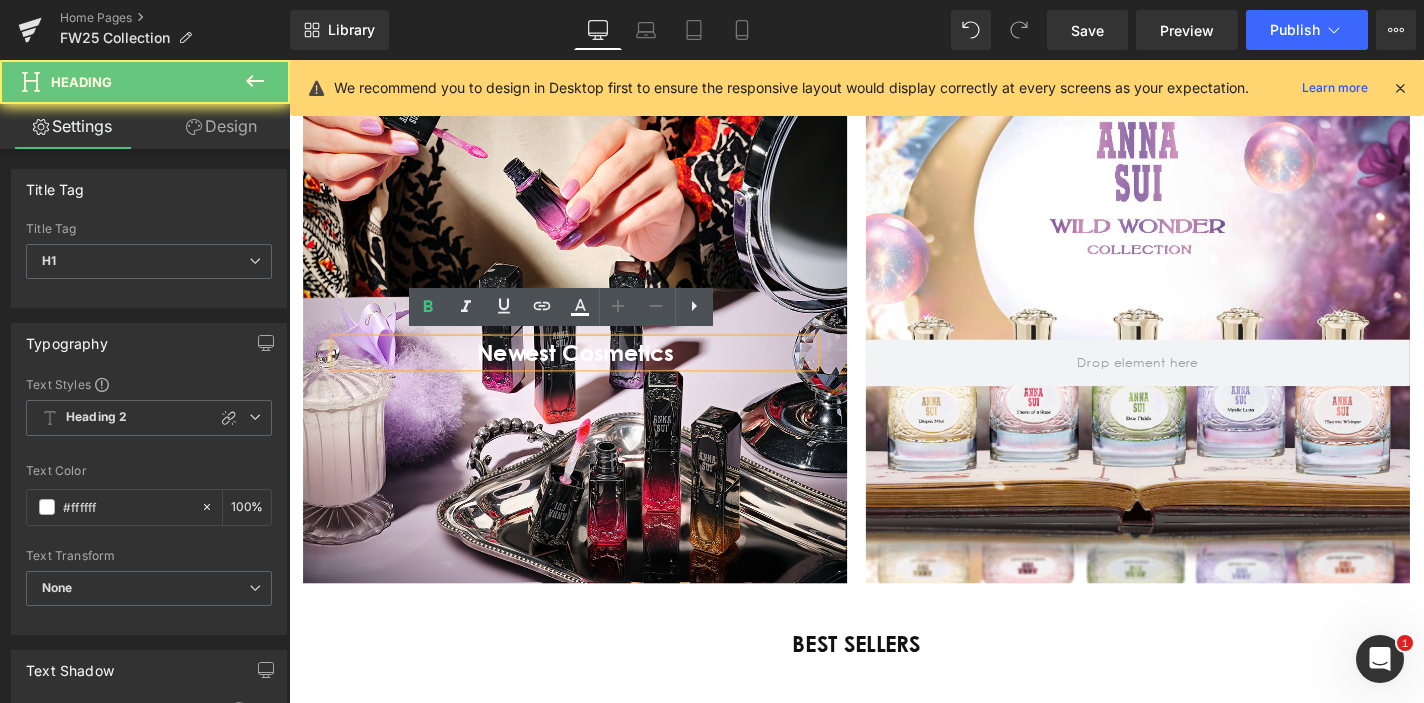 click on "Newest Cosmetics" at bounding box center (594, 372) 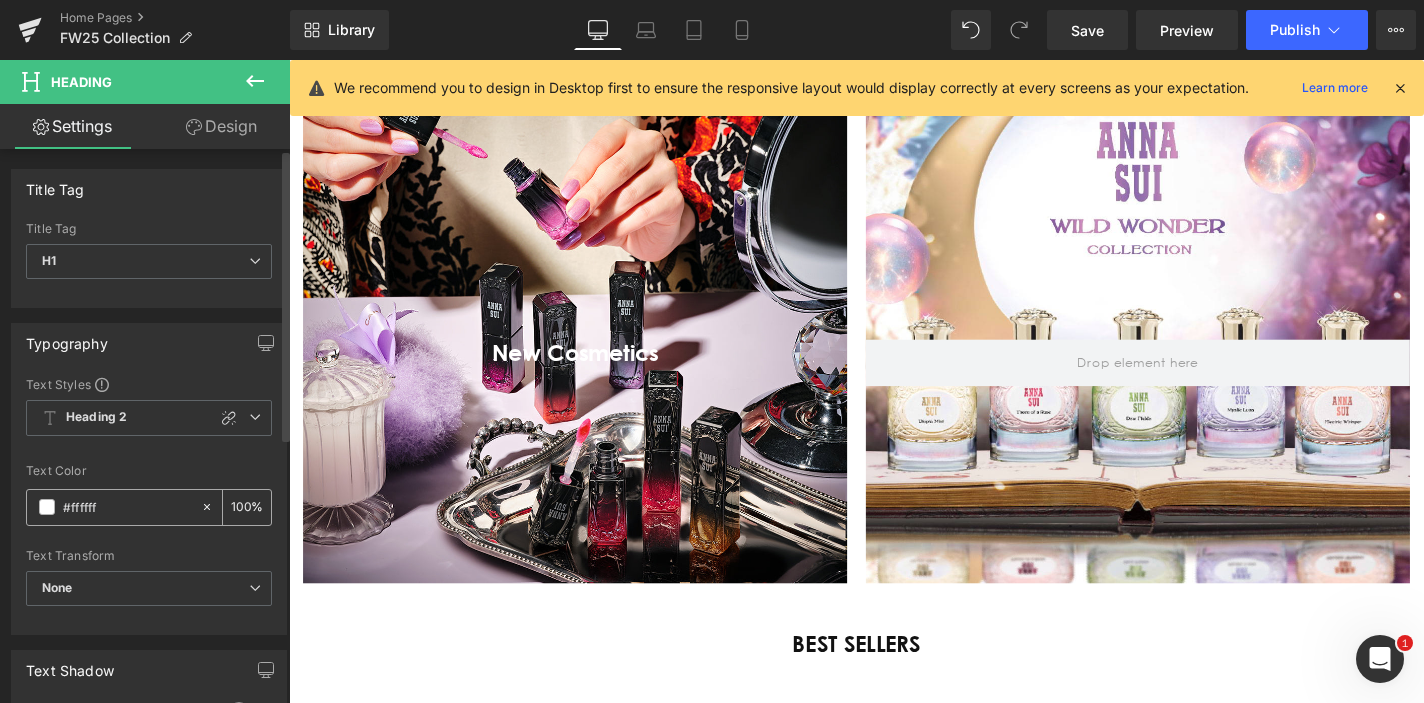 click at bounding box center (47, 507) 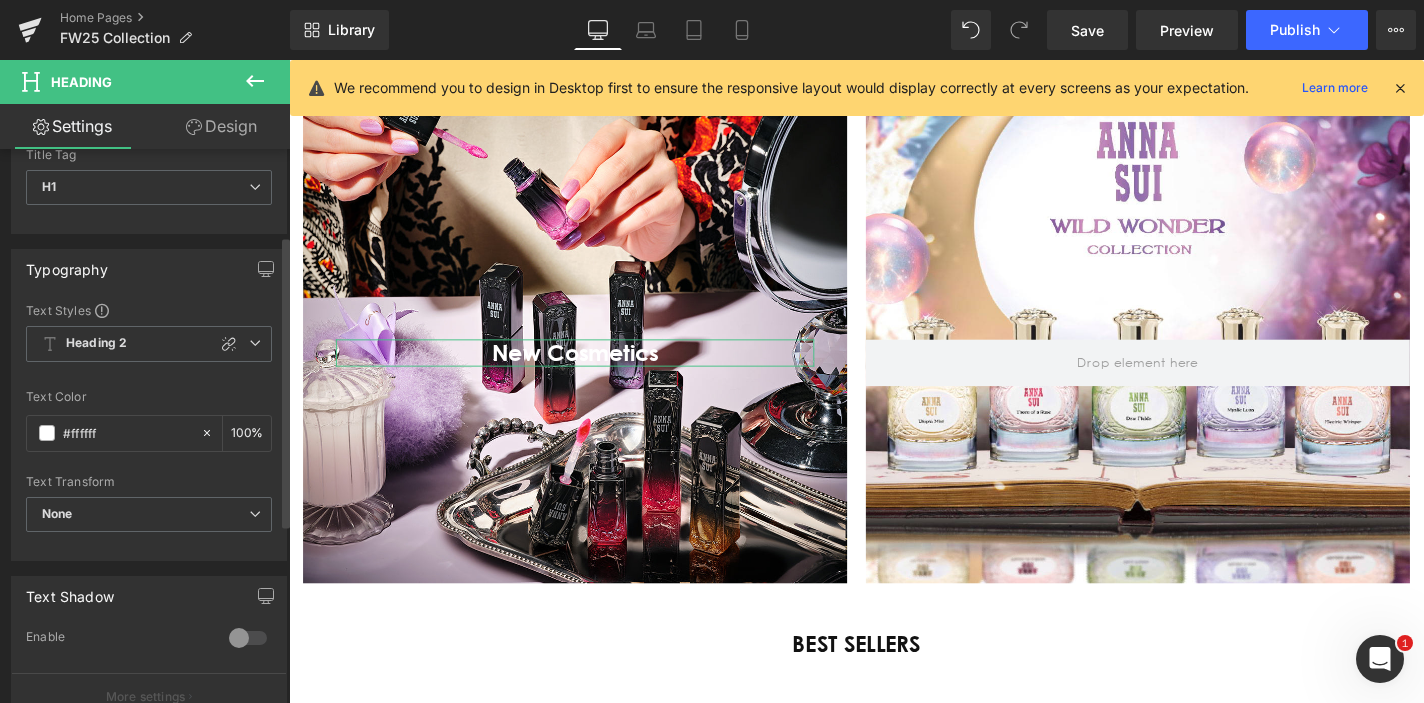 scroll, scrollTop: 170, scrollLeft: 0, axis: vertical 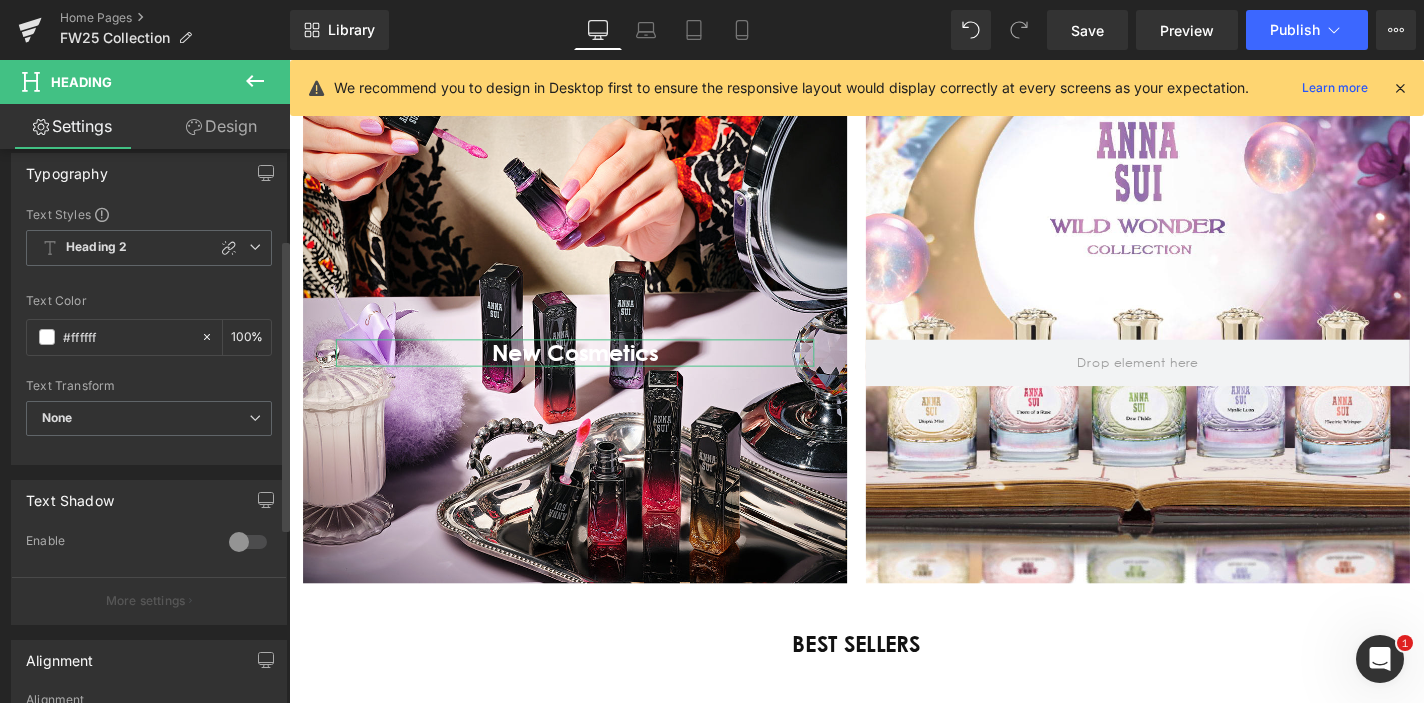 click at bounding box center (248, 542) 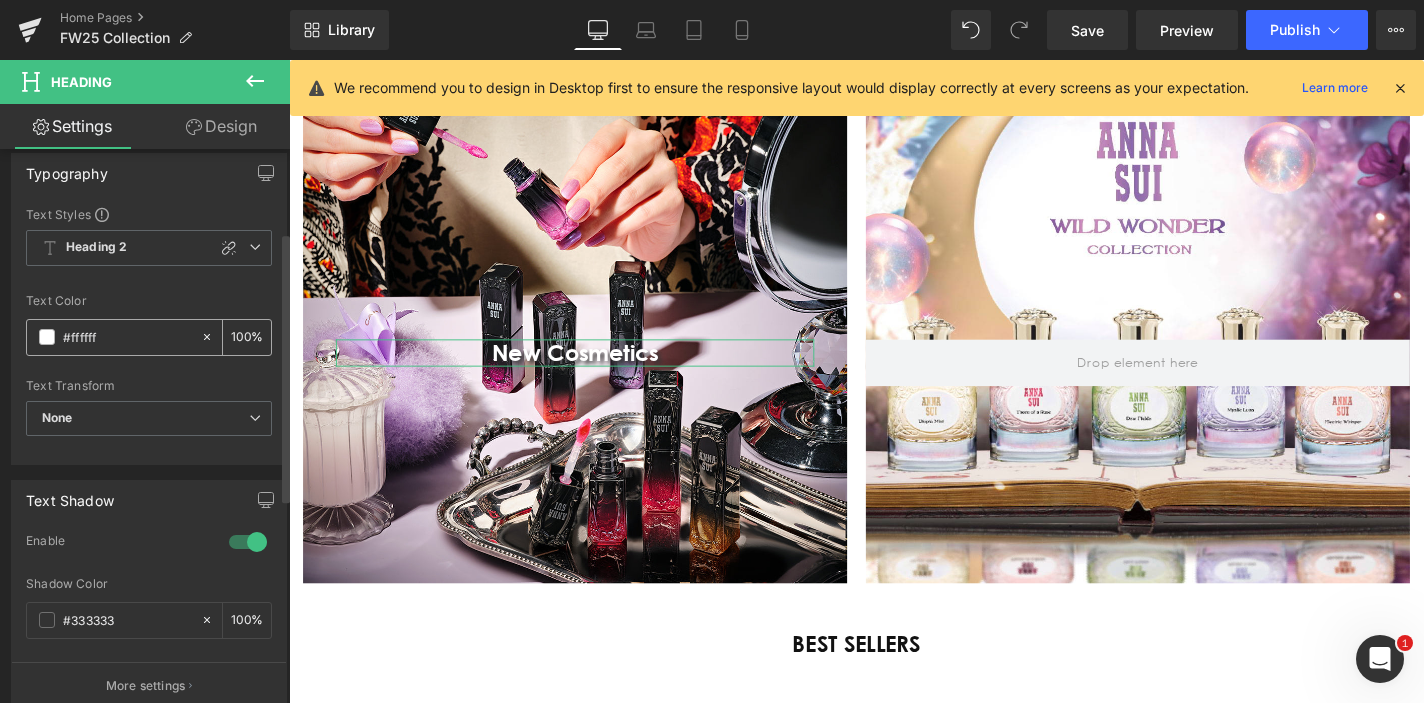 click at bounding box center [47, 337] 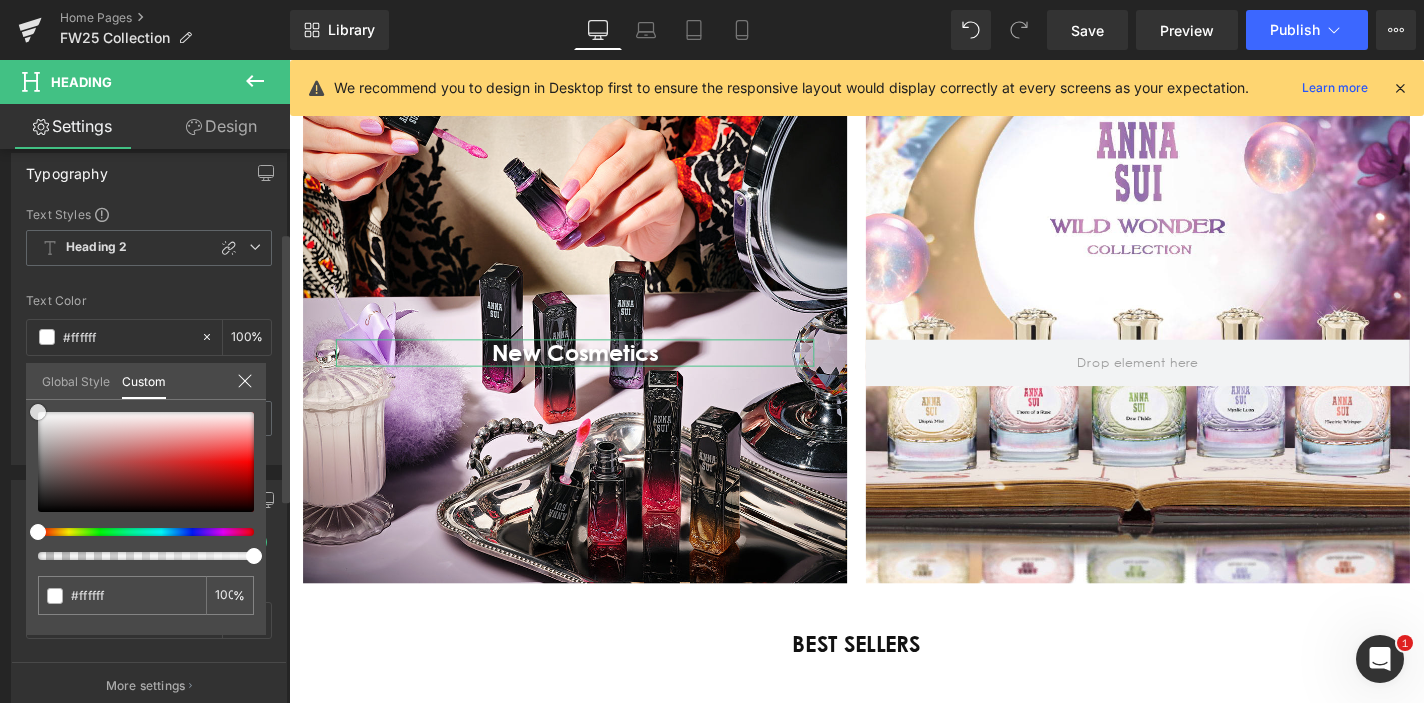 click at bounding box center [146, 462] 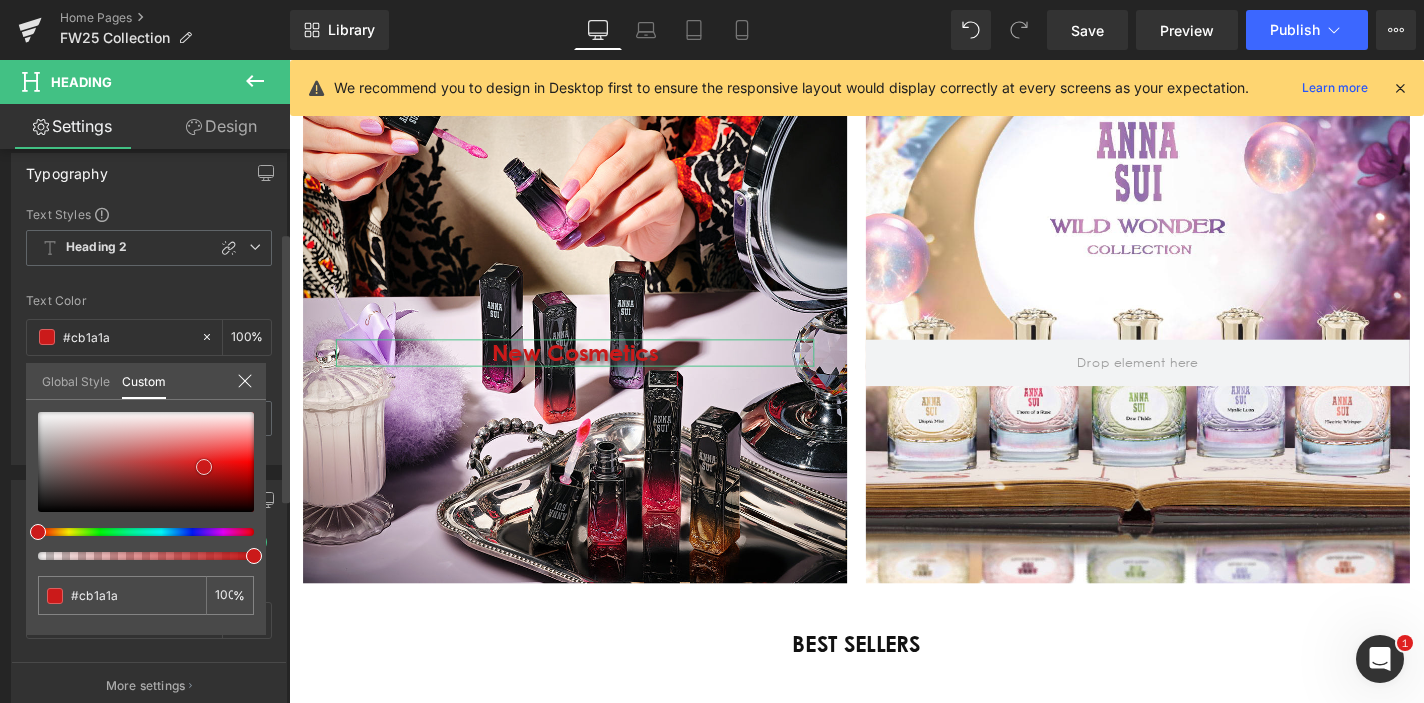 click at bounding box center [146, 462] 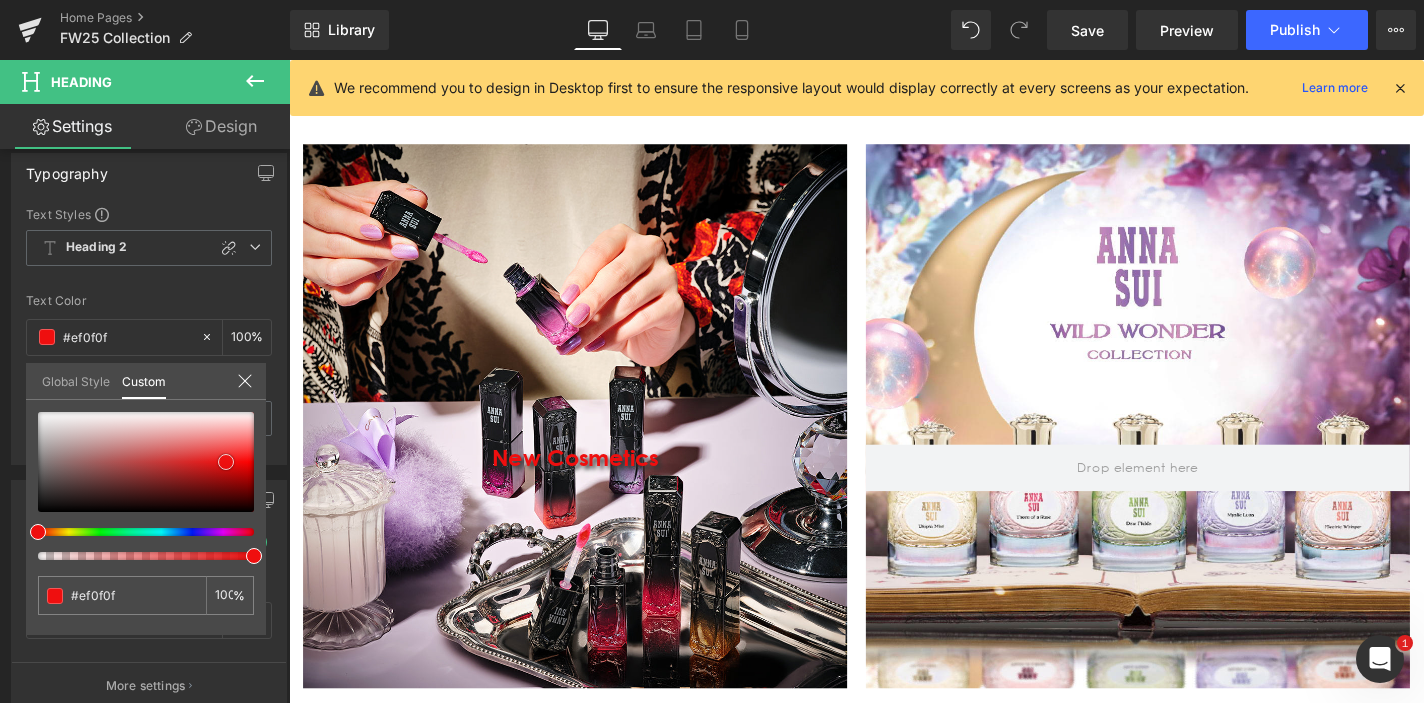 scroll, scrollTop: 4429, scrollLeft: 0, axis: vertical 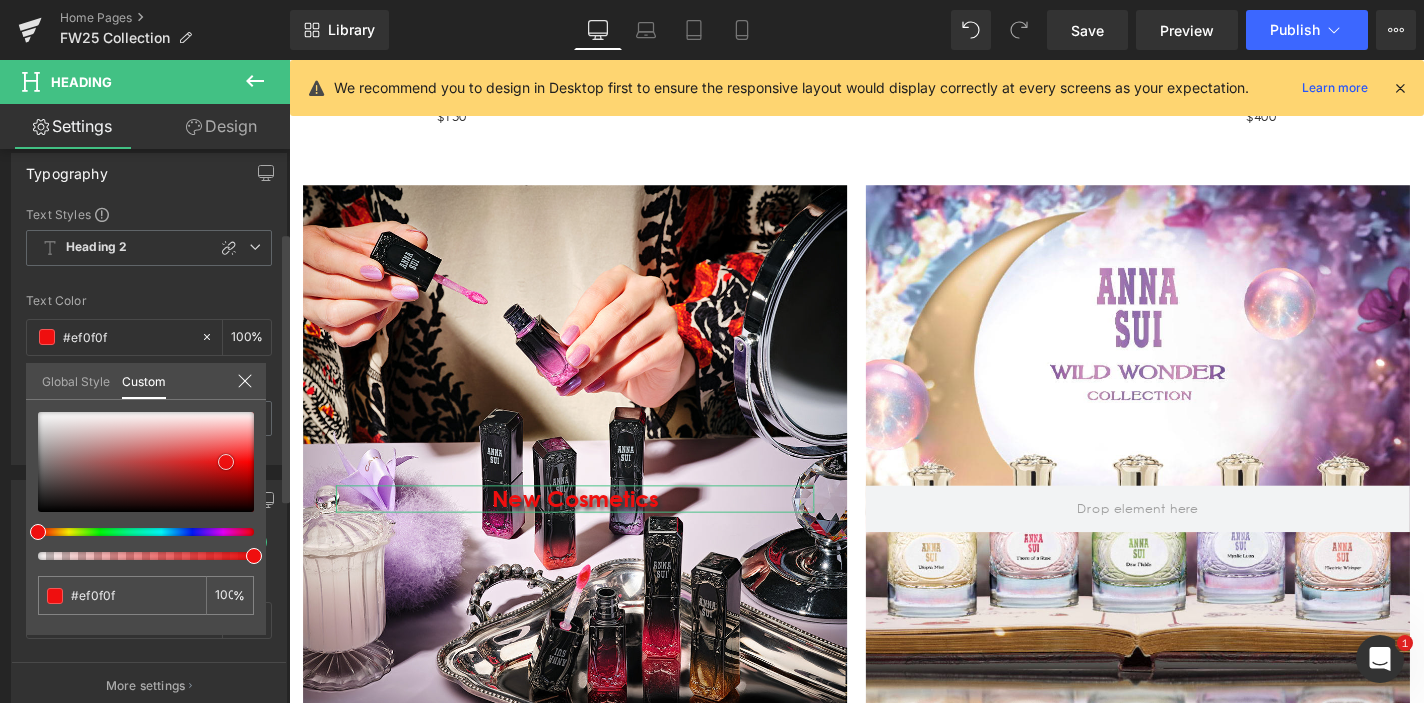 type on "#9f2121" 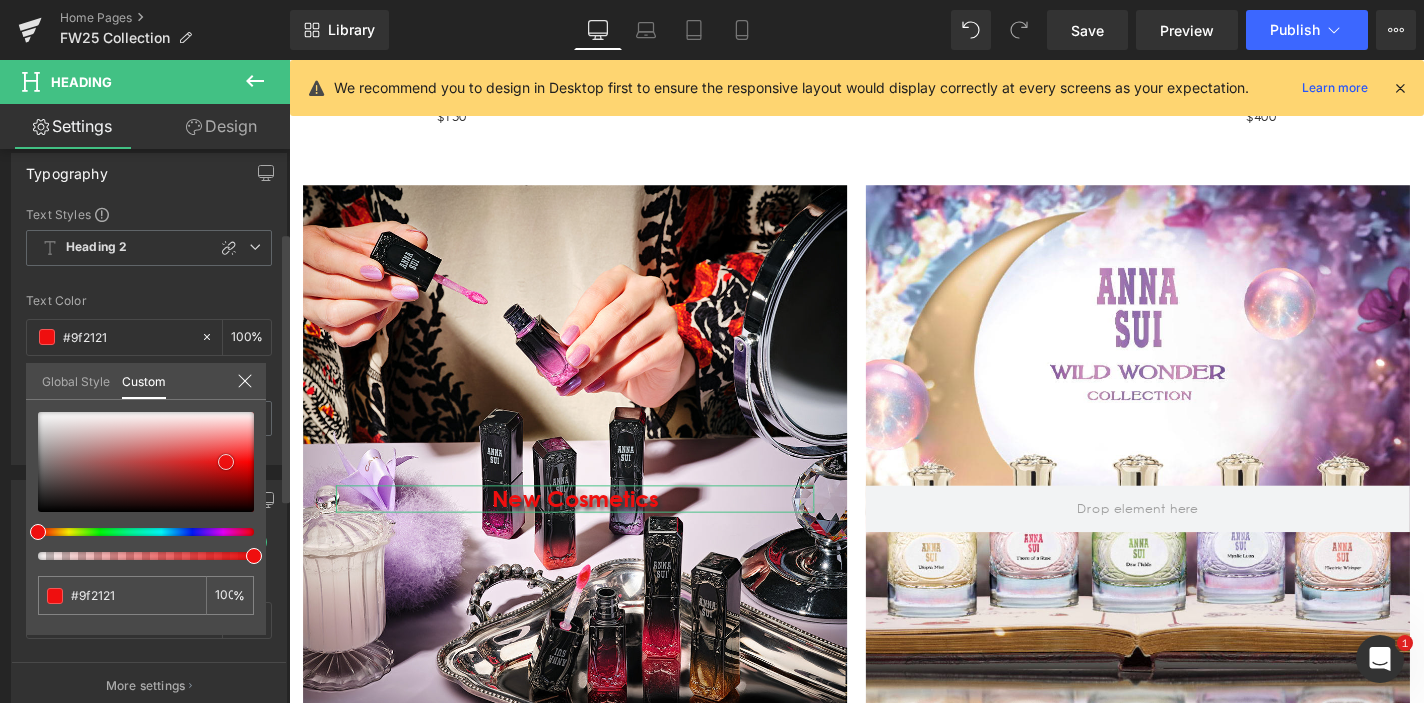 type on "#9c2020" 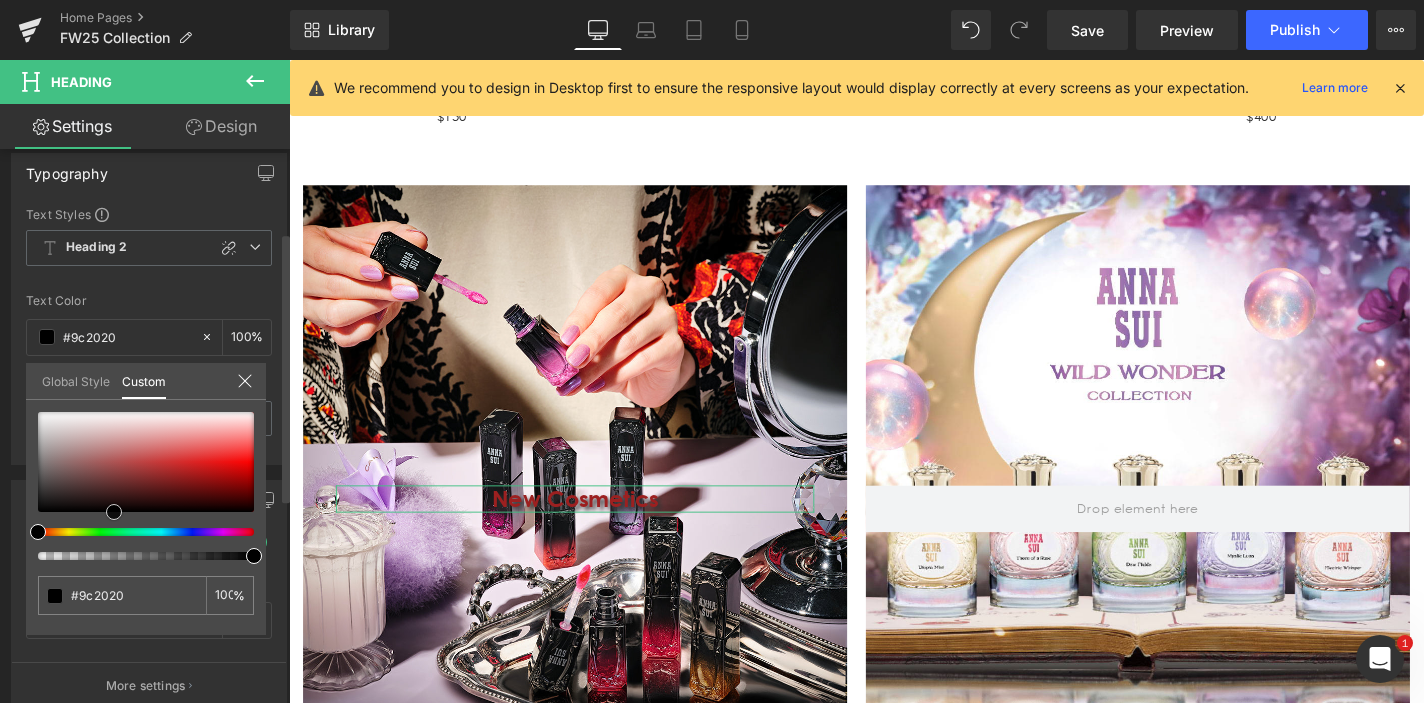 type on "#000000" 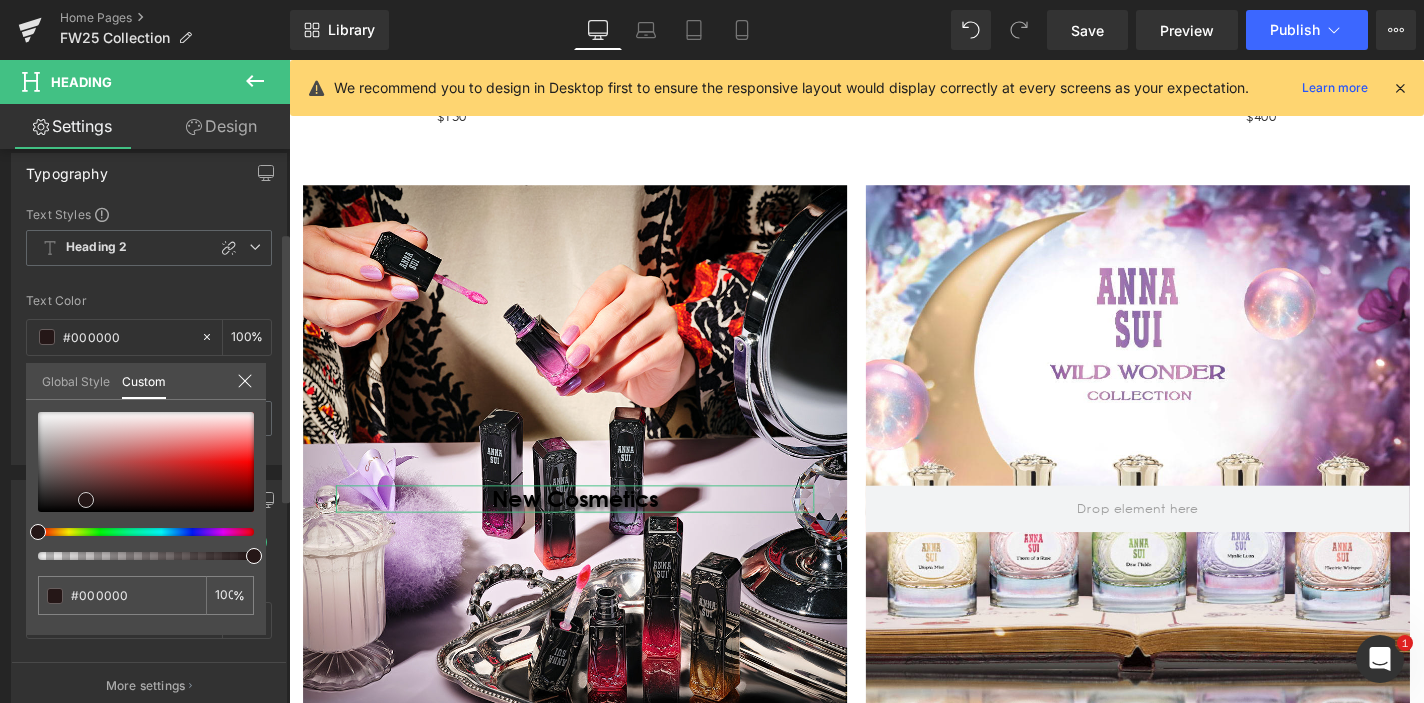 type on "#120b0b" 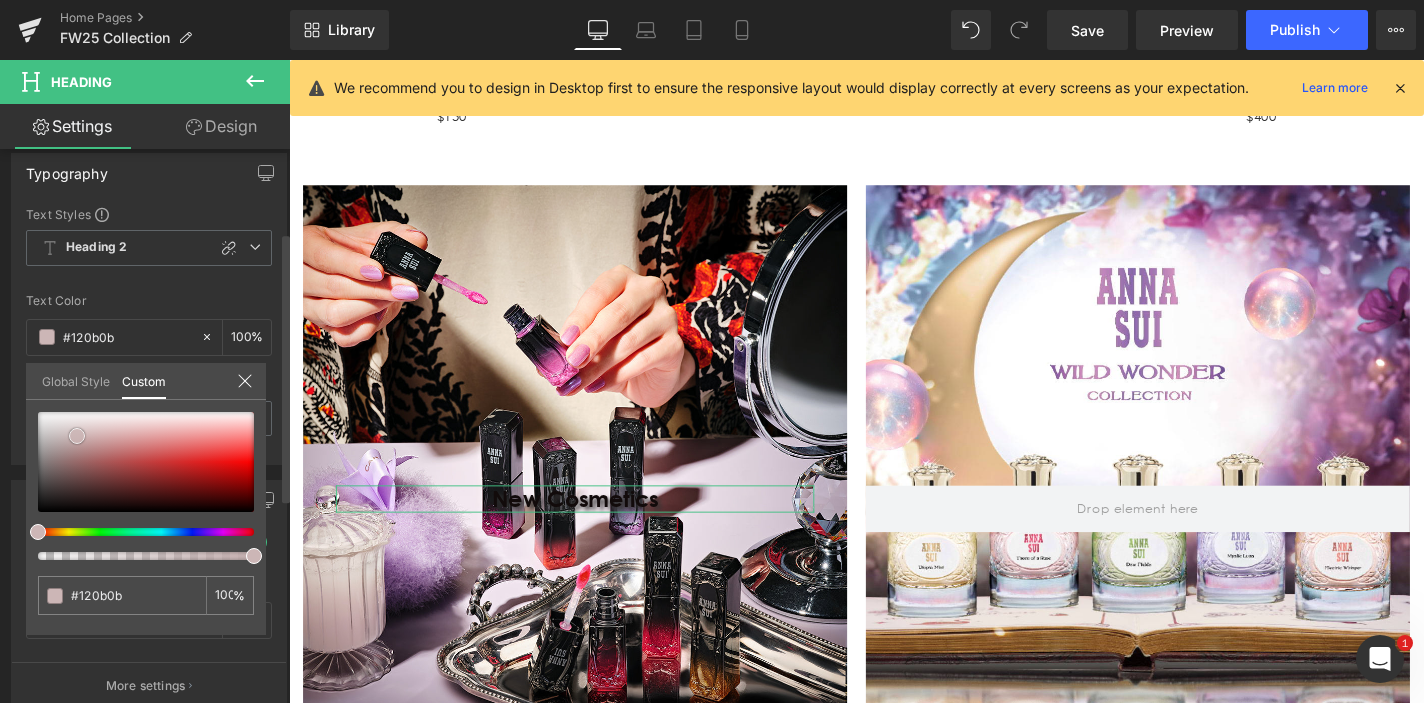 type on "#ba9a9a" 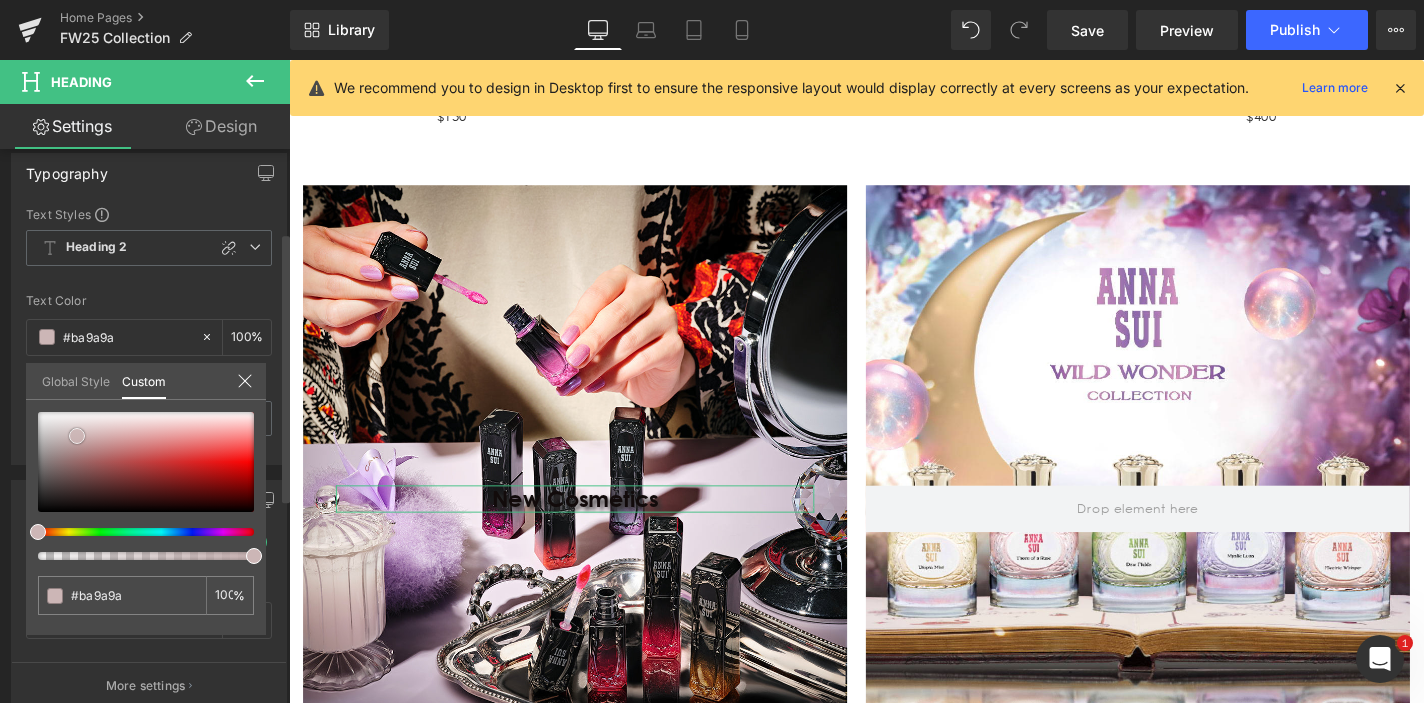 type on "#e7dede" 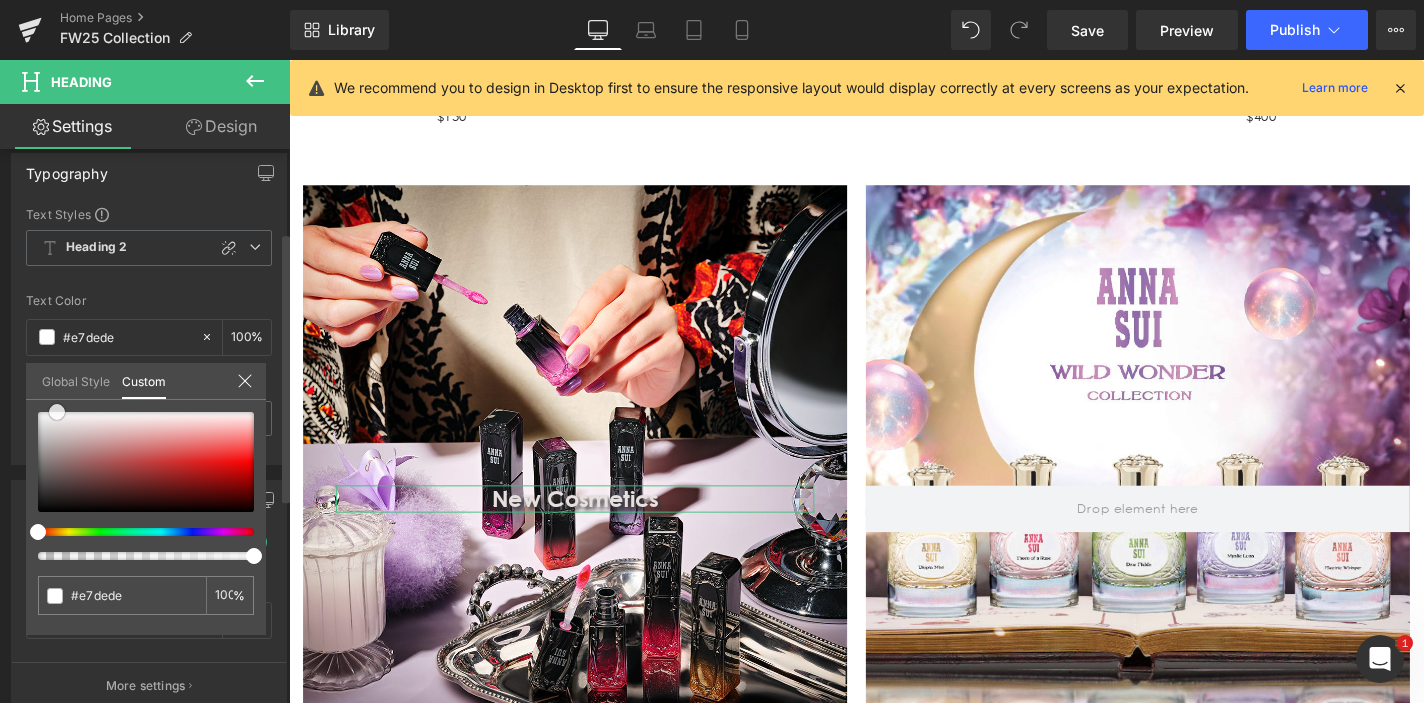 type on "#ffffff" 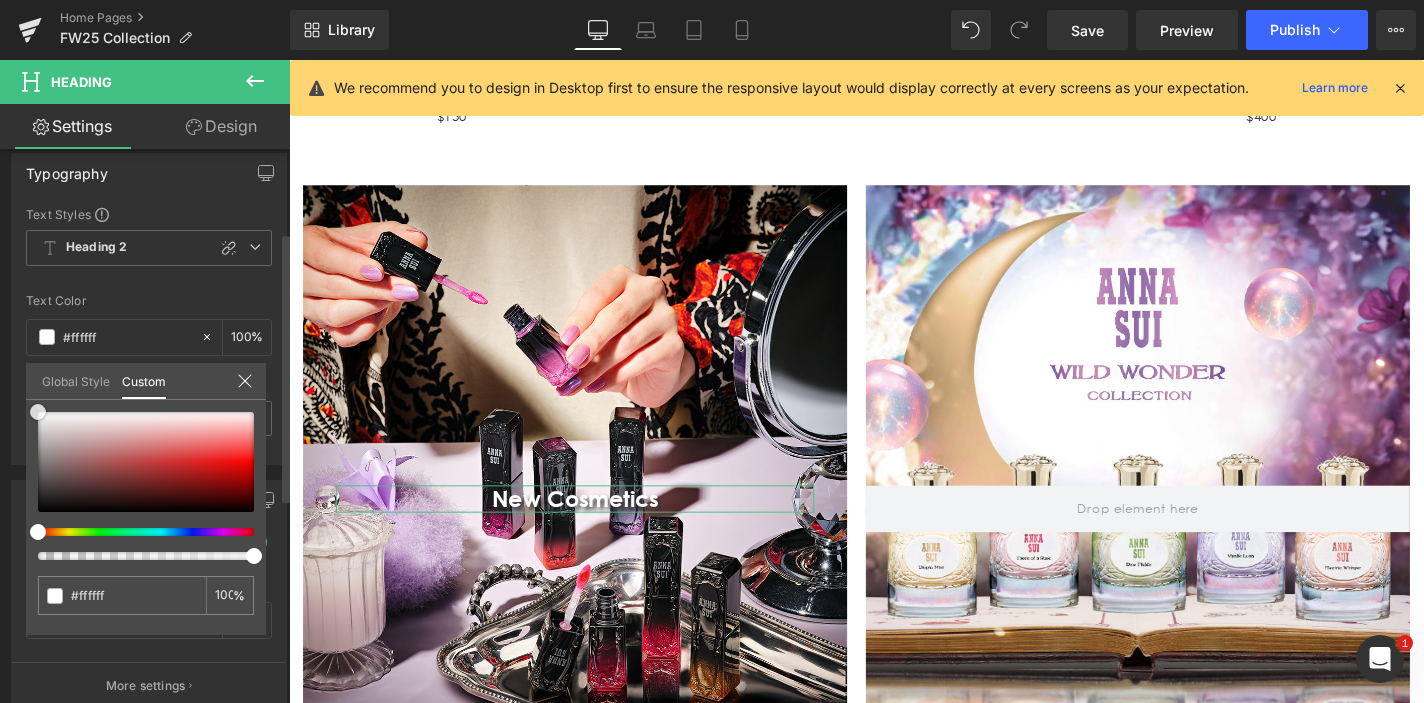 drag, startPoint x: 179, startPoint y: 474, endPoint x: 2, endPoint y: 379, distance: 200.88306 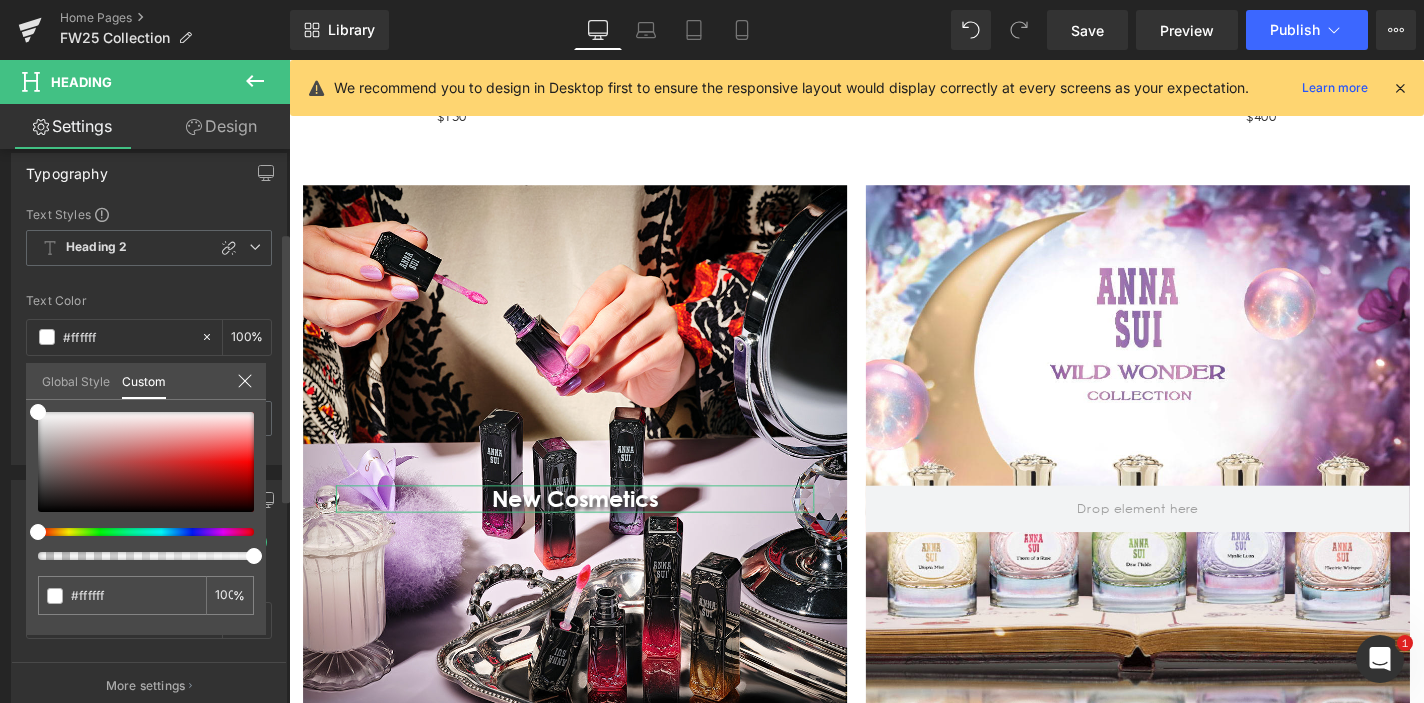 click on "Global Style Custom" at bounding box center (146, 381) 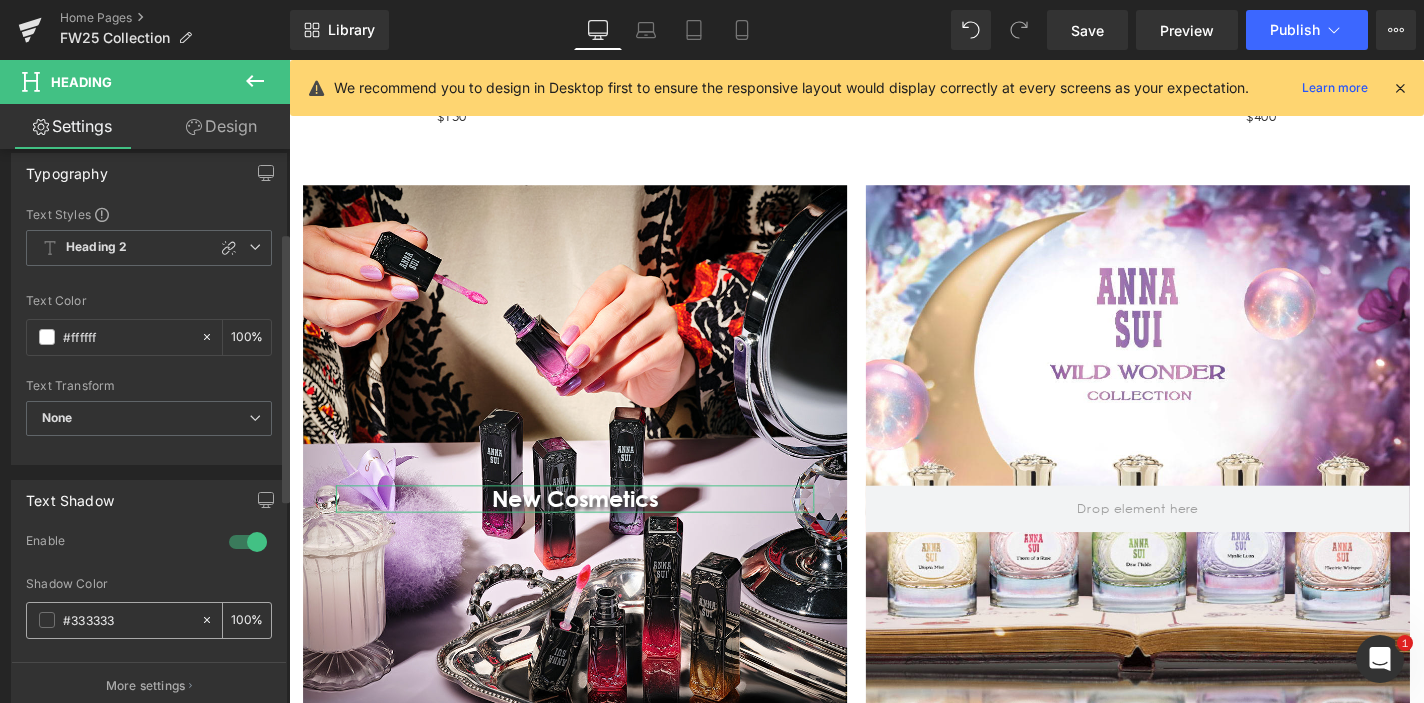 click at bounding box center [47, 620] 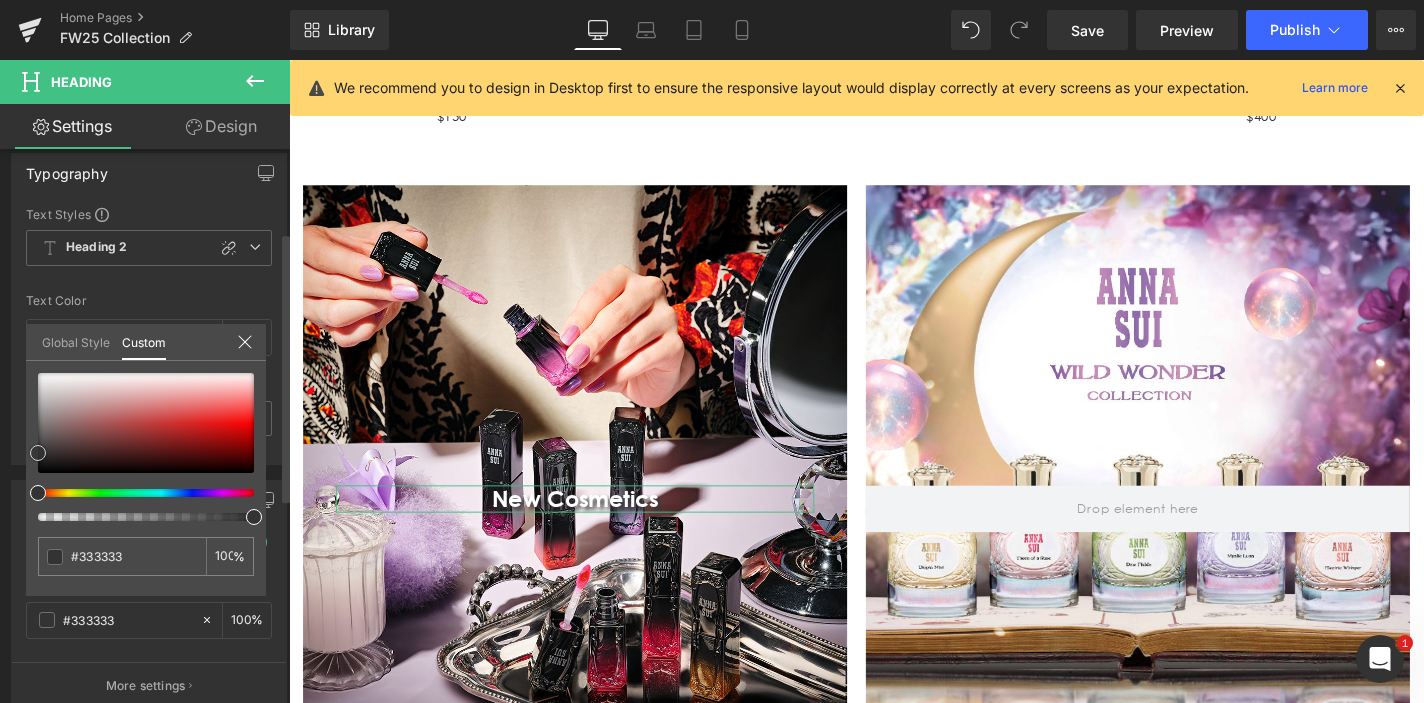 type on "#303030" 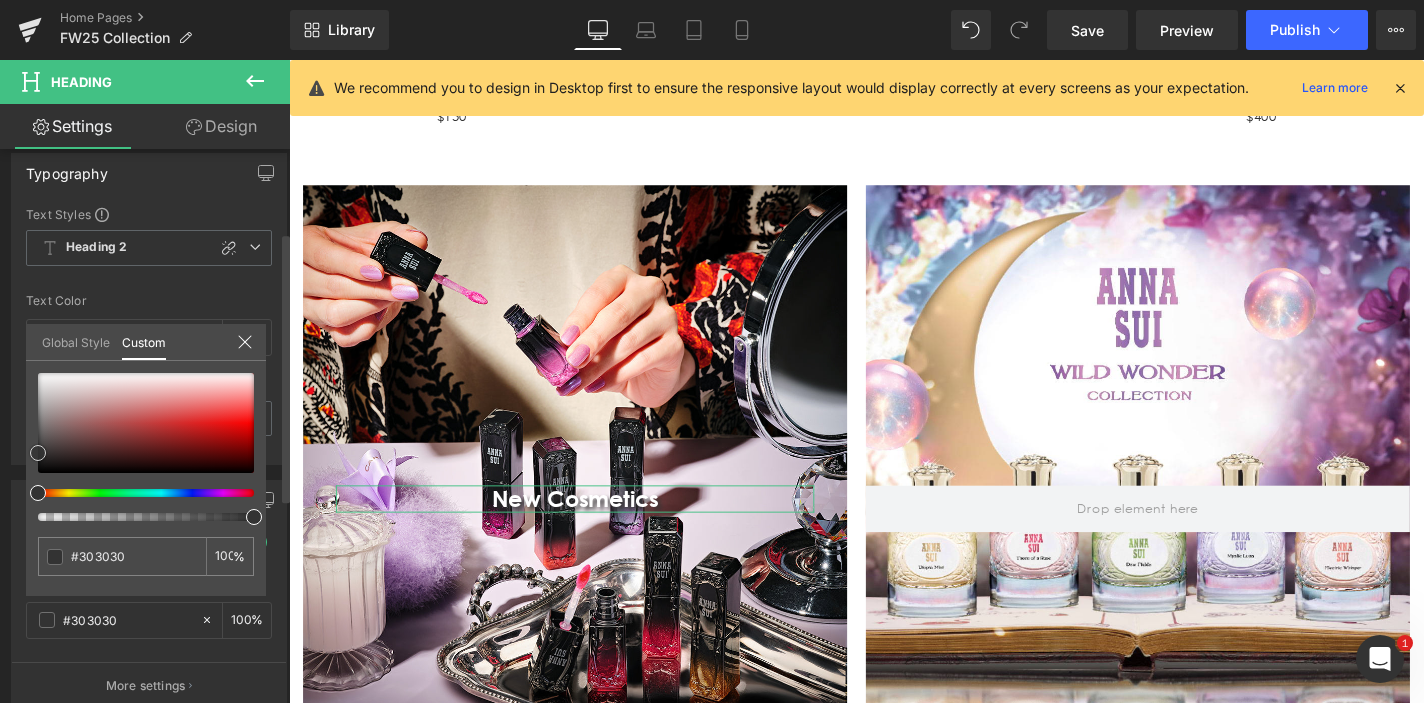 type on "#000000" 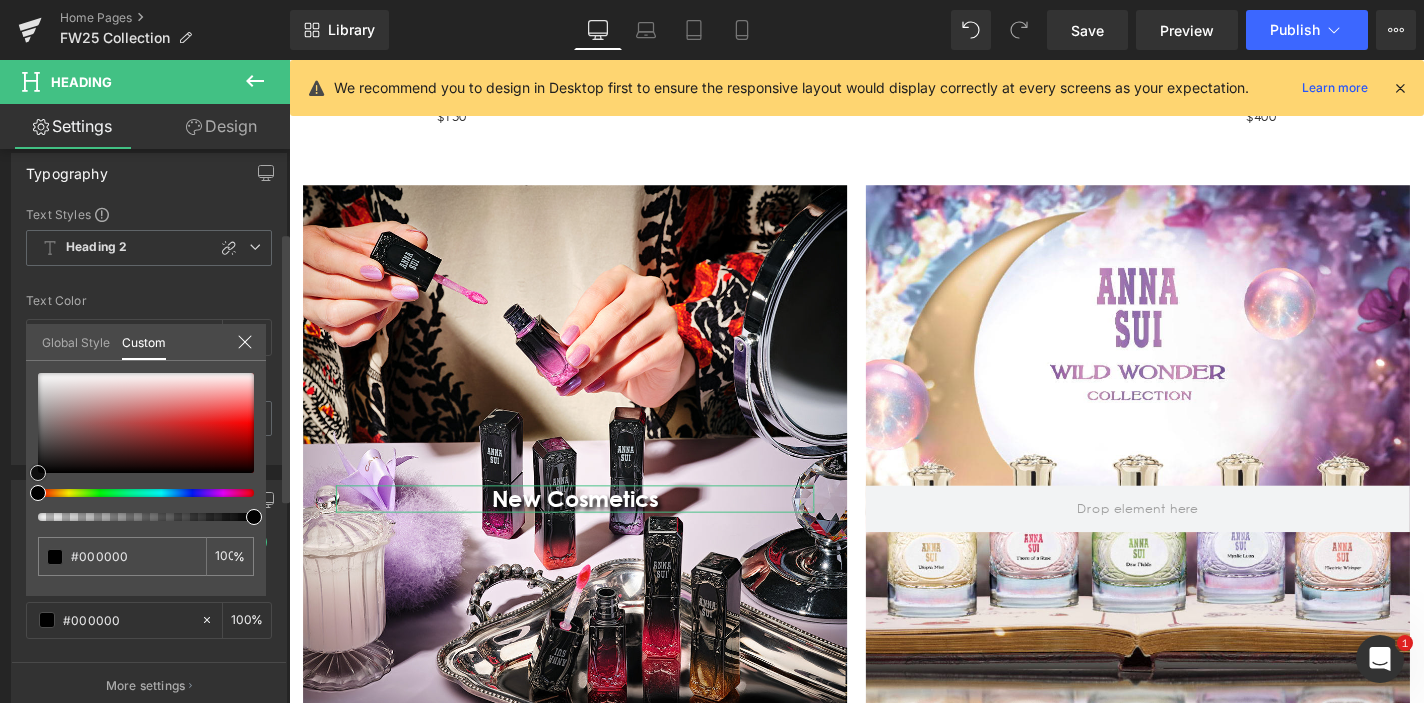 drag, startPoint x: 37, startPoint y: 456, endPoint x: 24, endPoint y: 497, distance: 43.011627 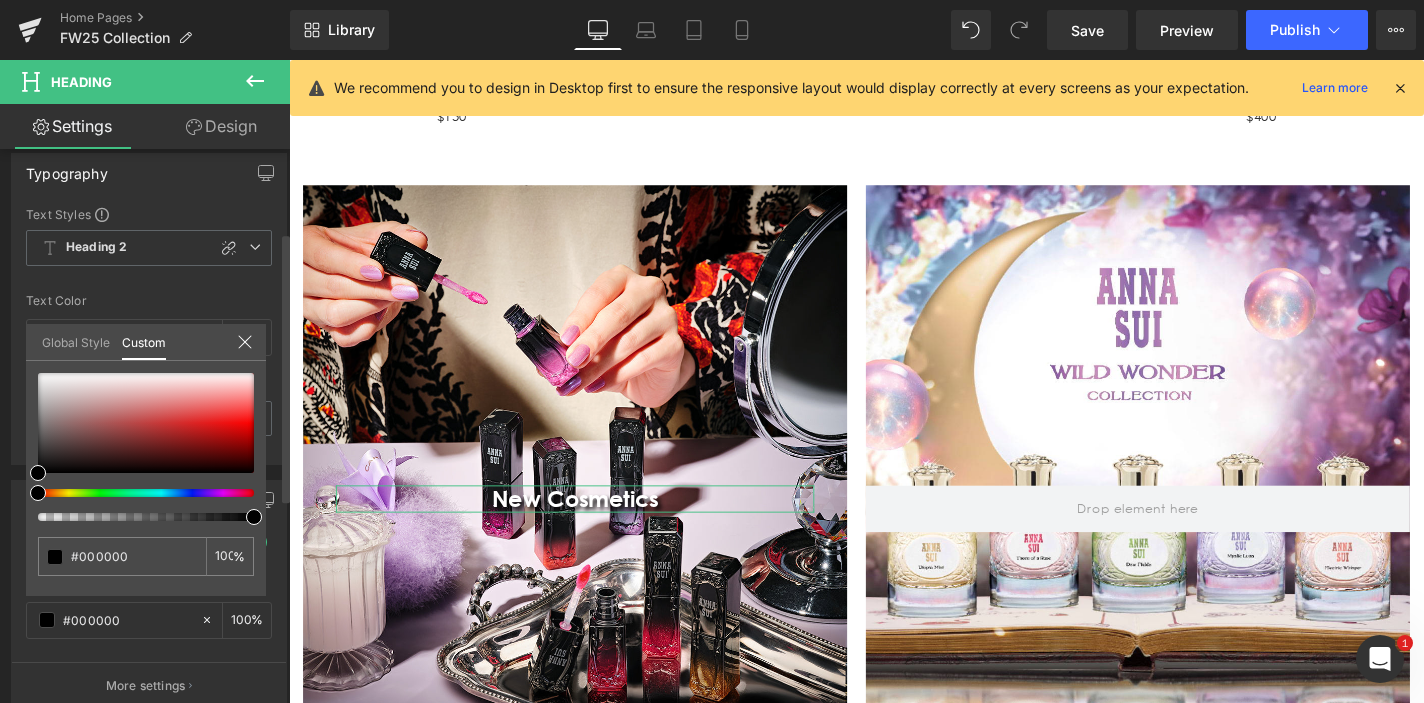 click 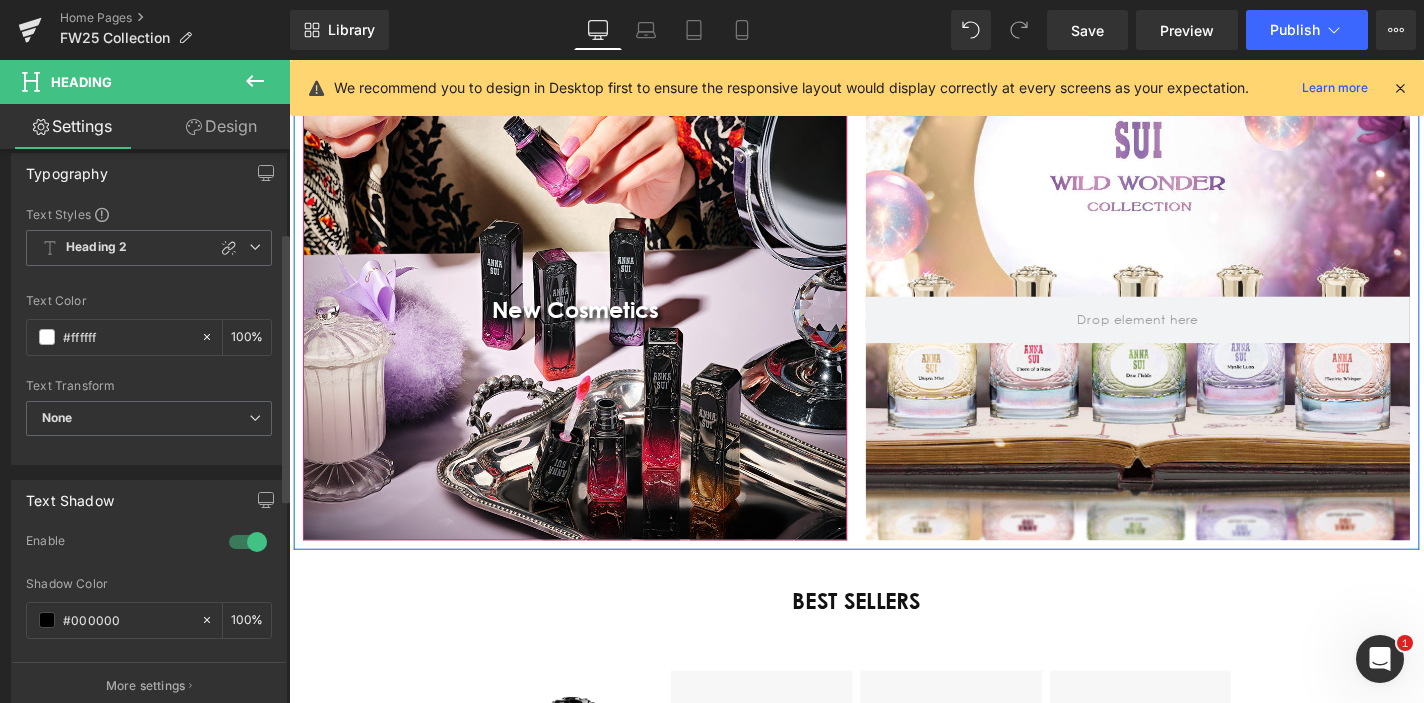 scroll, scrollTop: 4677, scrollLeft: 0, axis: vertical 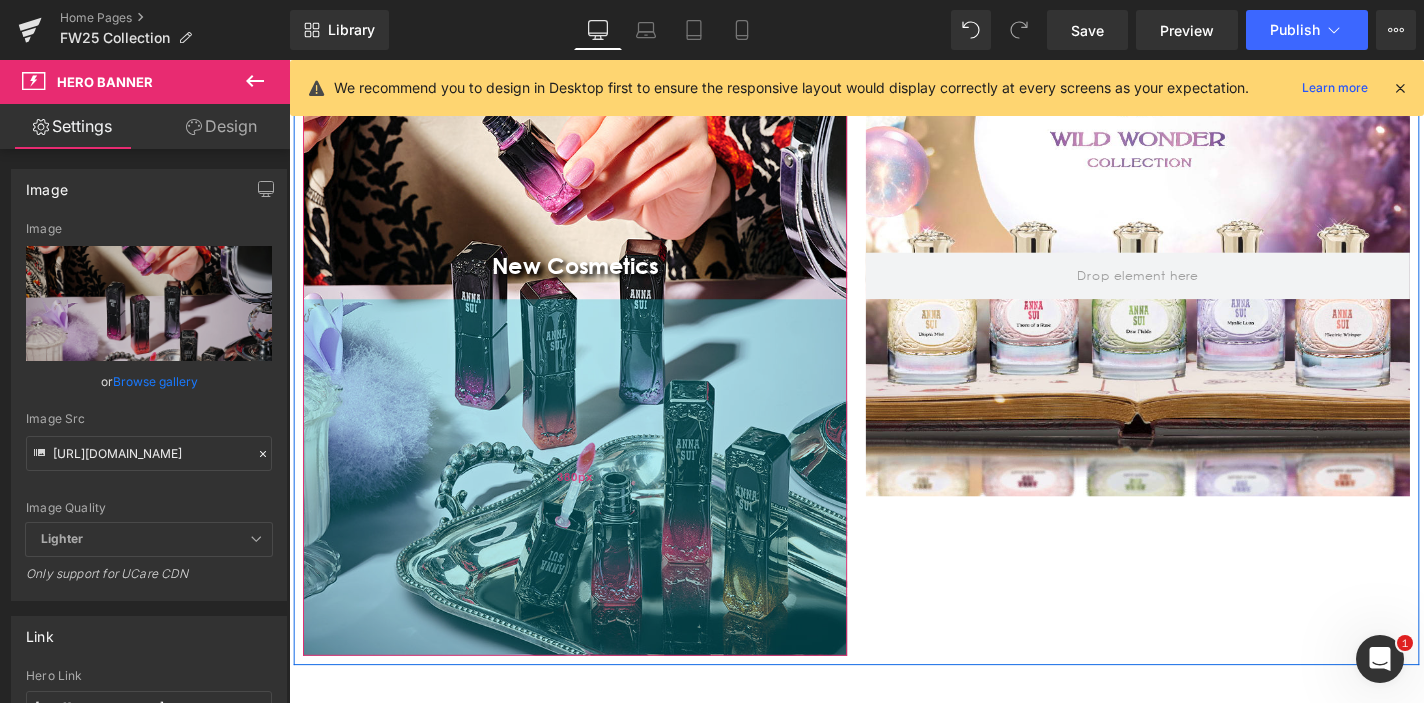drag, startPoint x: 581, startPoint y: 345, endPoint x: 559, endPoint y: 515, distance: 171.41762 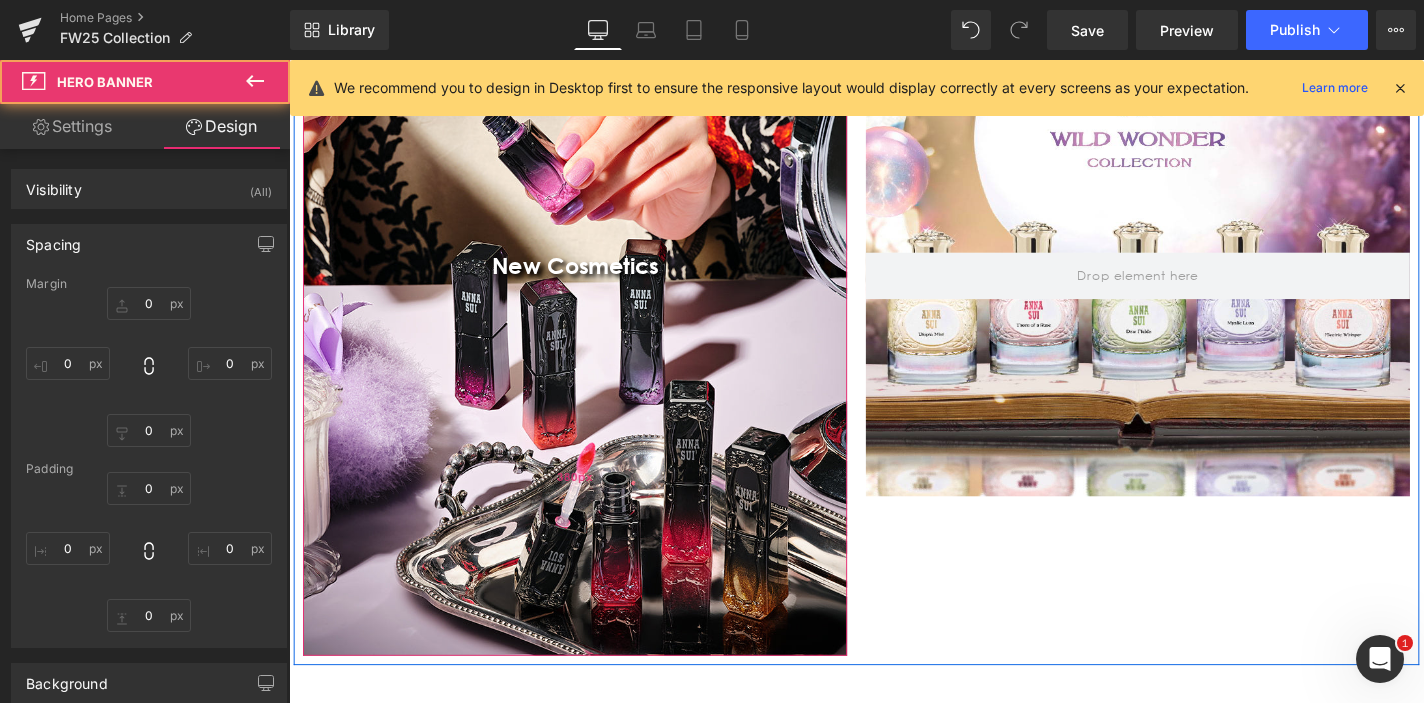 type on "0" 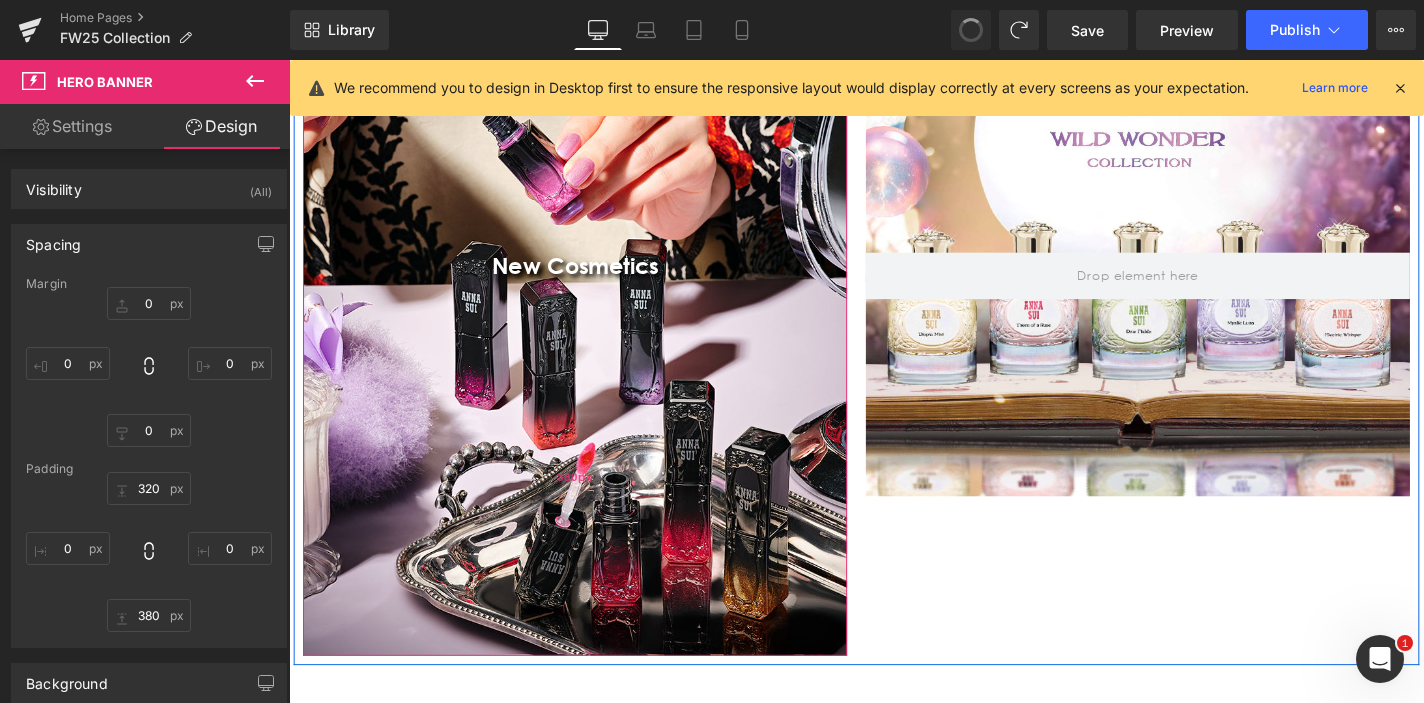type on "0" 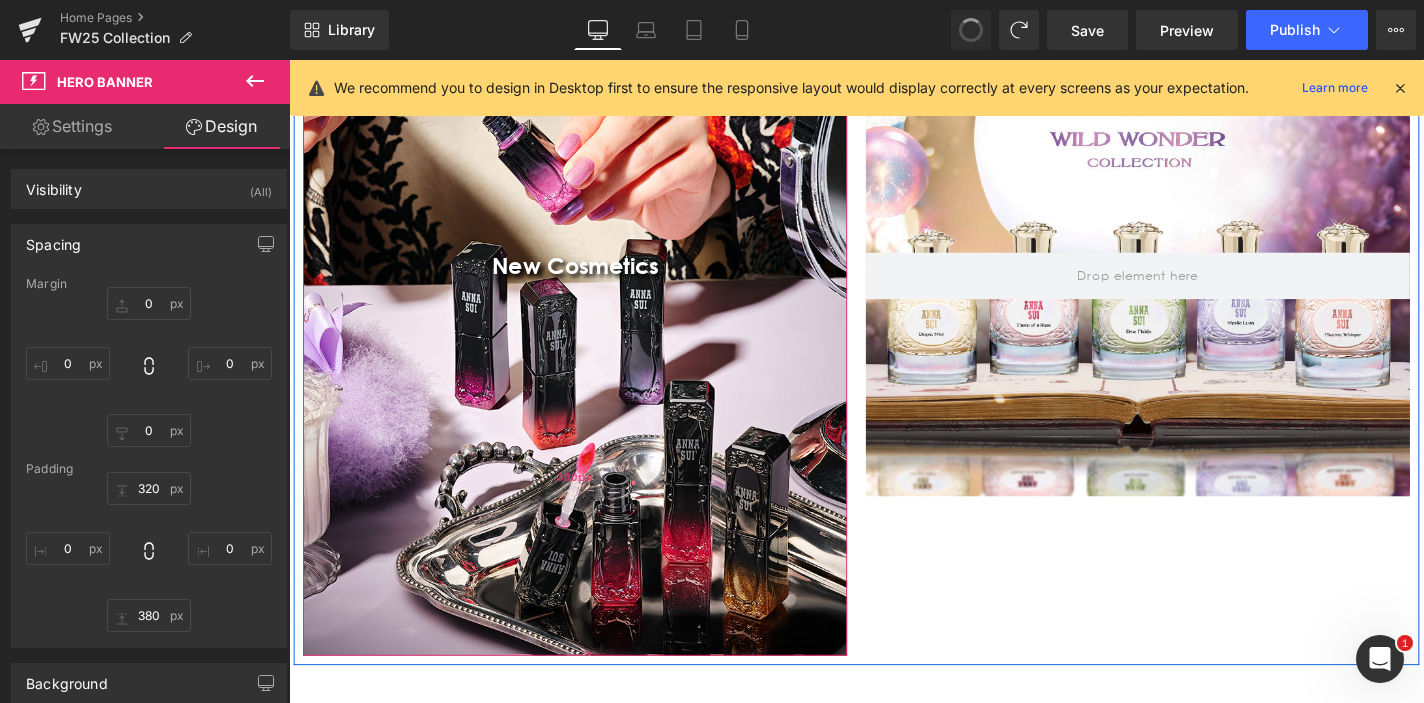 type on "0" 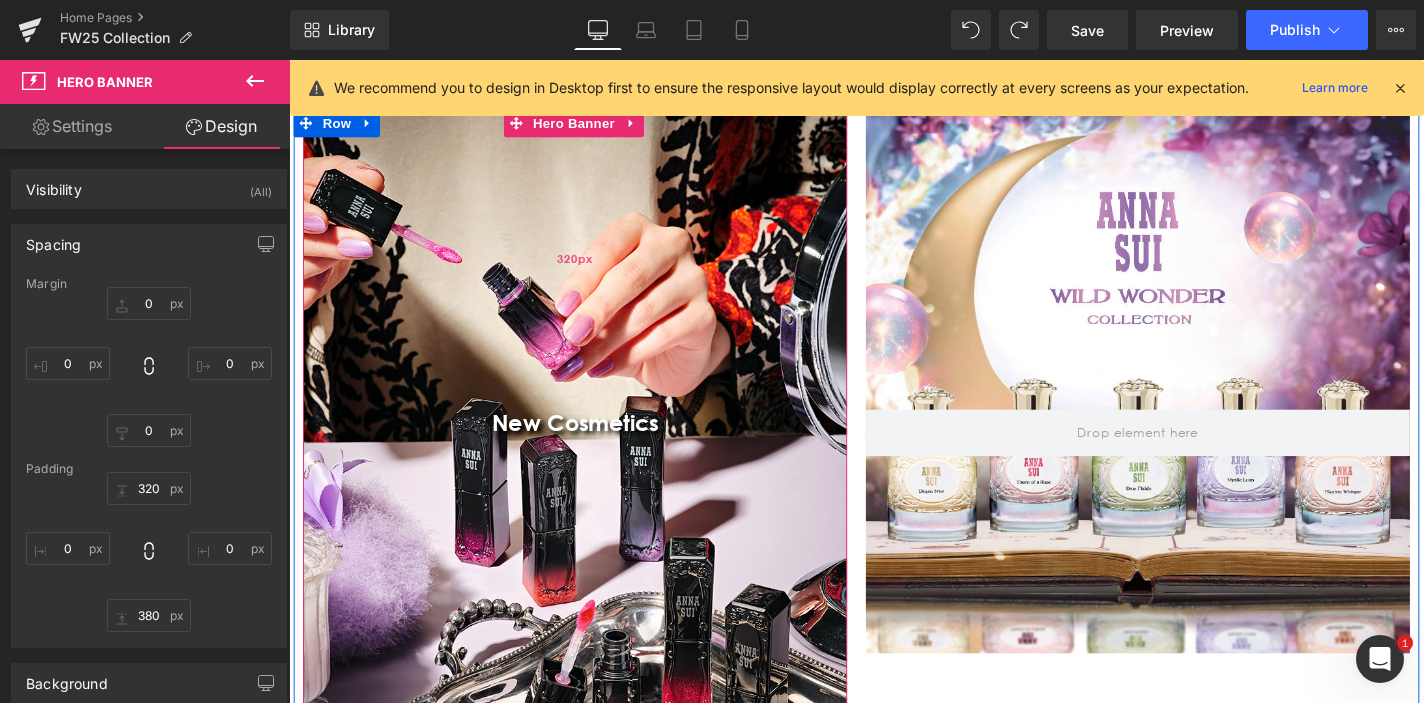 scroll, scrollTop: 4542, scrollLeft: 0, axis: vertical 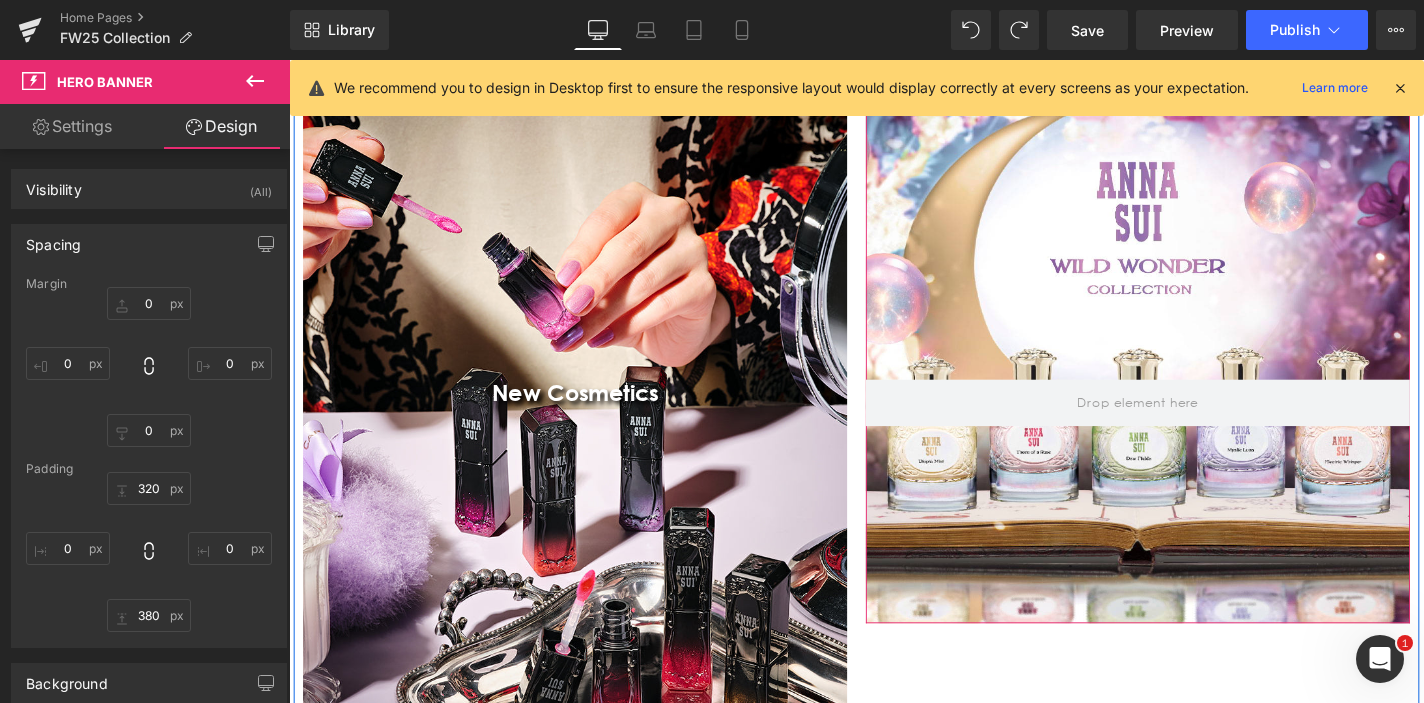 click at bounding box center [1194, 370] 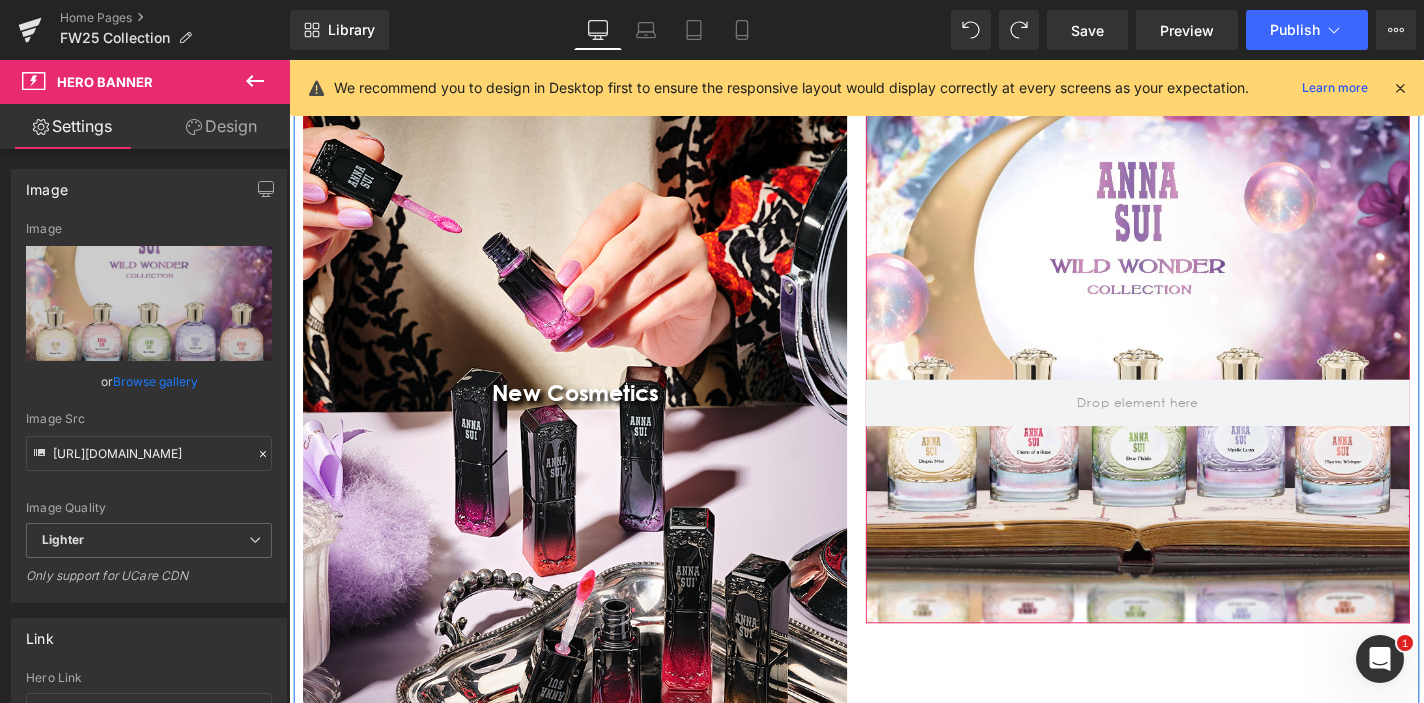 click at bounding box center (1194, 370) 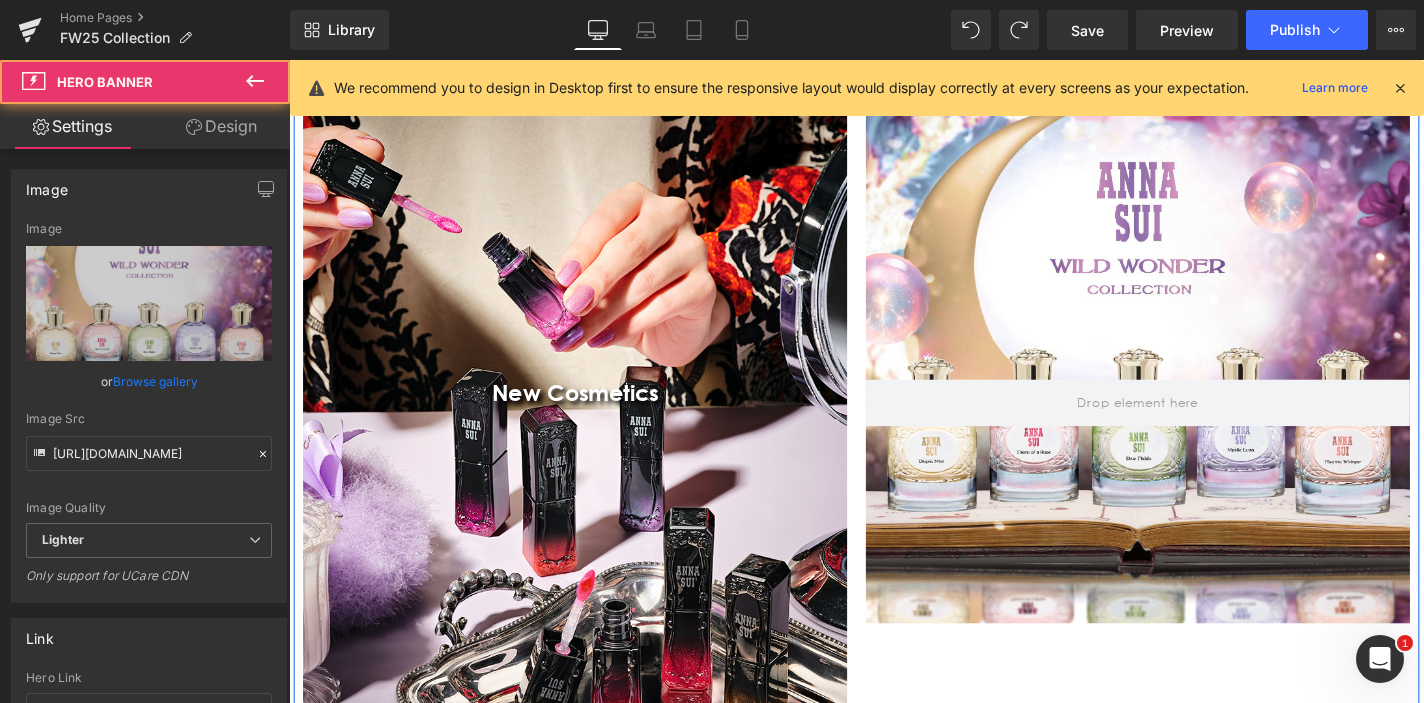 click on "380px" at bounding box center [289, 60] 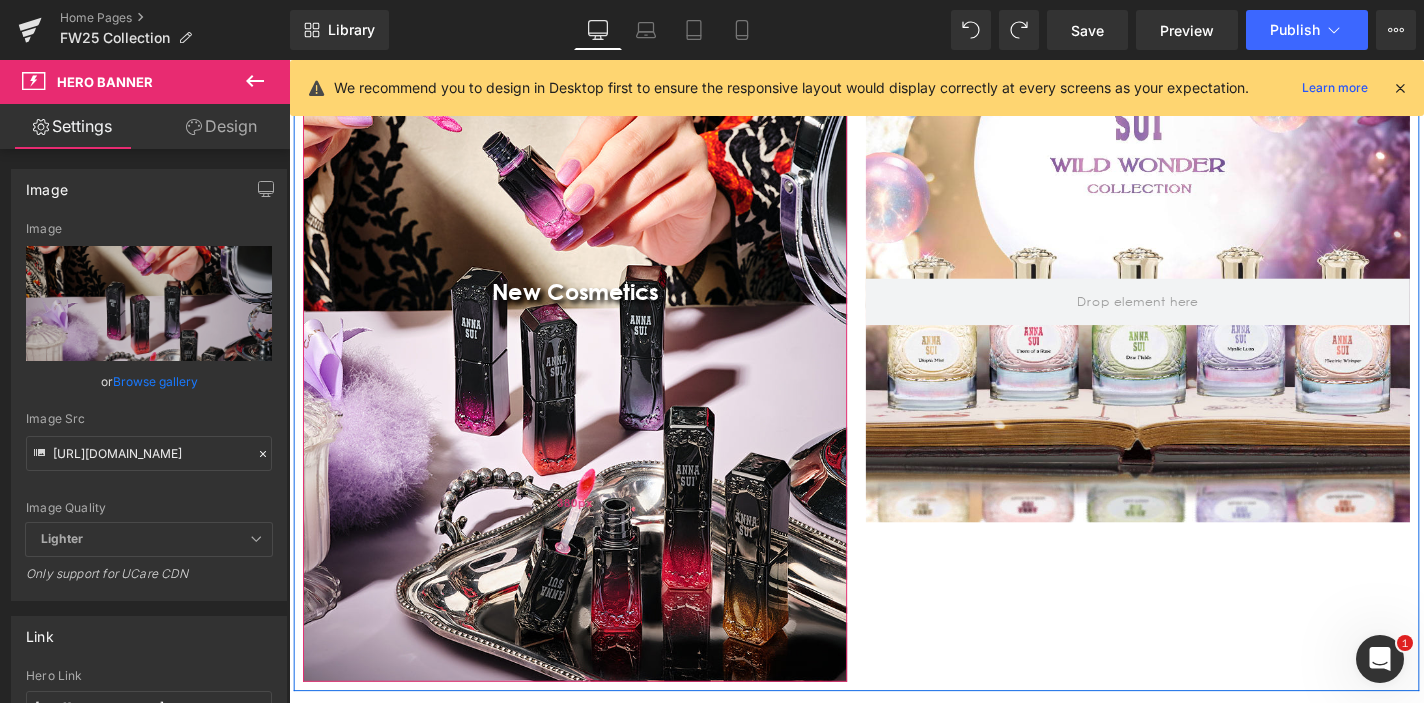 scroll, scrollTop: 4693, scrollLeft: 0, axis: vertical 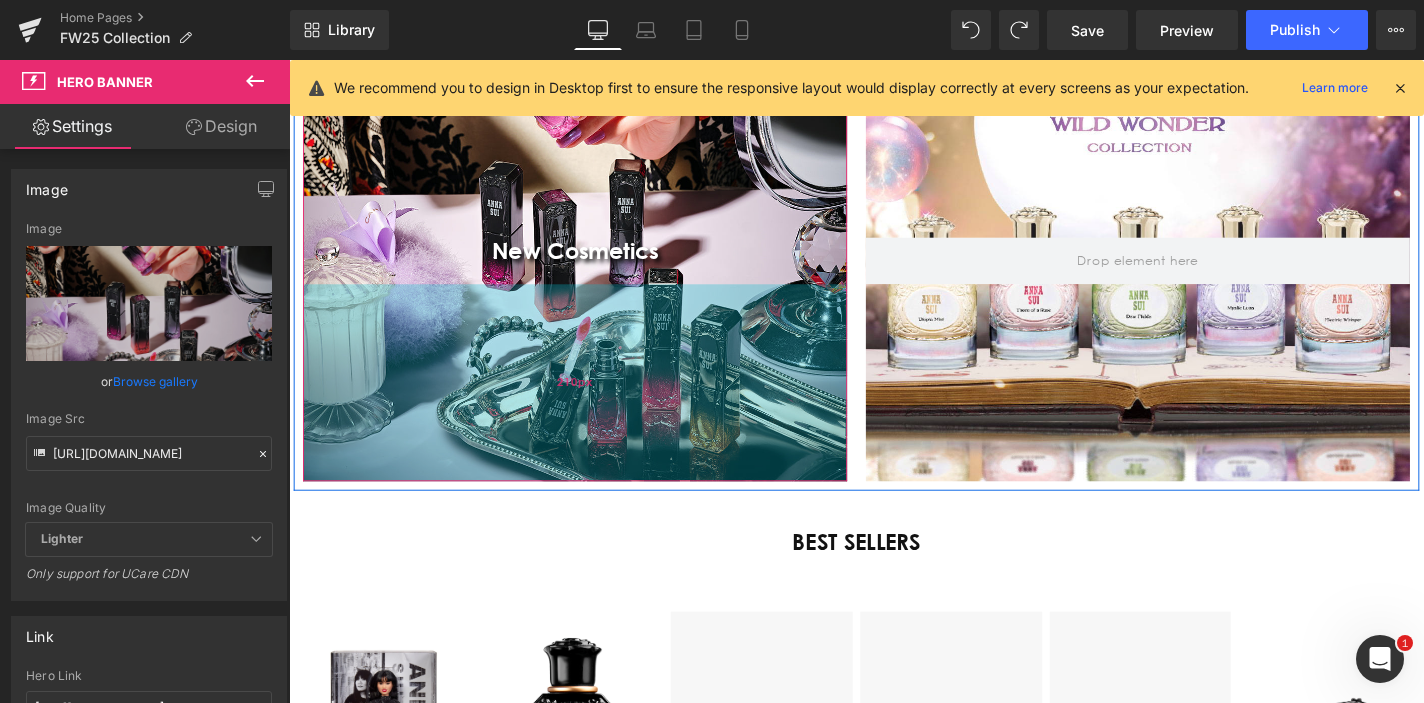 drag, startPoint x: 598, startPoint y: 646, endPoint x: 601, endPoint y: 476, distance: 170.02647 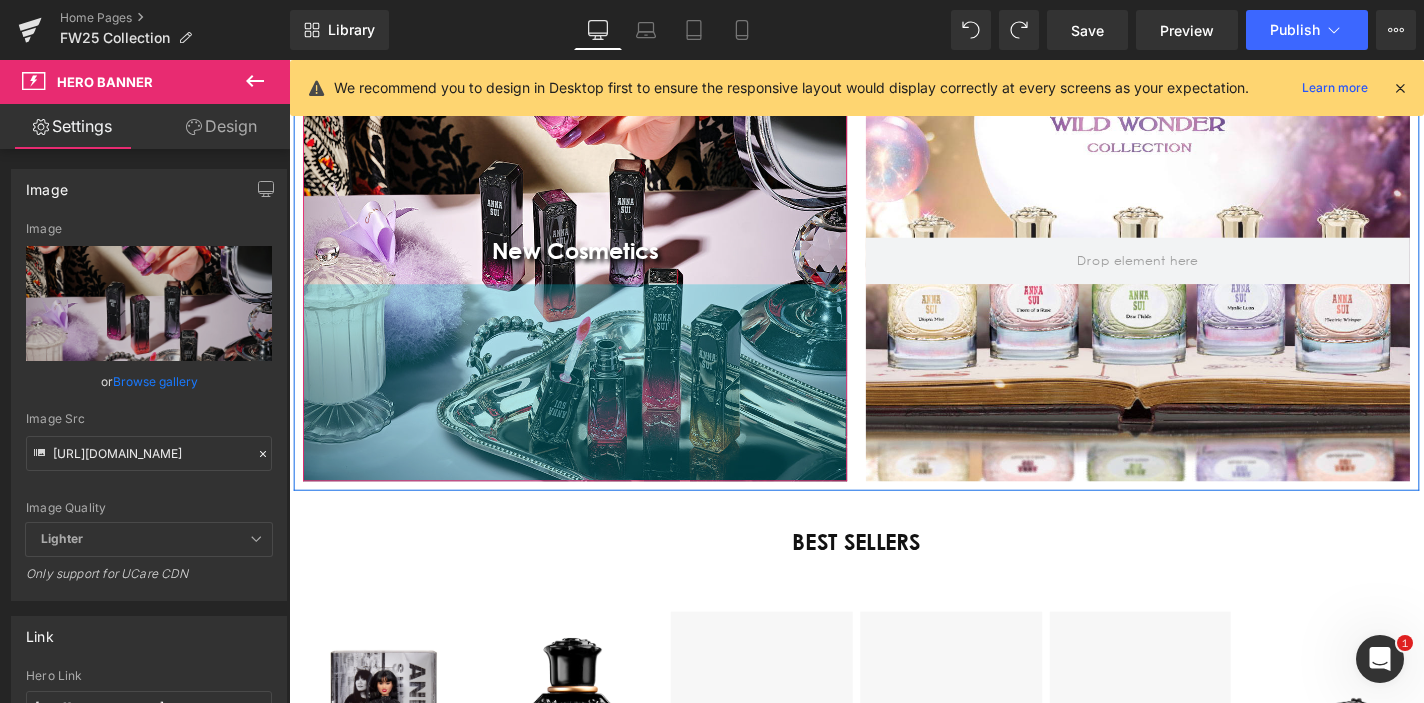 click on "New Cosmetics
Heading" at bounding box center (594, 263) 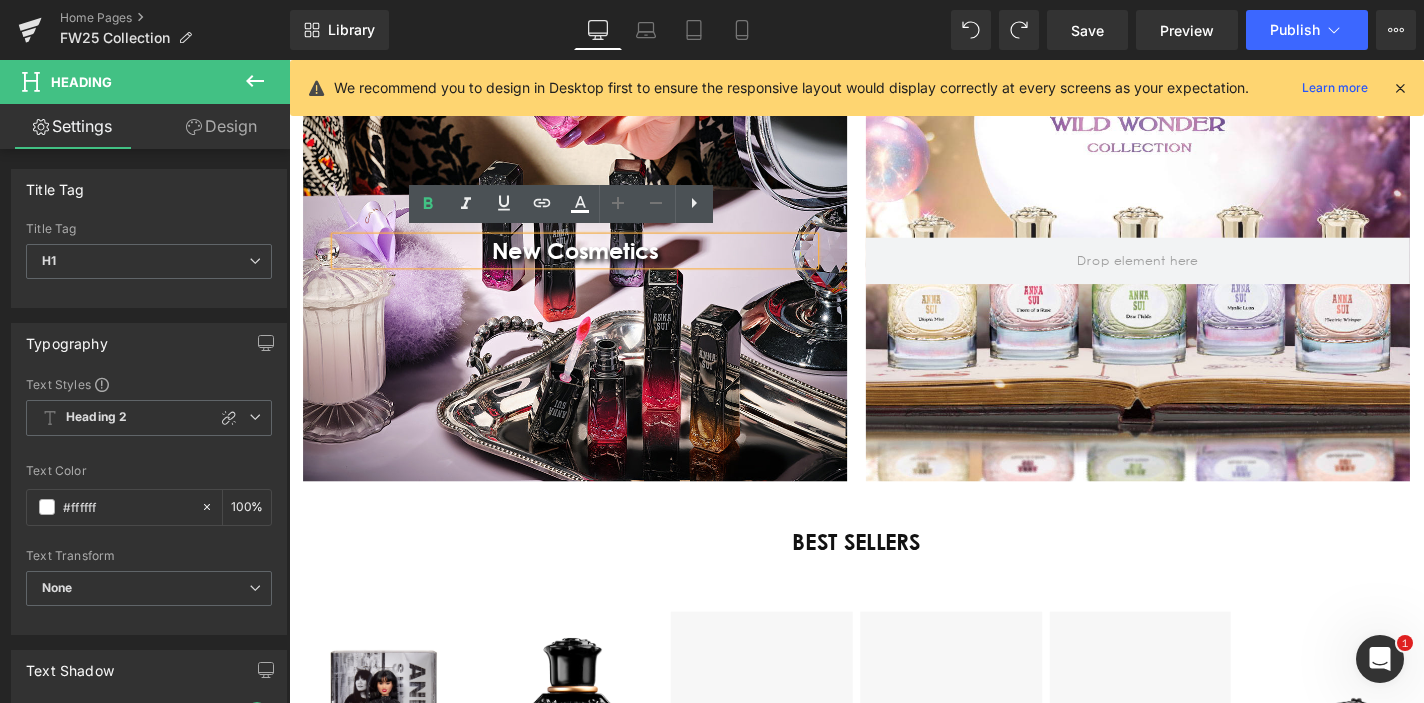 click on "New Cosmetics" at bounding box center [594, 263] 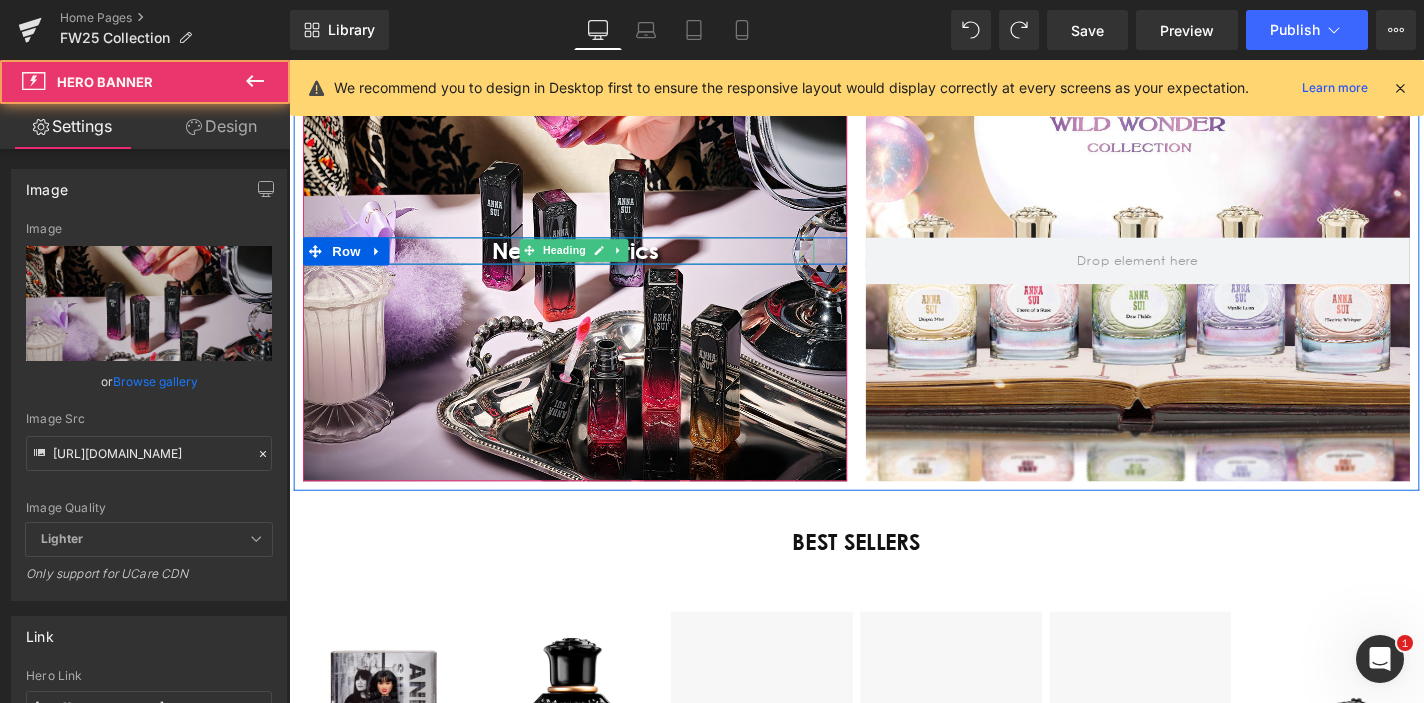 click on "New Cosmetics" at bounding box center (594, 263) 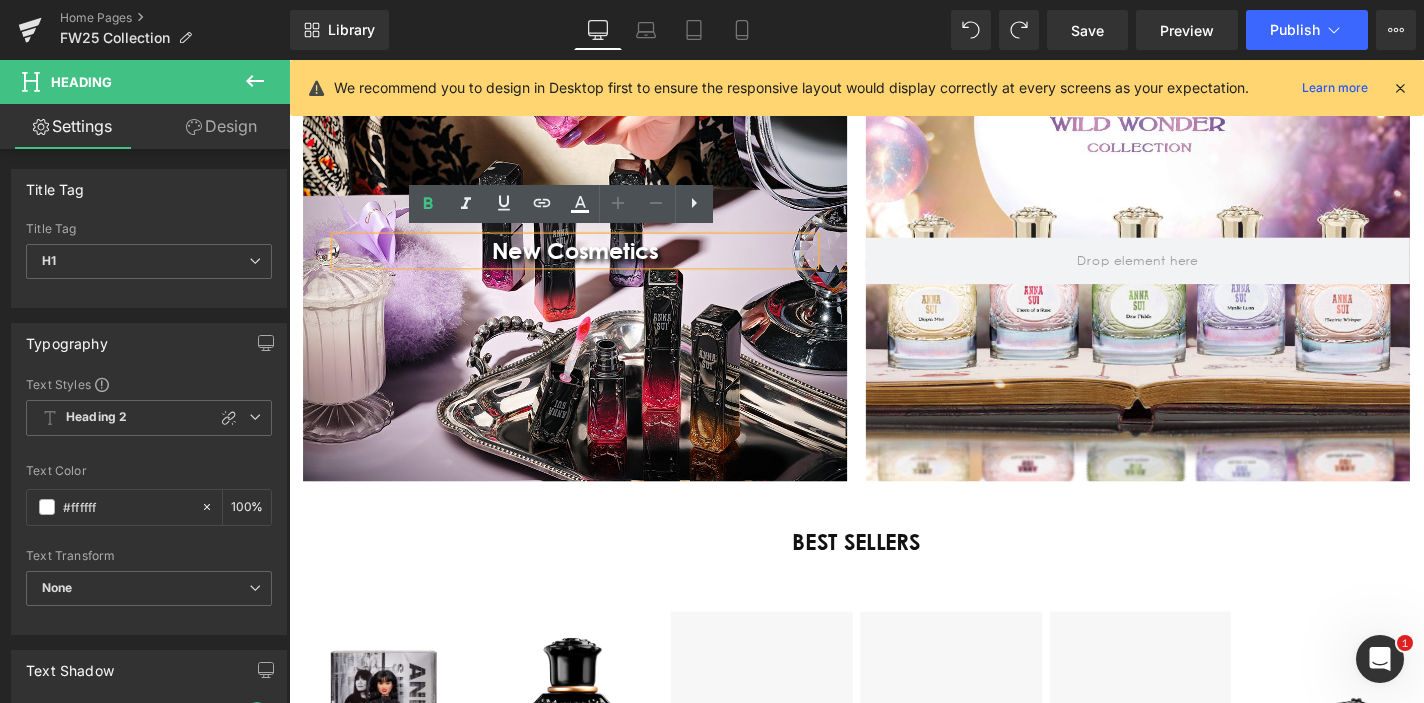 click on "New Cosmetics" at bounding box center [594, 263] 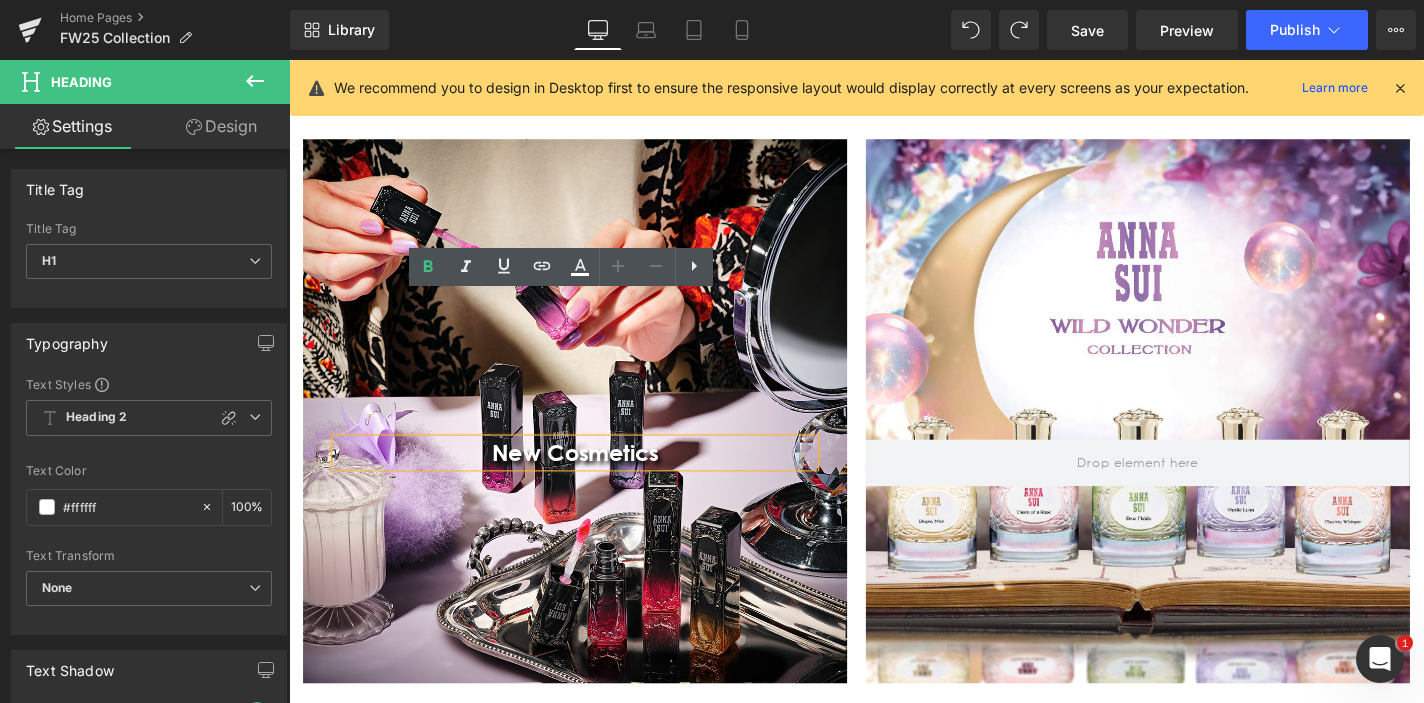 scroll, scrollTop: 4413, scrollLeft: 0, axis: vertical 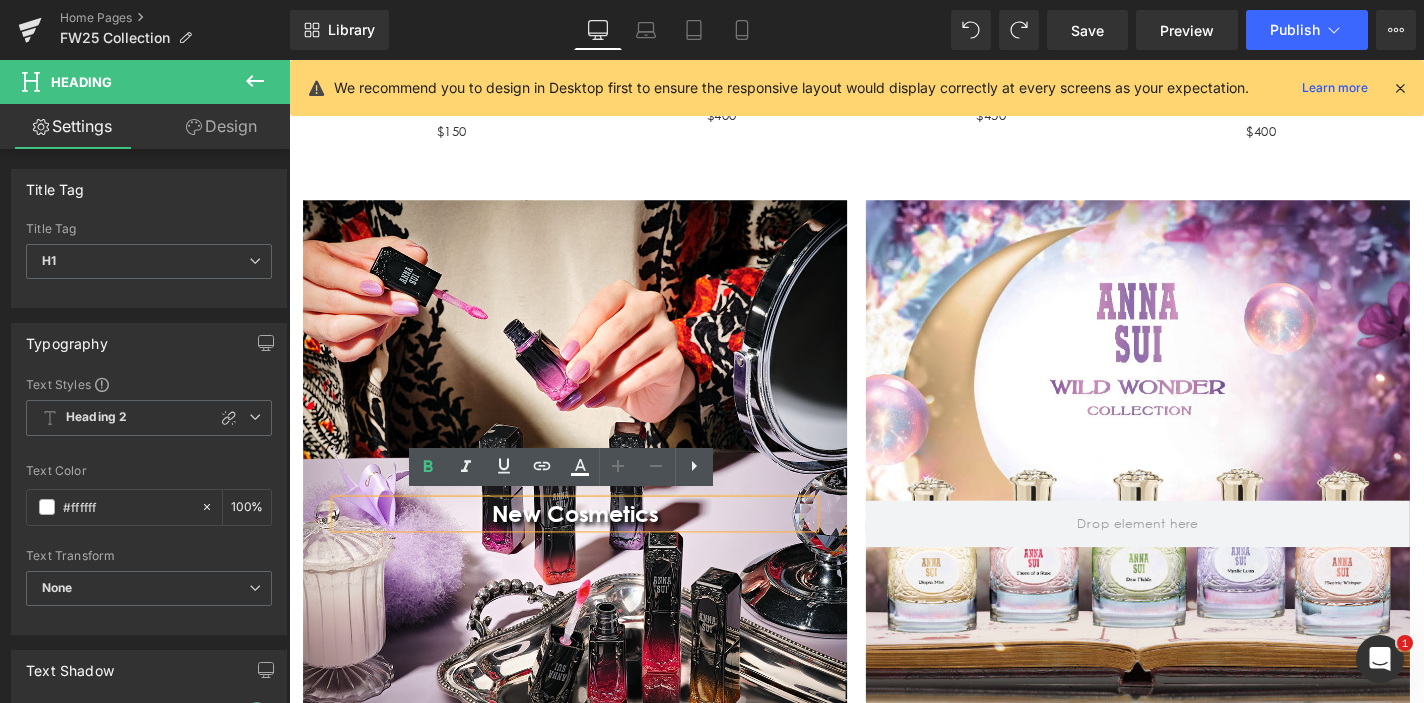 click on "New Cosmetics" at bounding box center [594, 543] 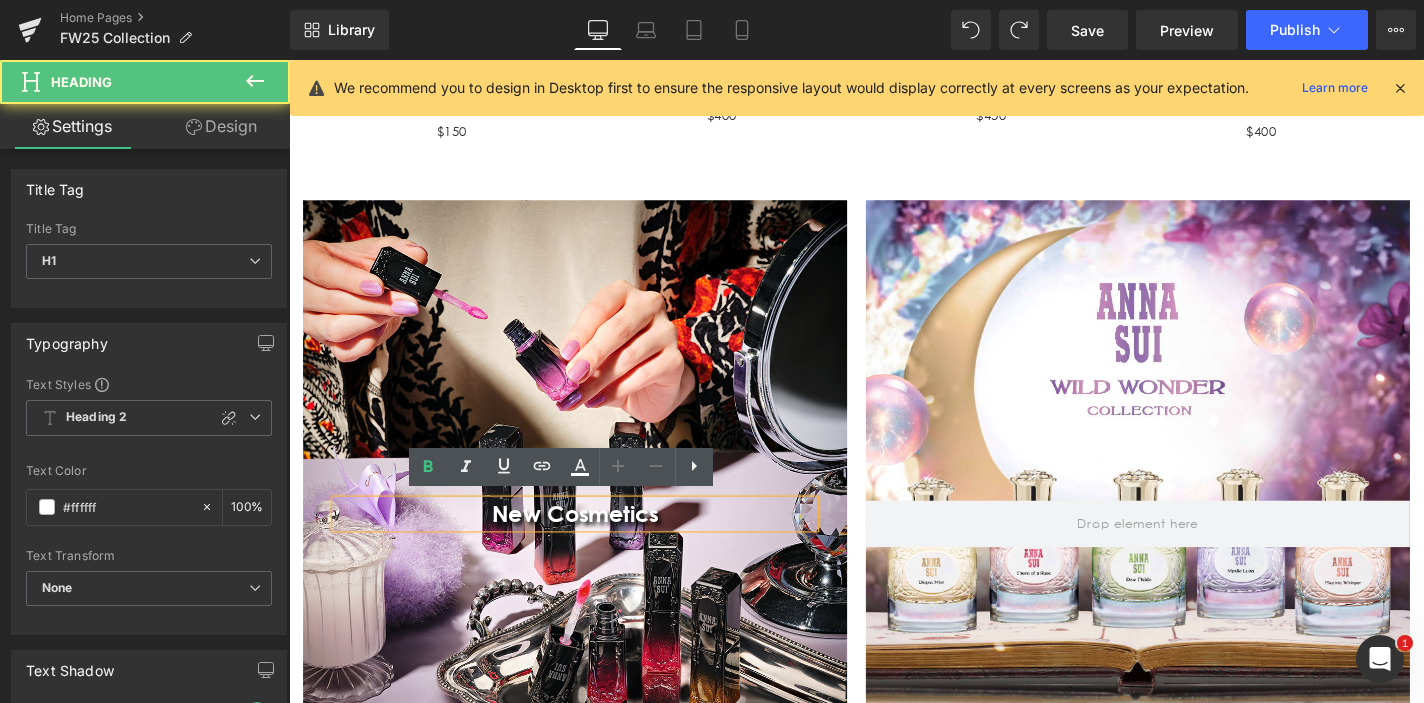 click on "New Cosmetics" at bounding box center (594, 543) 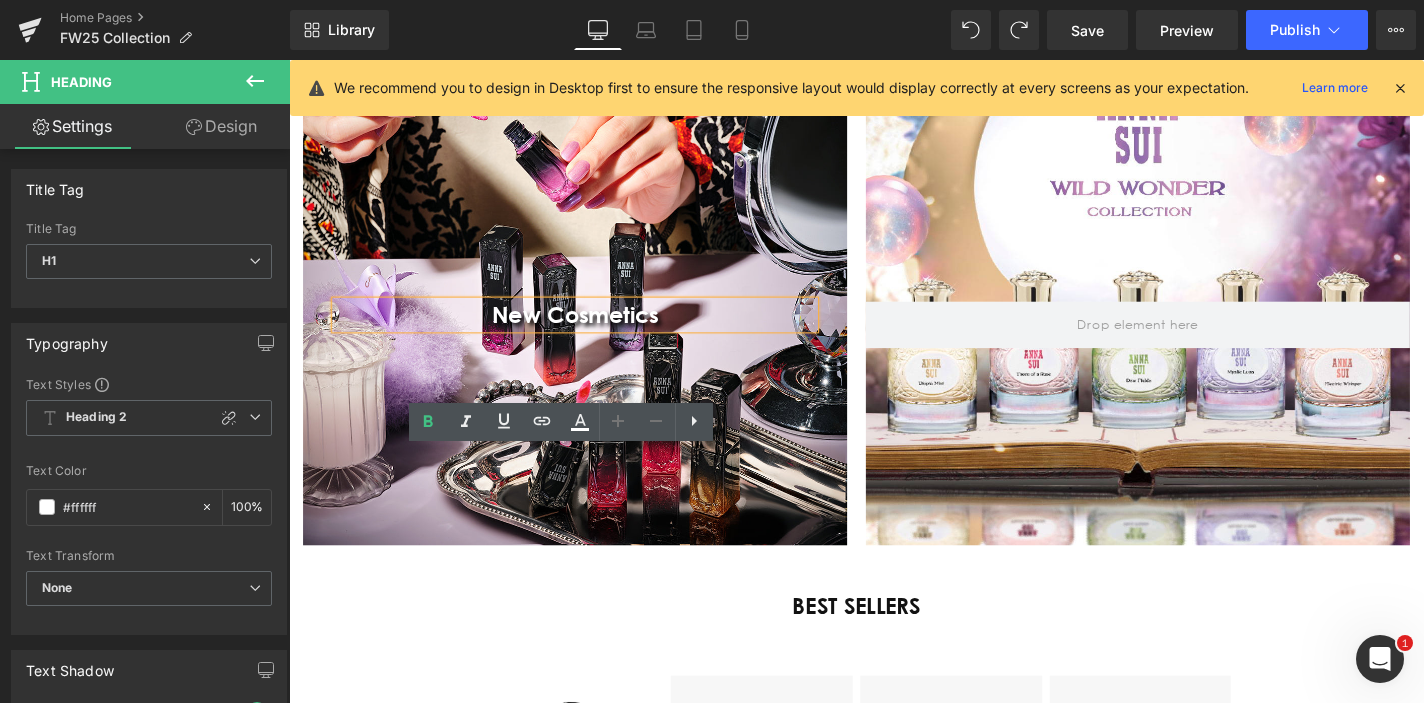 scroll, scrollTop: 4696, scrollLeft: 0, axis: vertical 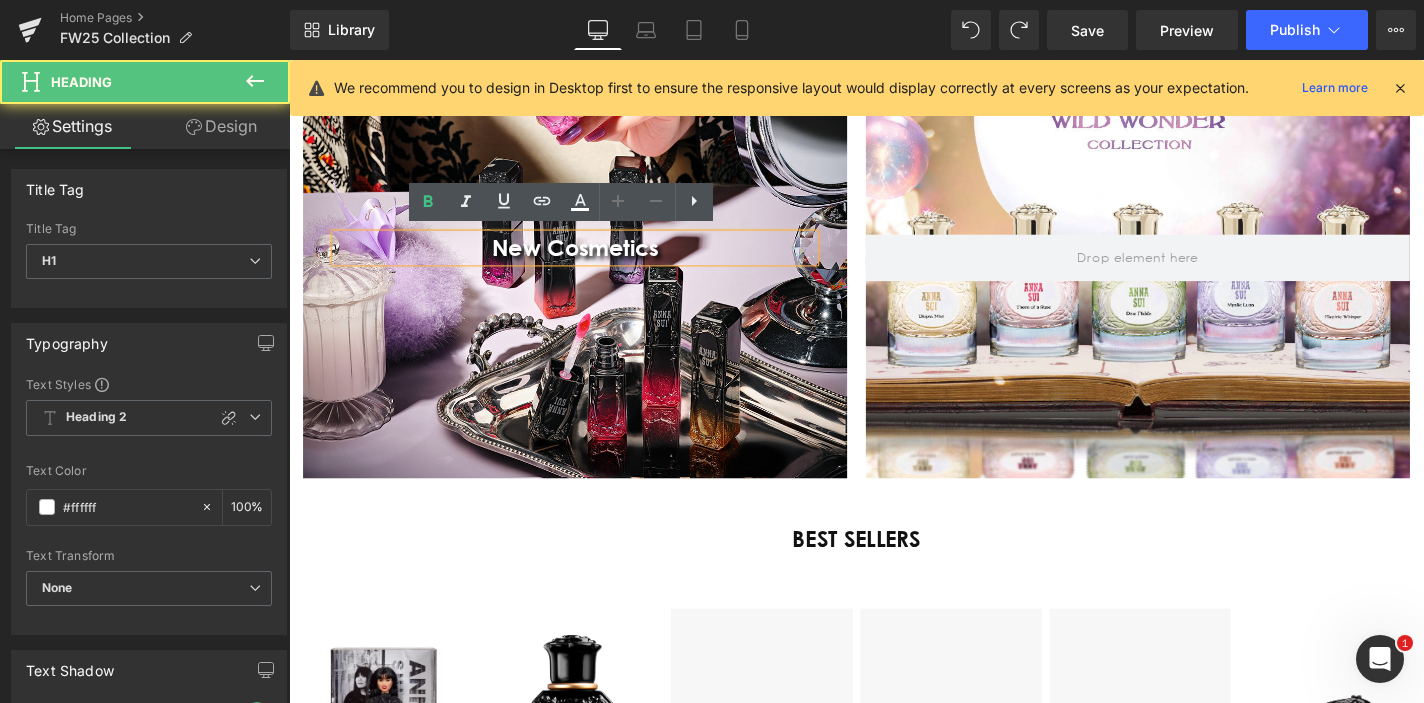 click on "New Cosmetics" at bounding box center [594, 260] 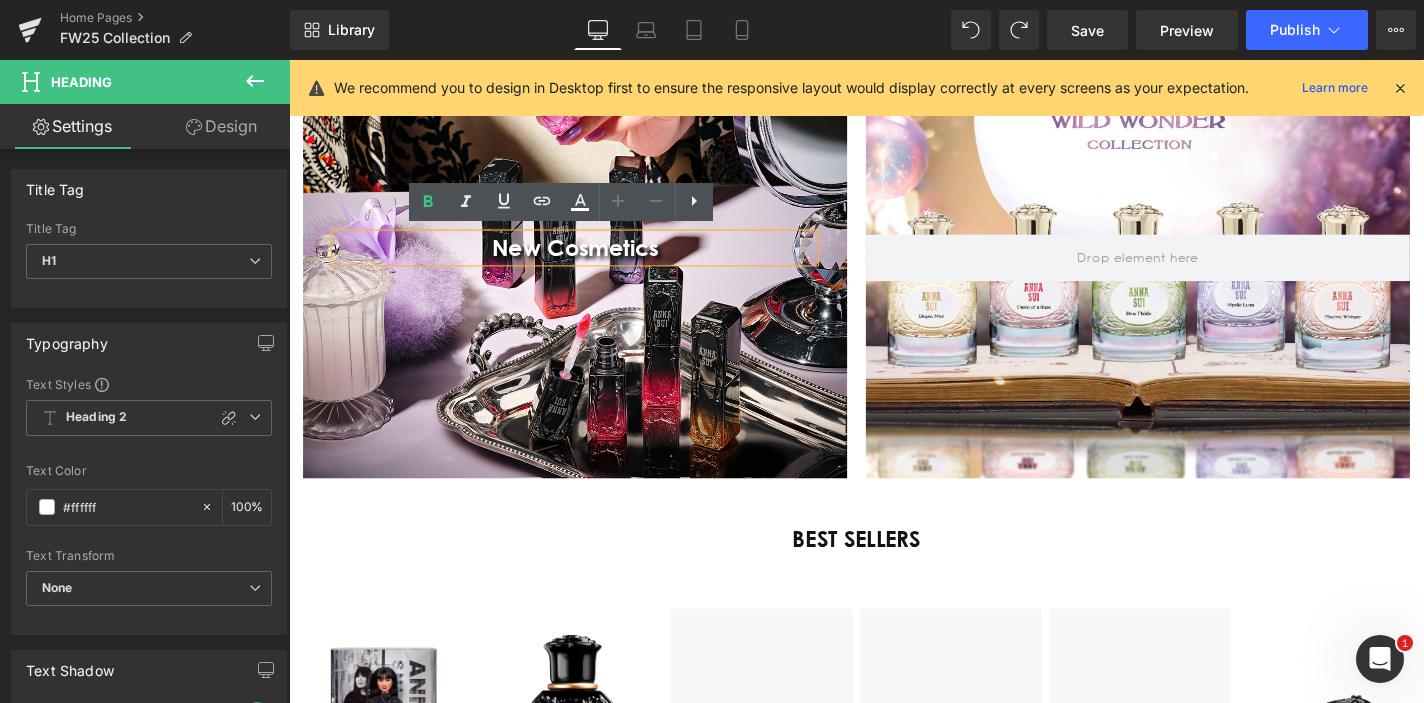 click at bounding box center (594, 216) 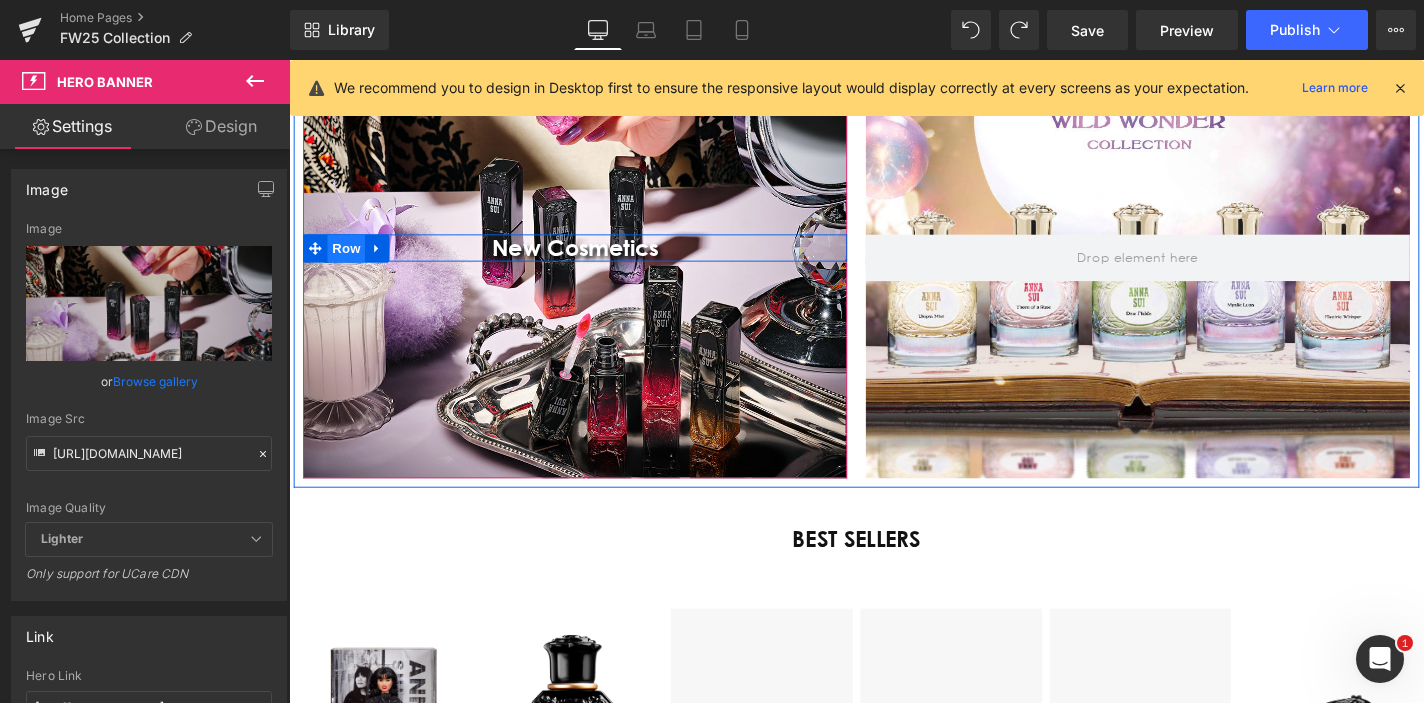 click on "Row" at bounding box center [350, 261] 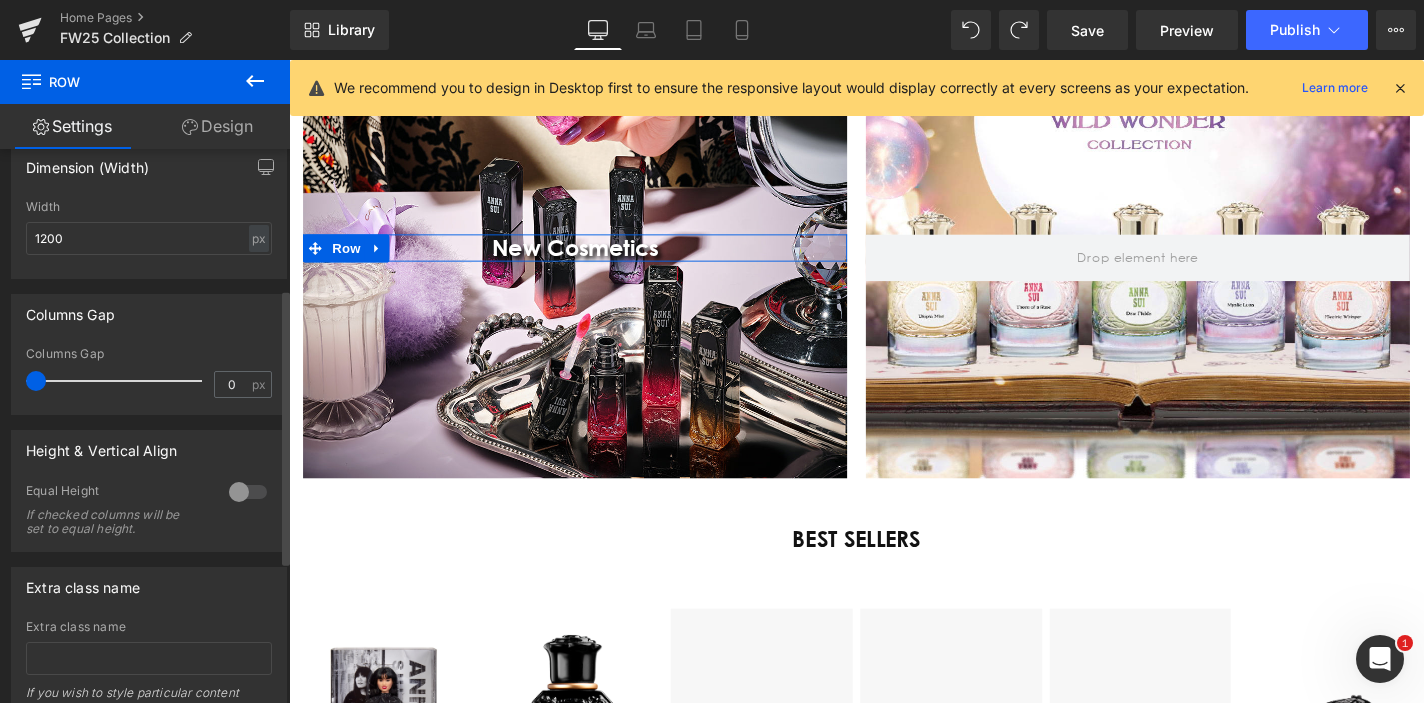 scroll, scrollTop: 52, scrollLeft: 0, axis: vertical 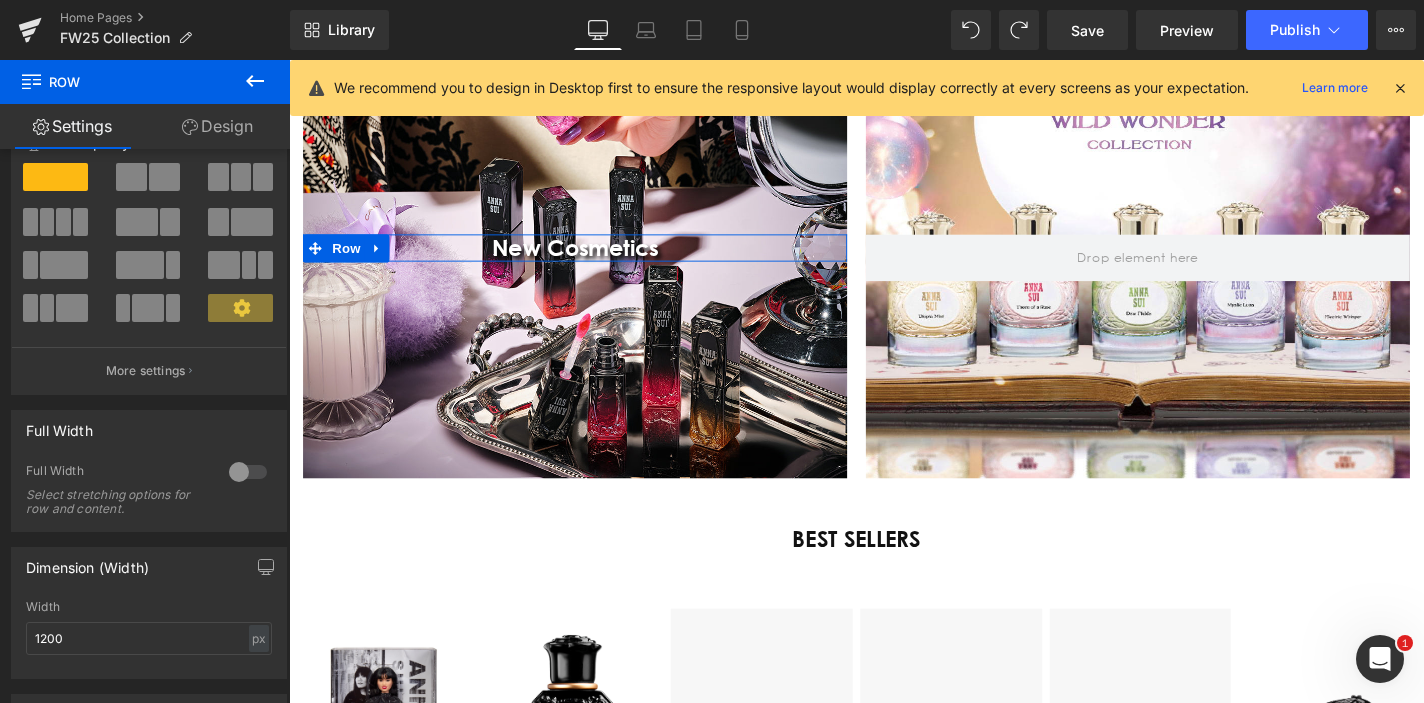 click on "Design" at bounding box center (217, 126) 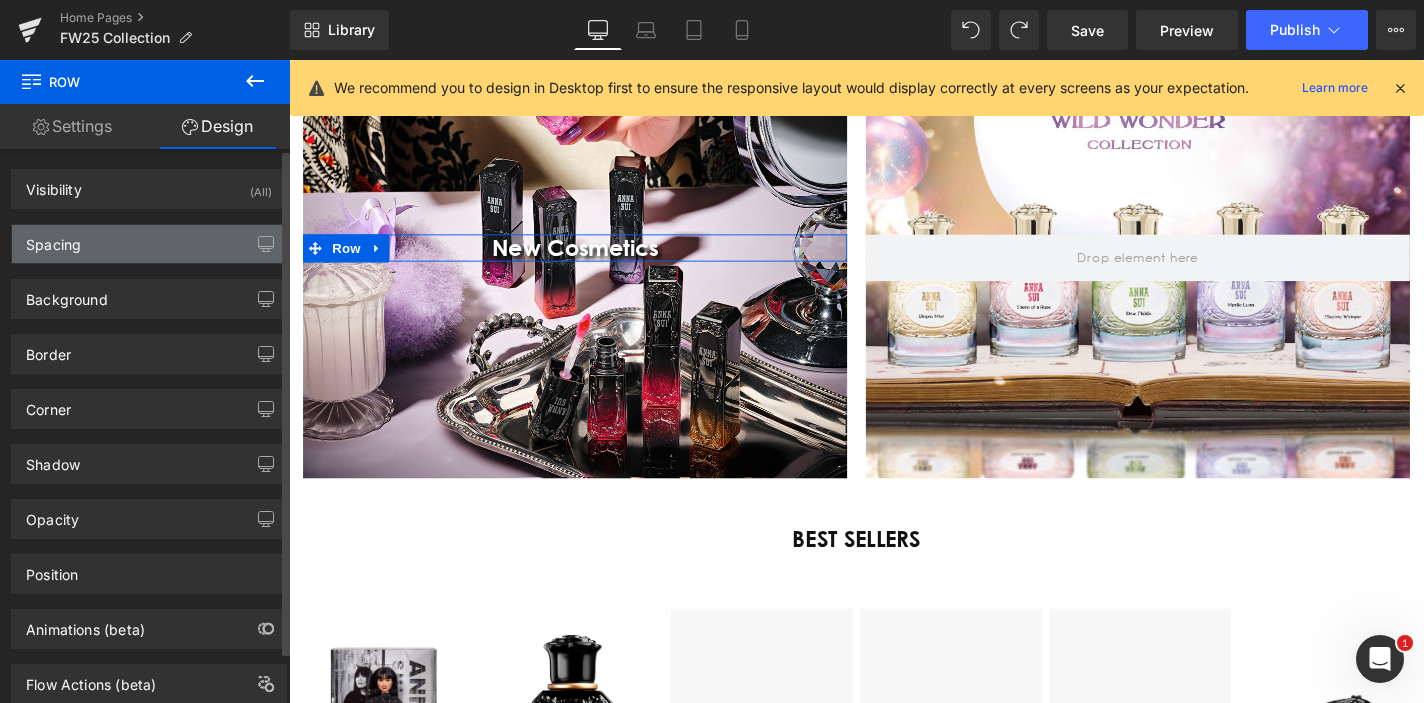 click on "Spacing" at bounding box center (149, 244) 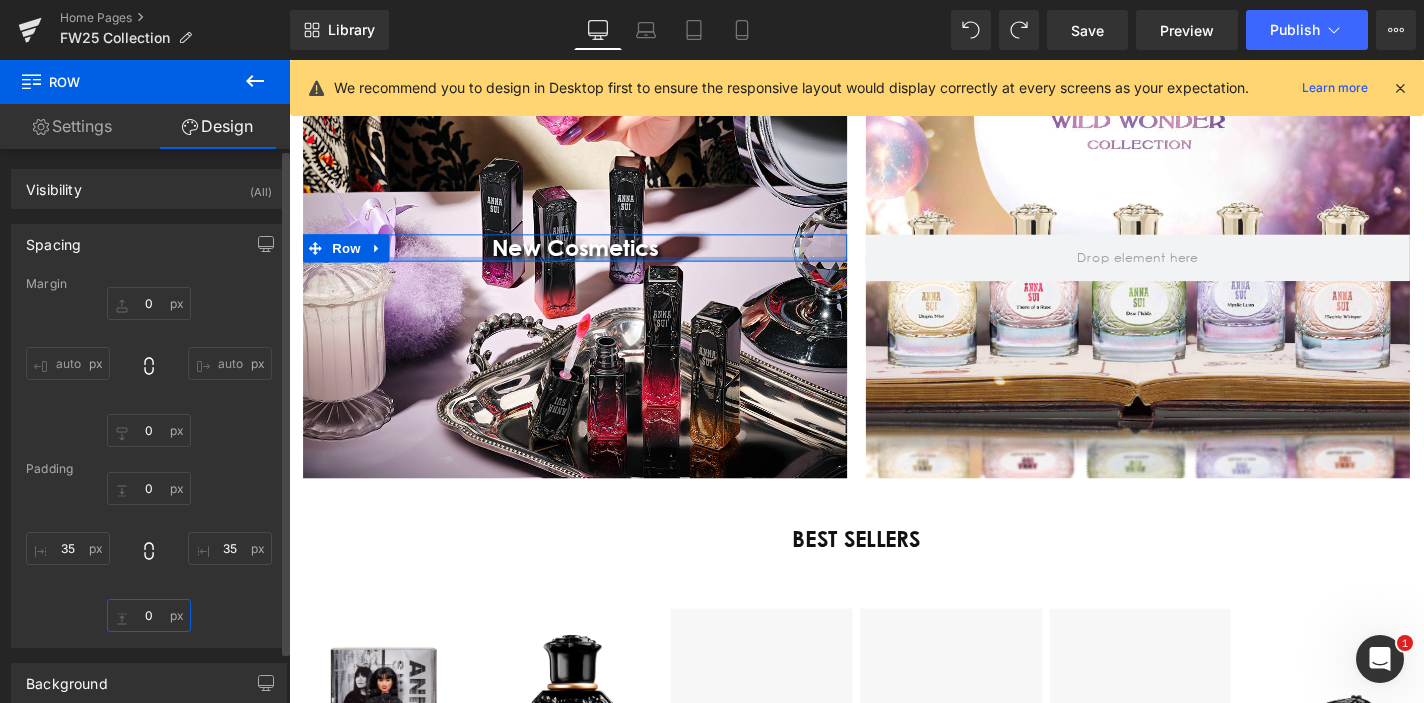 click on "0" at bounding box center (149, 615) 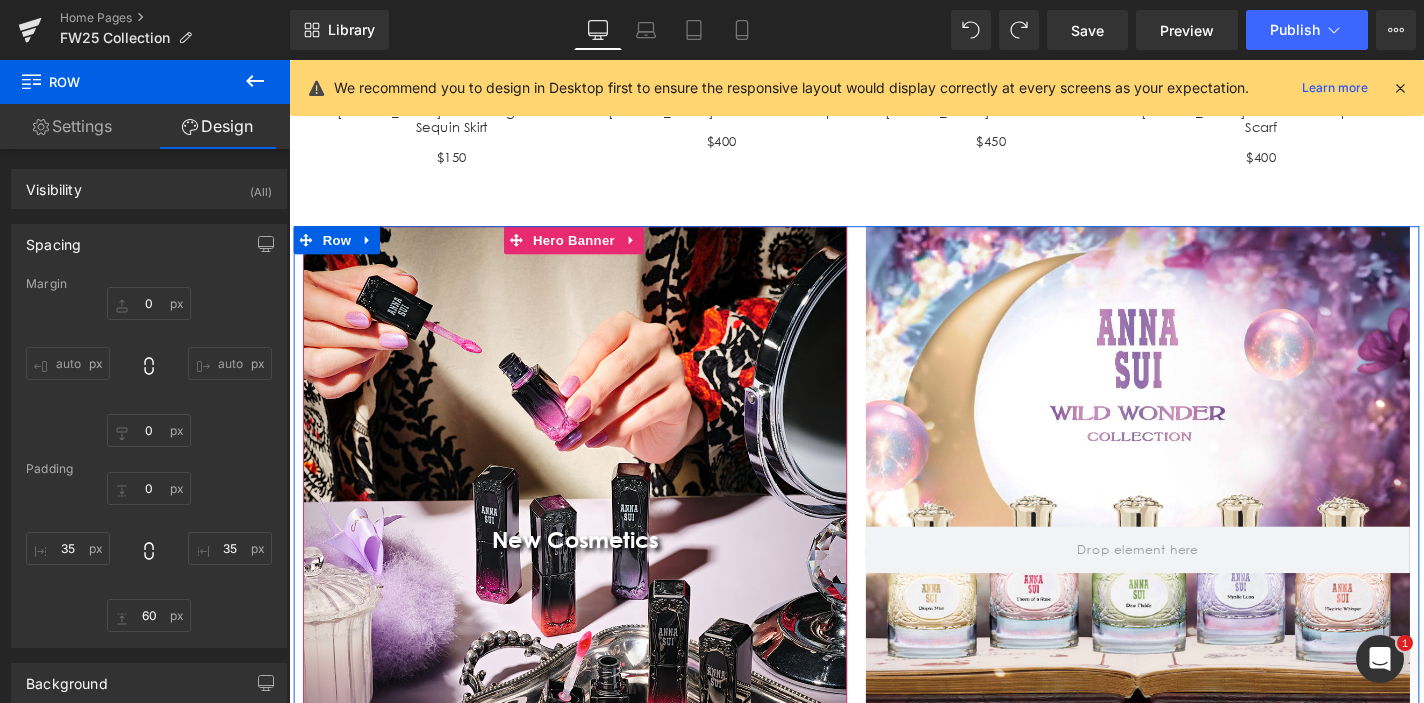 scroll, scrollTop: 4442, scrollLeft: 0, axis: vertical 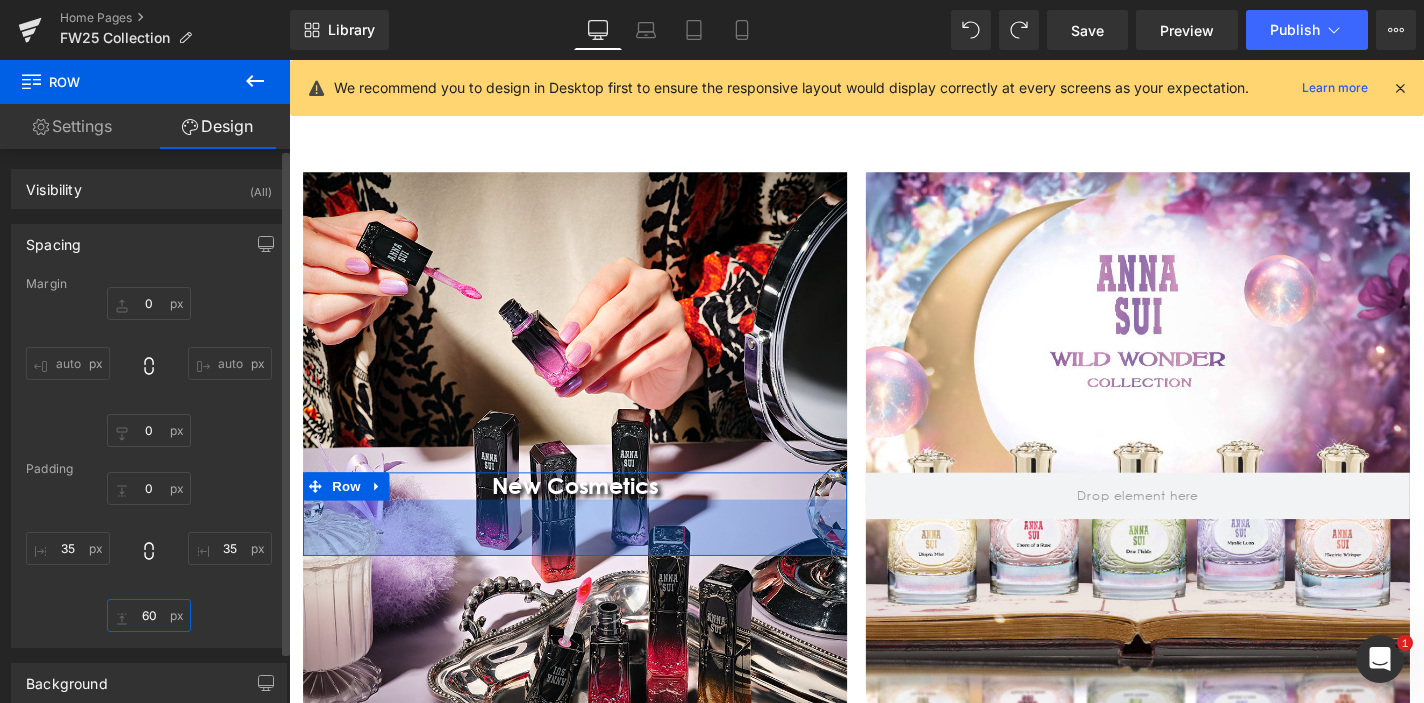 click on "60" at bounding box center (149, 615) 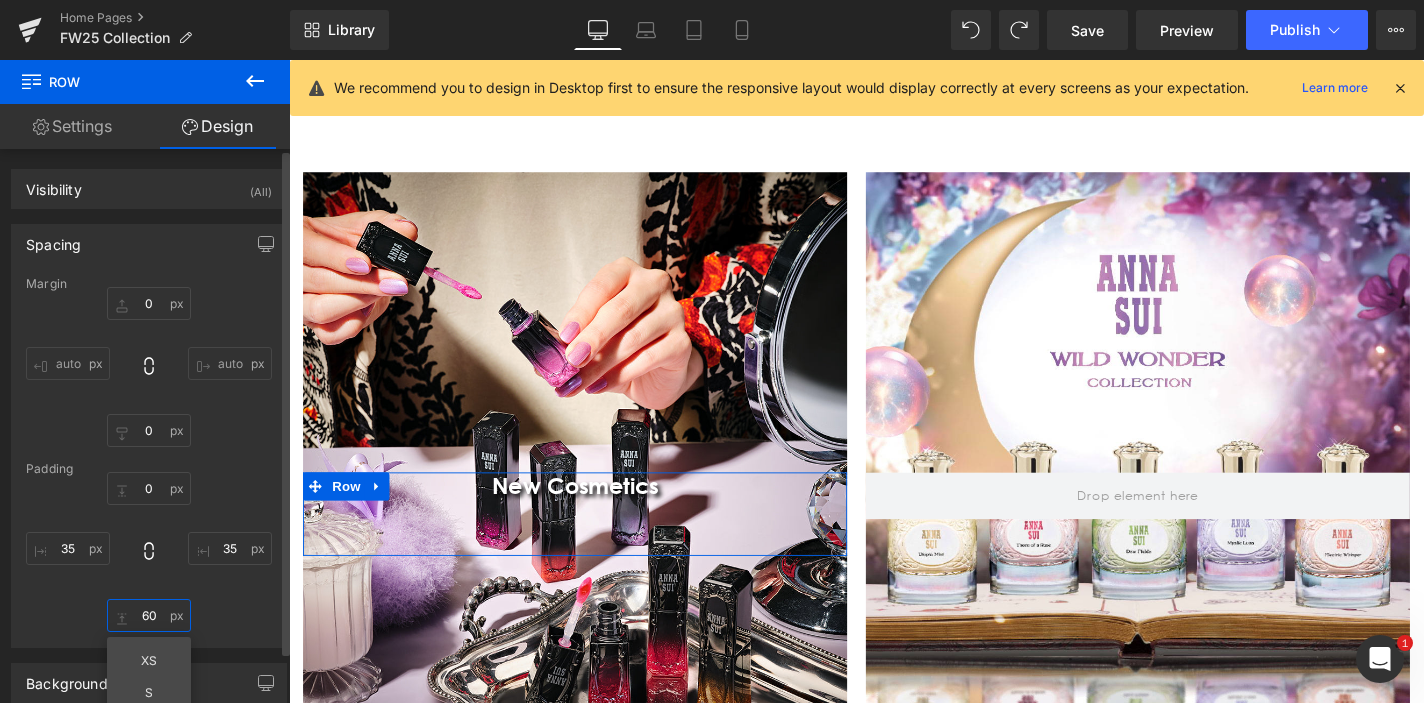 type on "0" 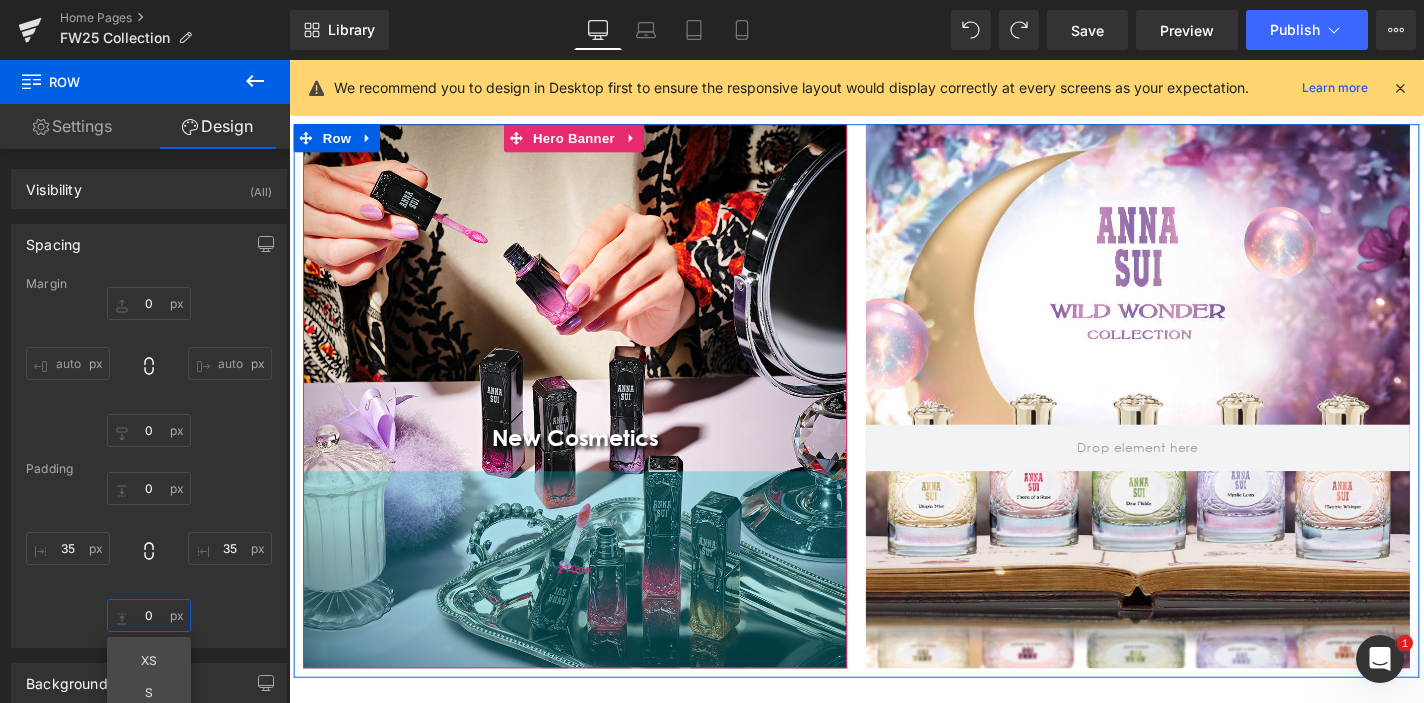 scroll, scrollTop: 4556, scrollLeft: 0, axis: vertical 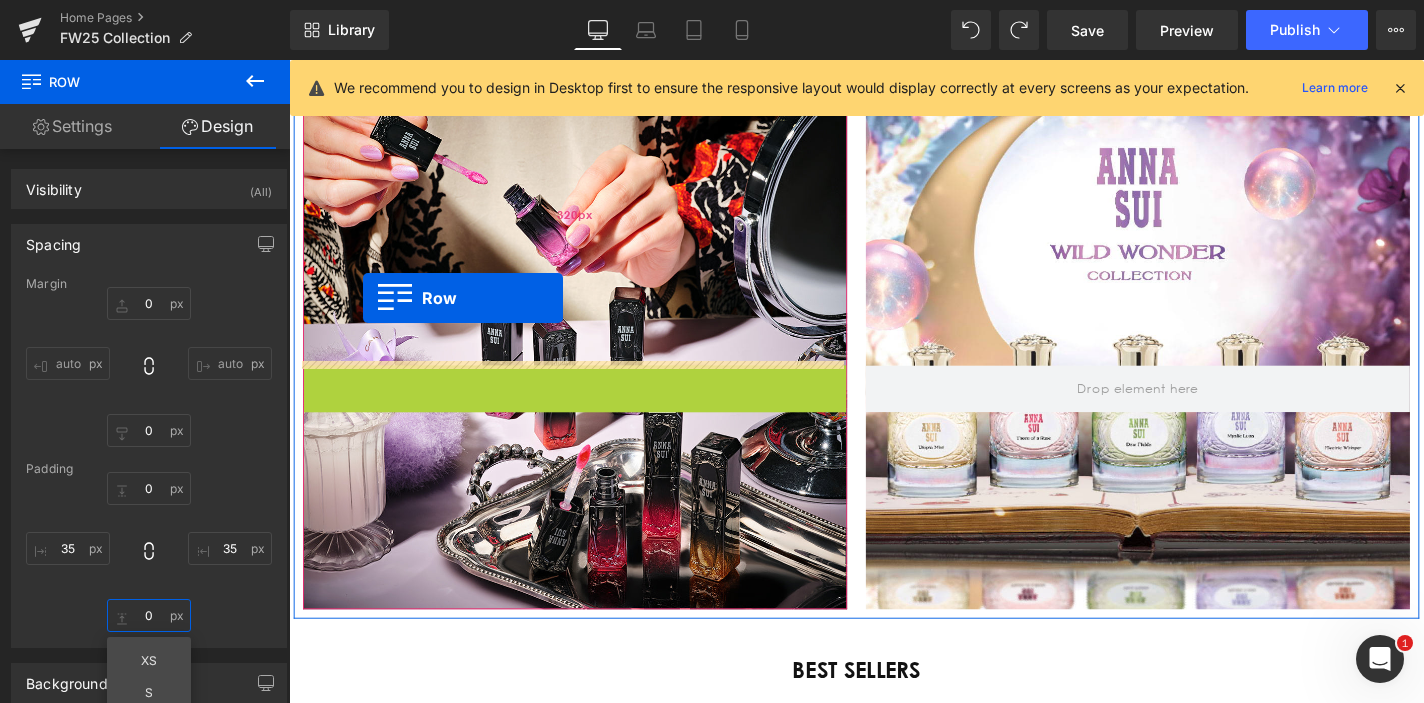 drag, startPoint x: 360, startPoint y: 399, endPoint x: 369, endPoint y: 315, distance: 84.48077 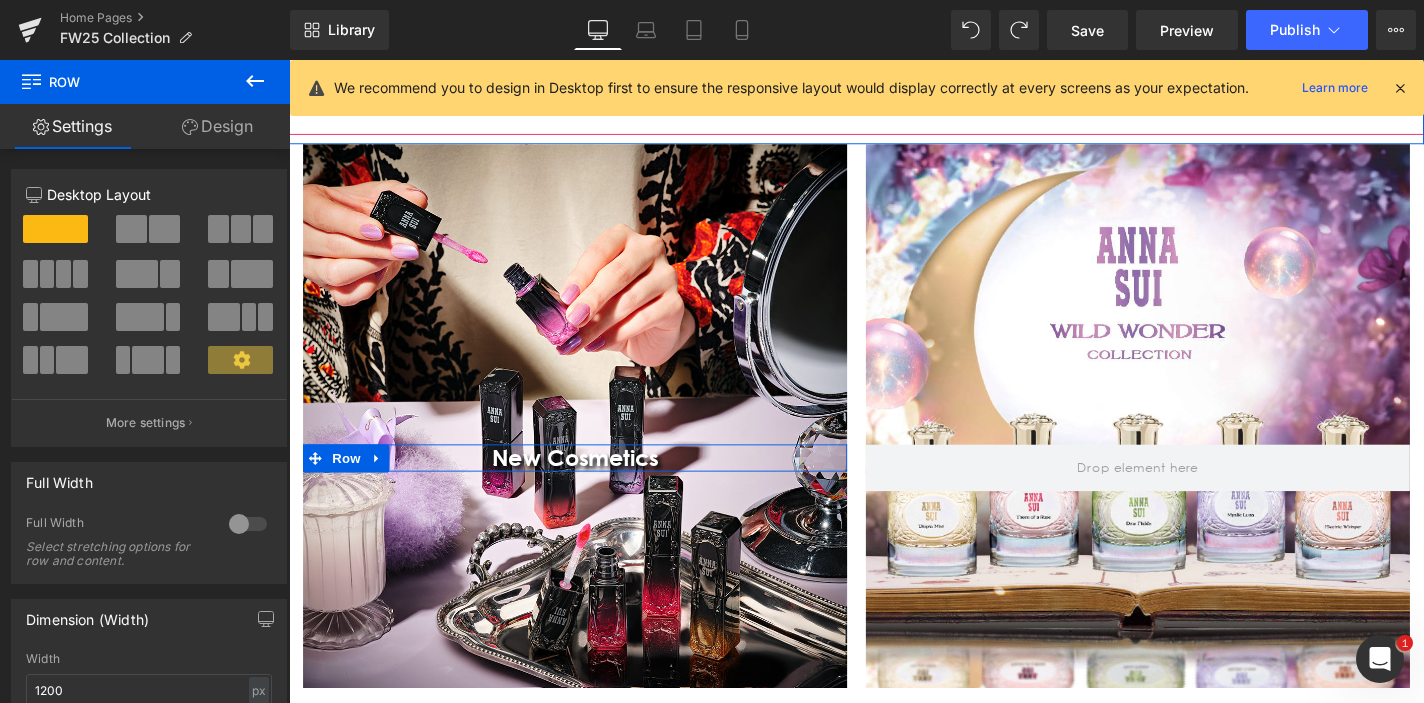 scroll, scrollTop: 4536, scrollLeft: 0, axis: vertical 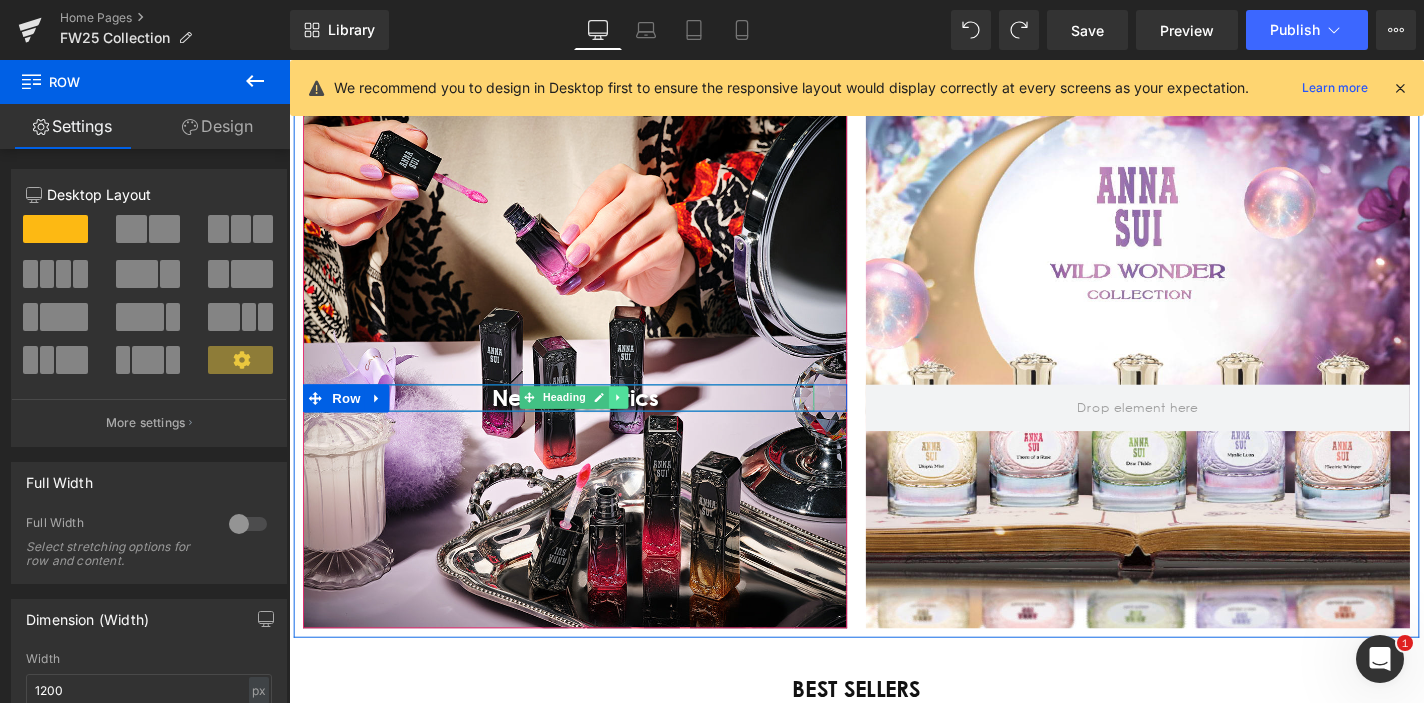 click 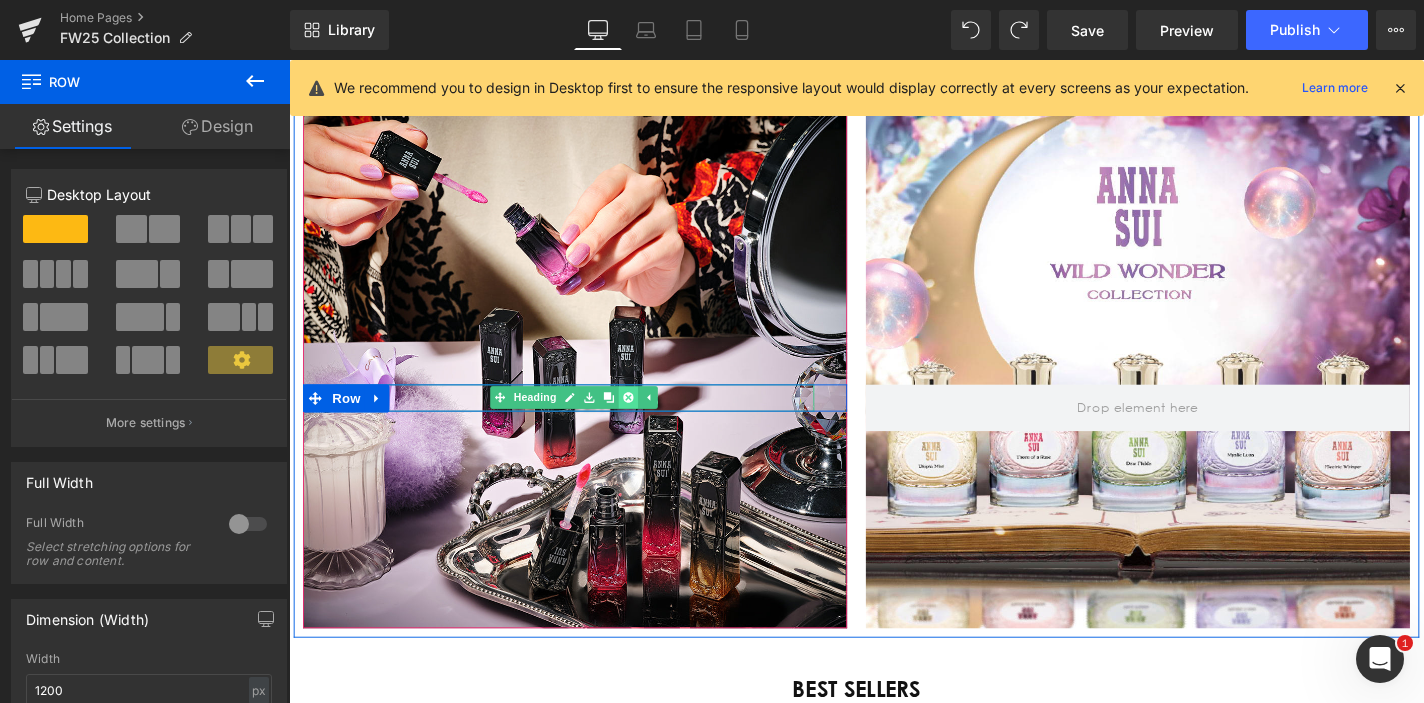 click 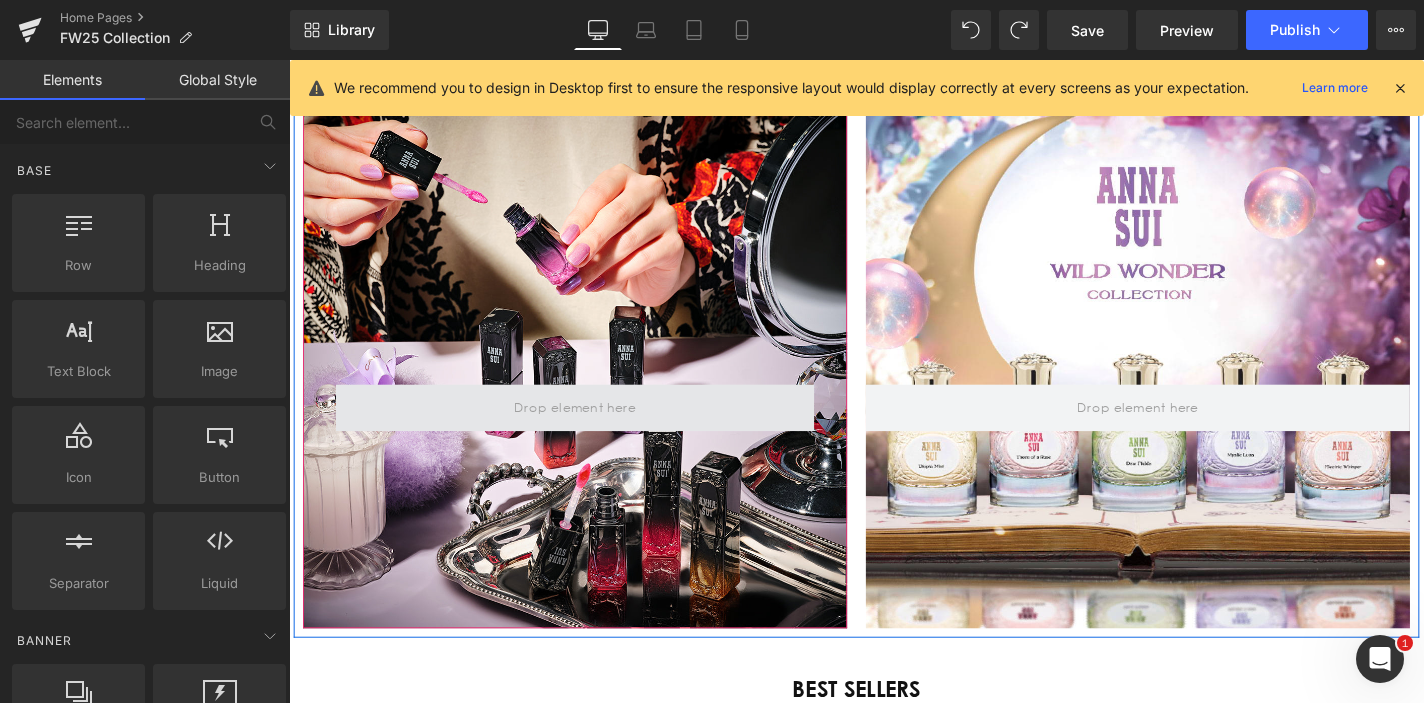 scroll, scrollTop: 4401, scrollLeft: 0, axis: vertical 